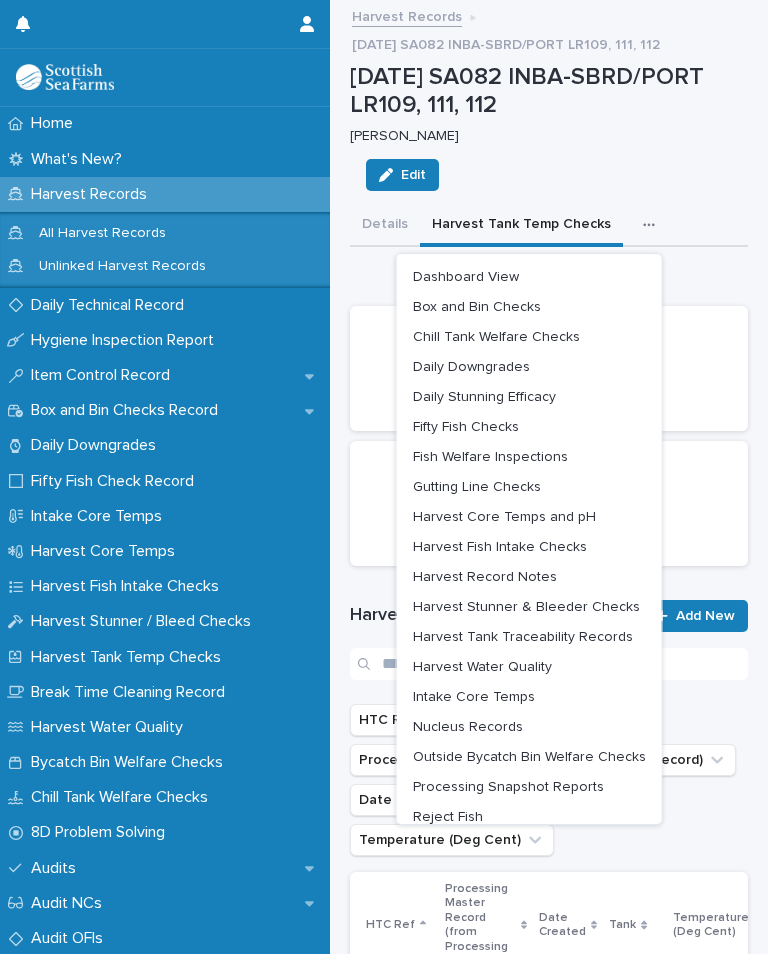 scroll, scrollTop: 0, scrollLeft: 0, axis: both 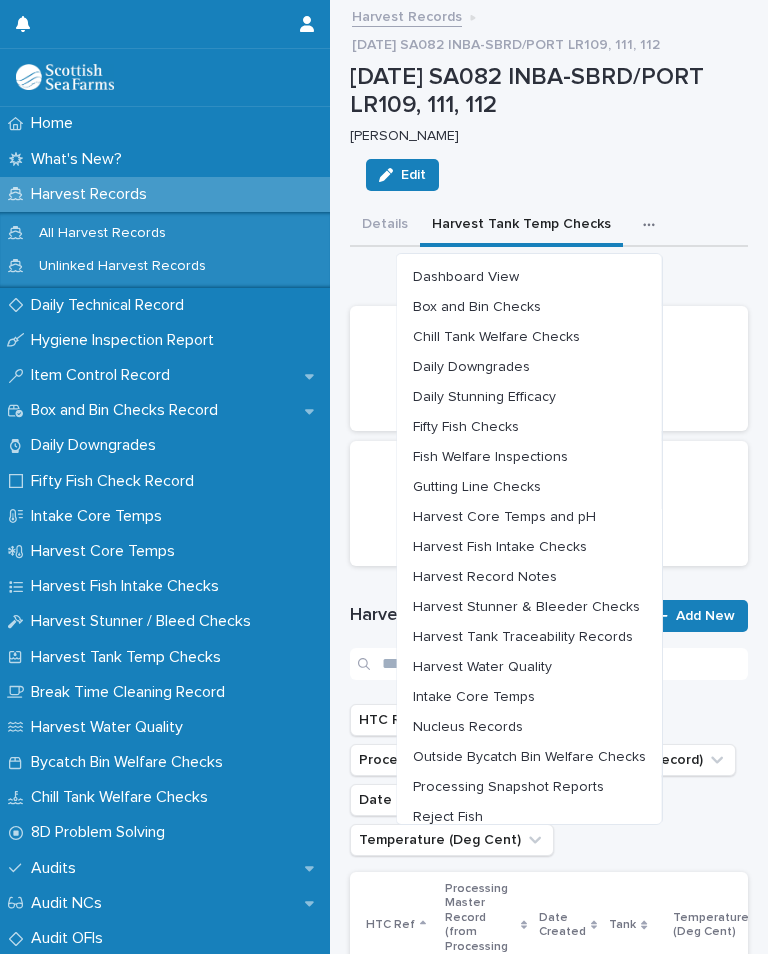 click on "Harvest Stunner & Bleeder Checks" at bounding box center (526, 607) 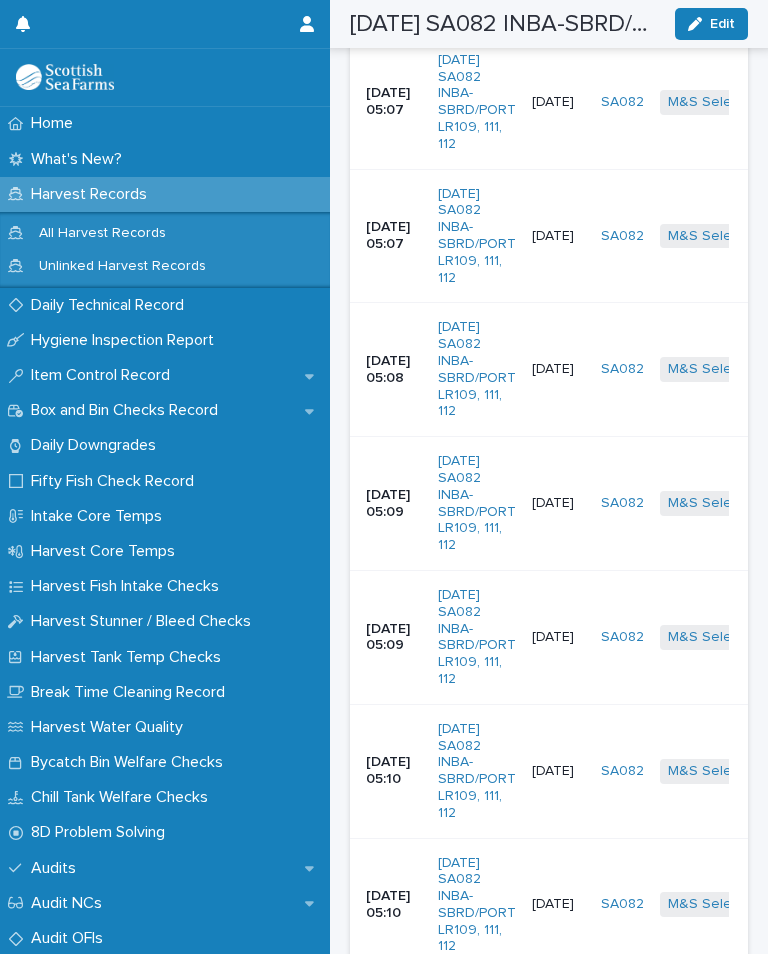 scroll, scrollTop: 692, scrollLeft: 0, axis: vertical 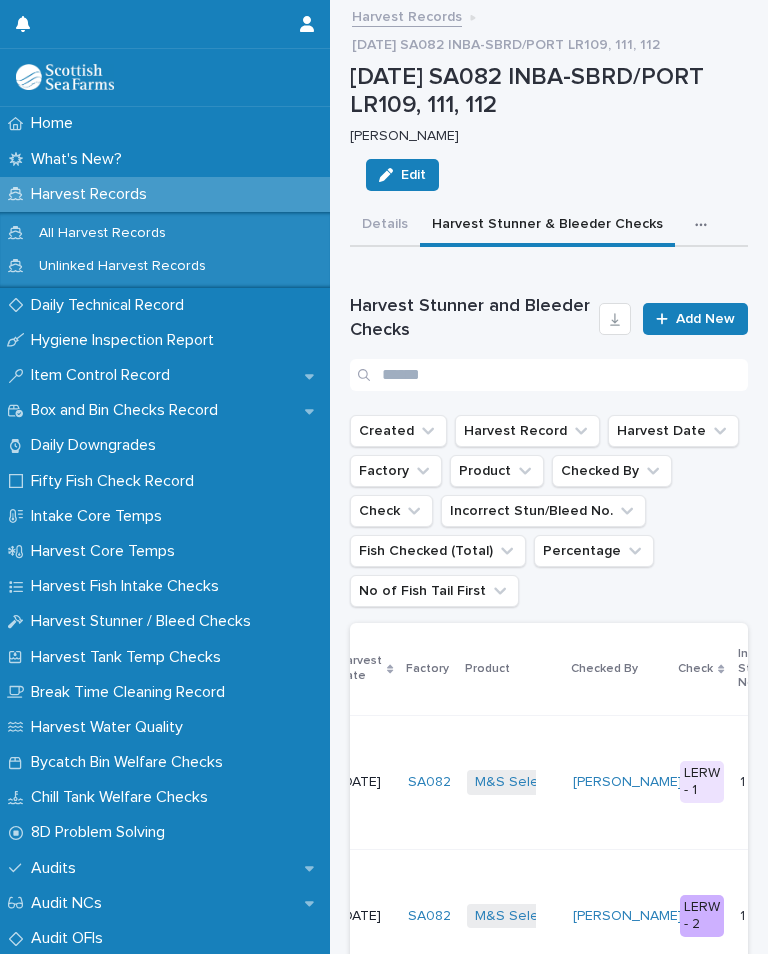 click on "Add New" at bounding box center [705, 319] 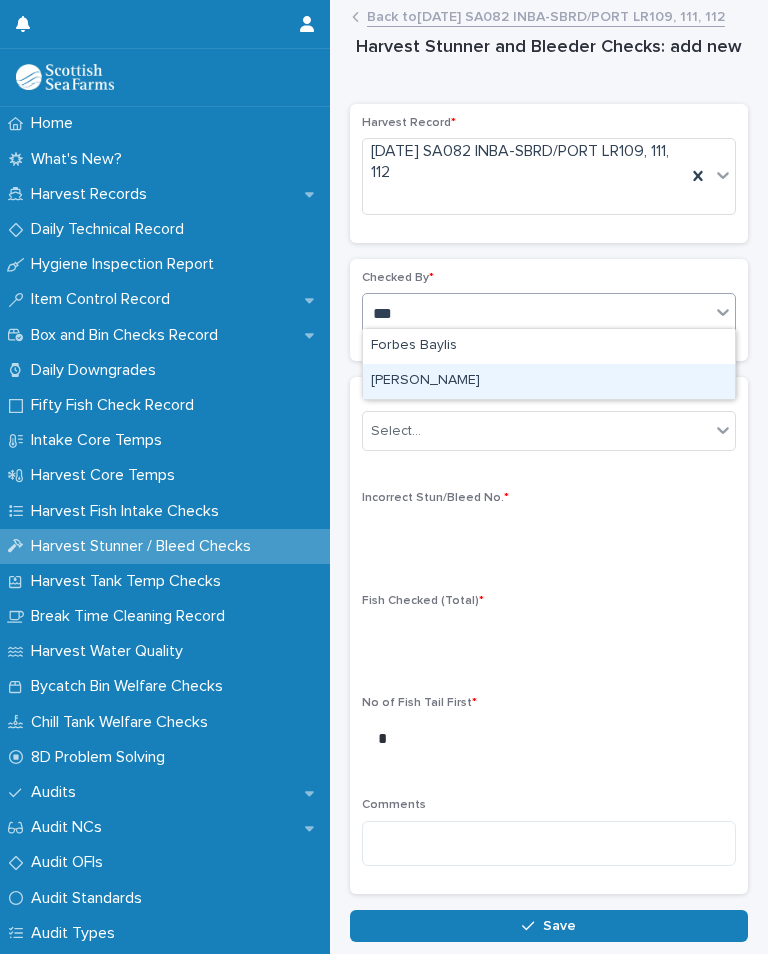 type on "***" 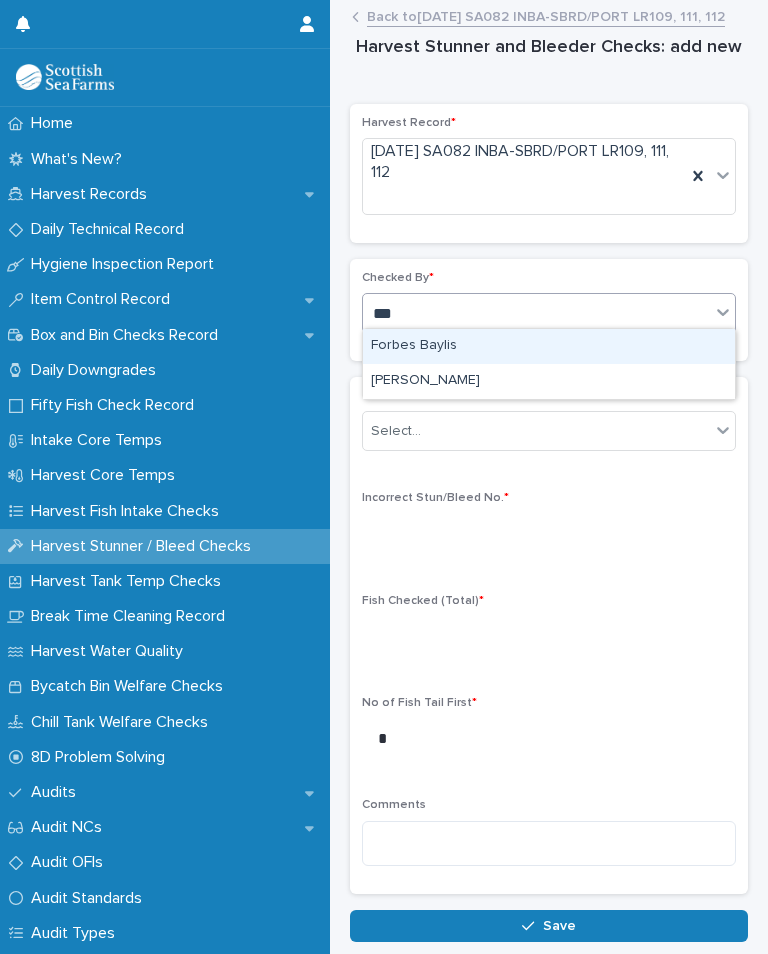 type on "***" 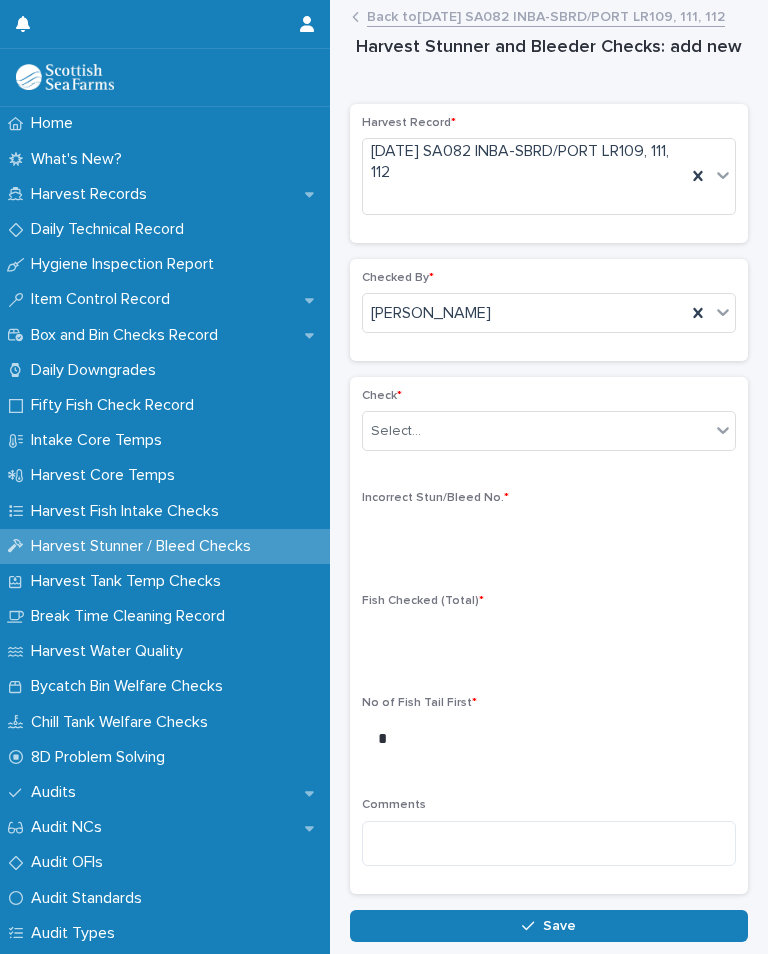 click on "Check *" at bounding box center [549, 396] 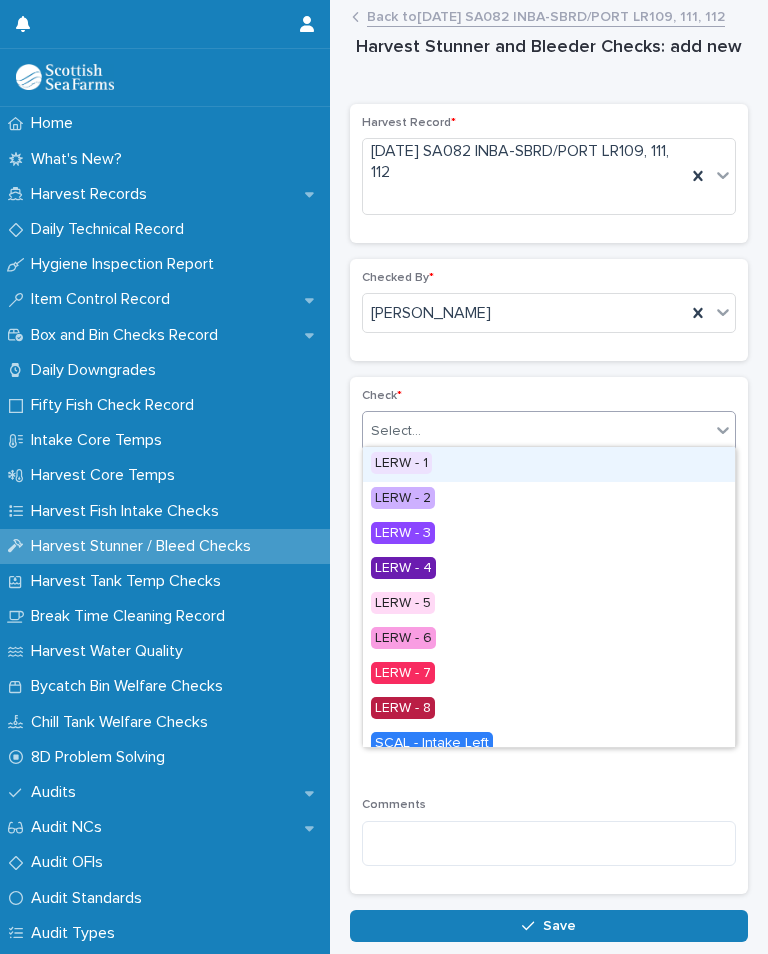 click on "LERW - 1" at bounding box center [401, 463] 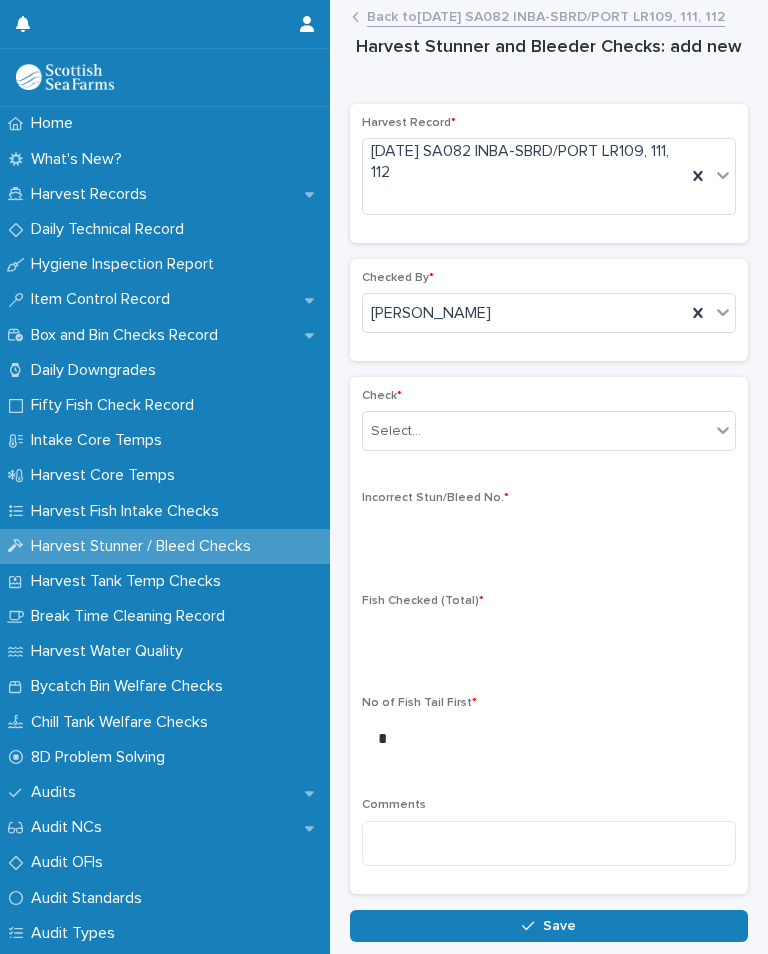 click on "Check * Select... Incorrect Stun/Bleed No. * Fish Checked (Total) * No of Fish Tail First * * Comments" at bounding box center (549, 635) 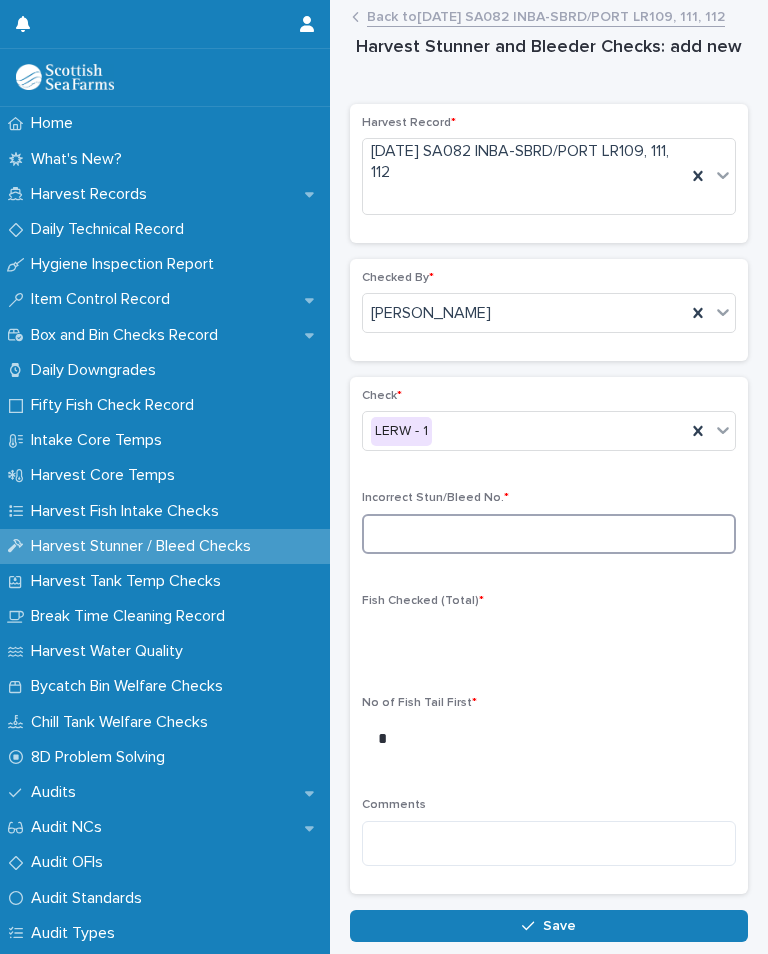 click at bounding box center [549, 534] 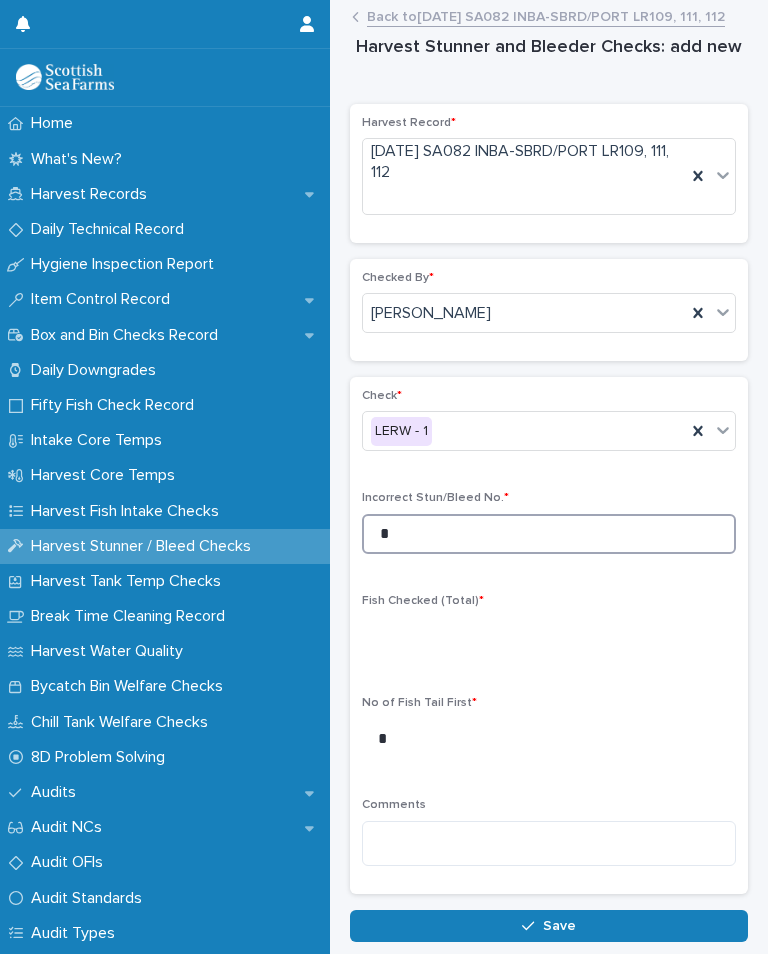 type on "*" 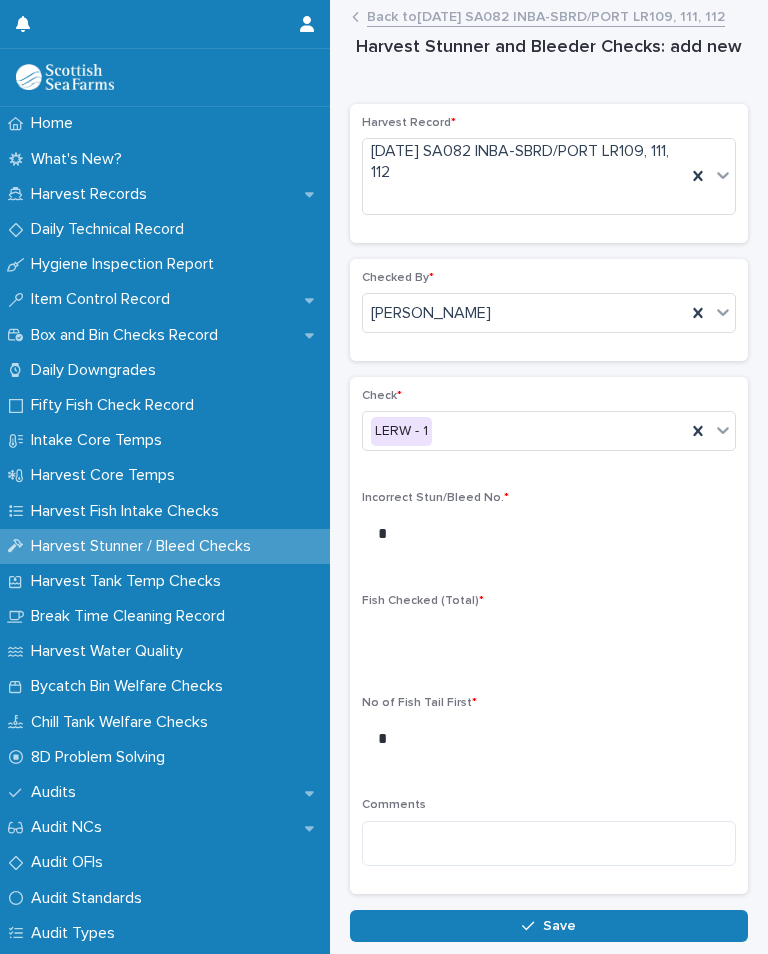 click on "Fish Checked (Total) *" at bounding box center (549, 601) 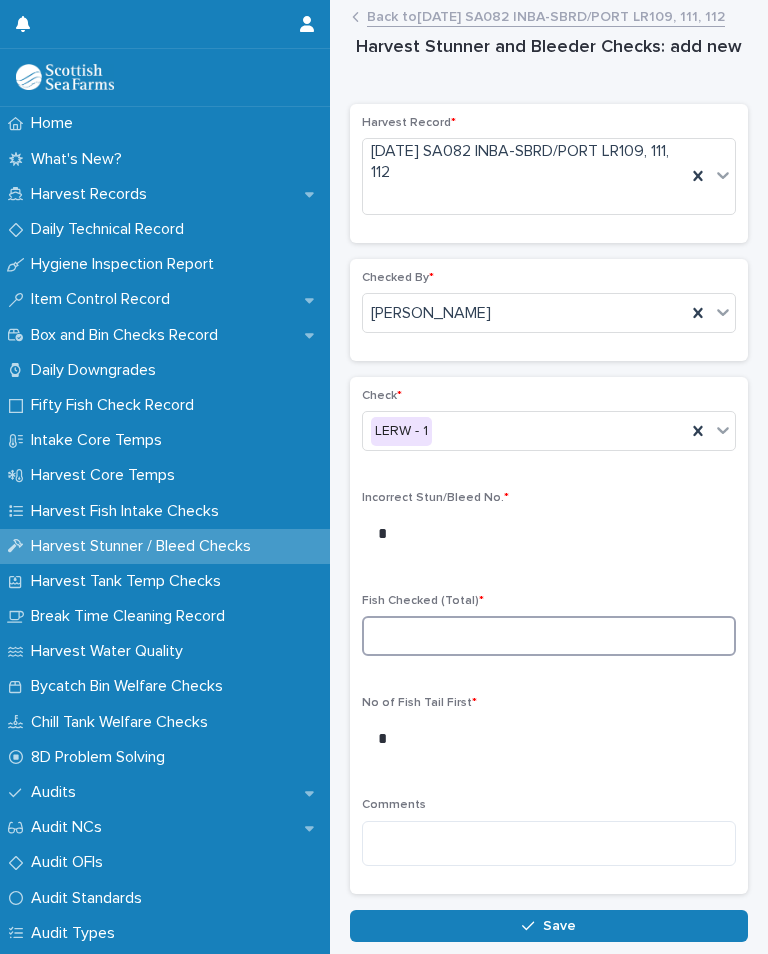 click at bounding box center (549, 636) 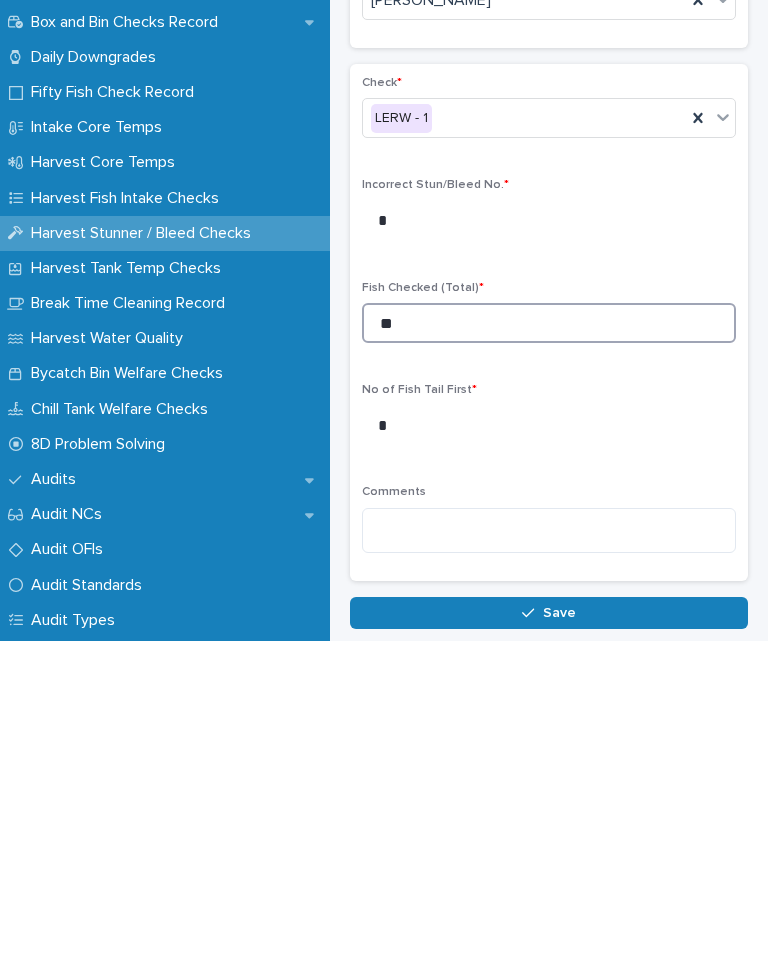 type on "**" 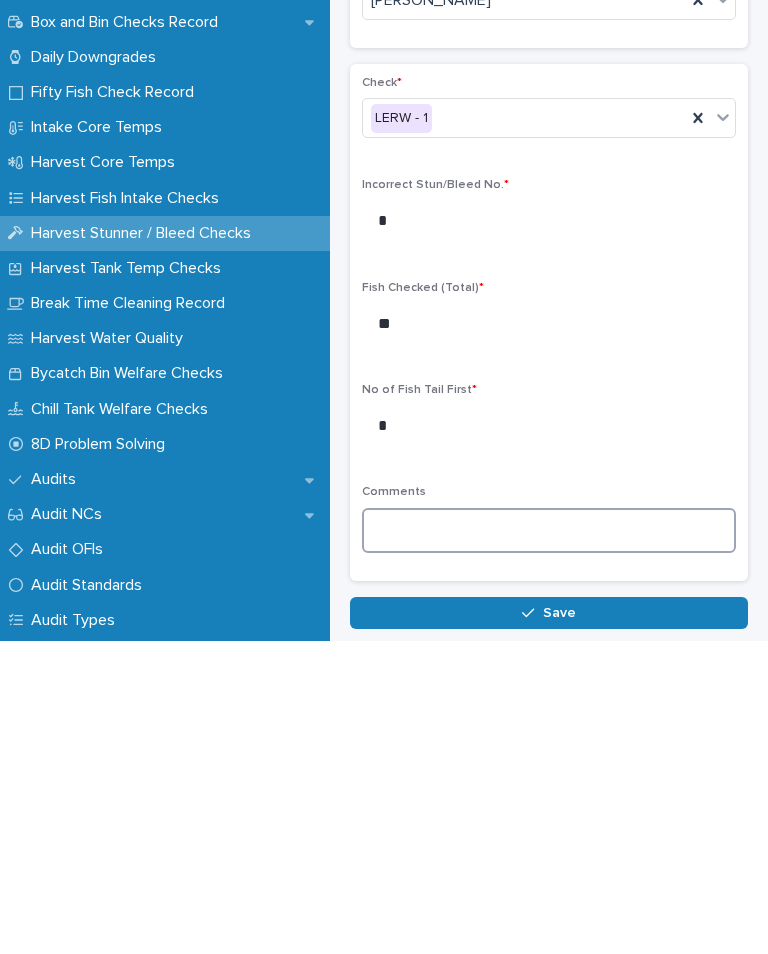 click at bounding box center (549, 843) 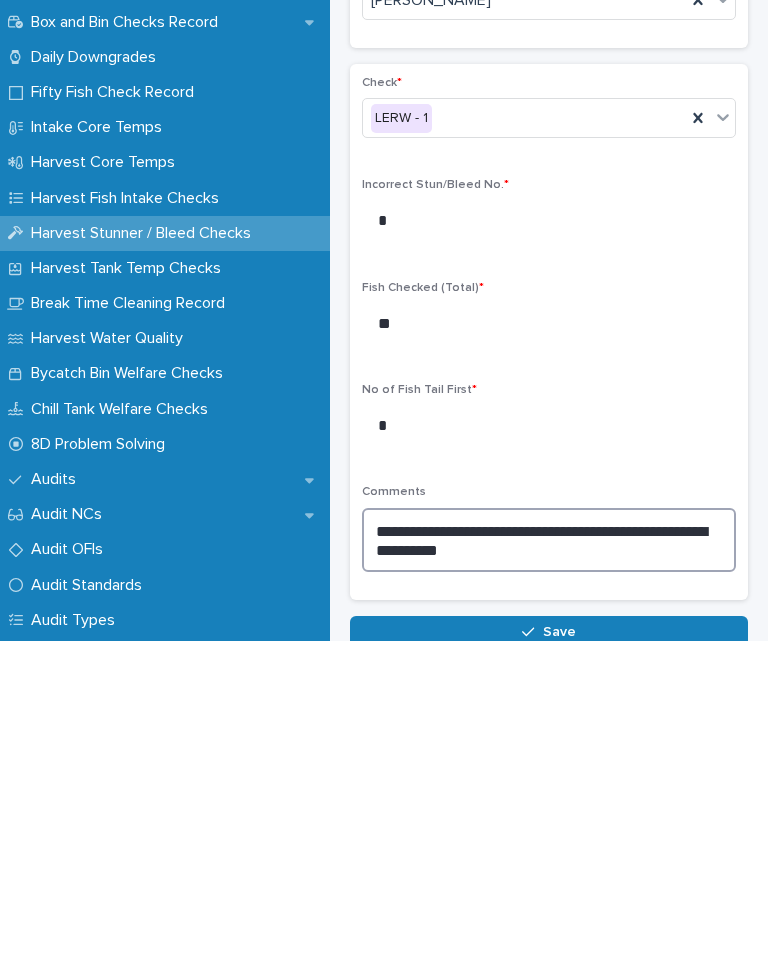 type on "**********" 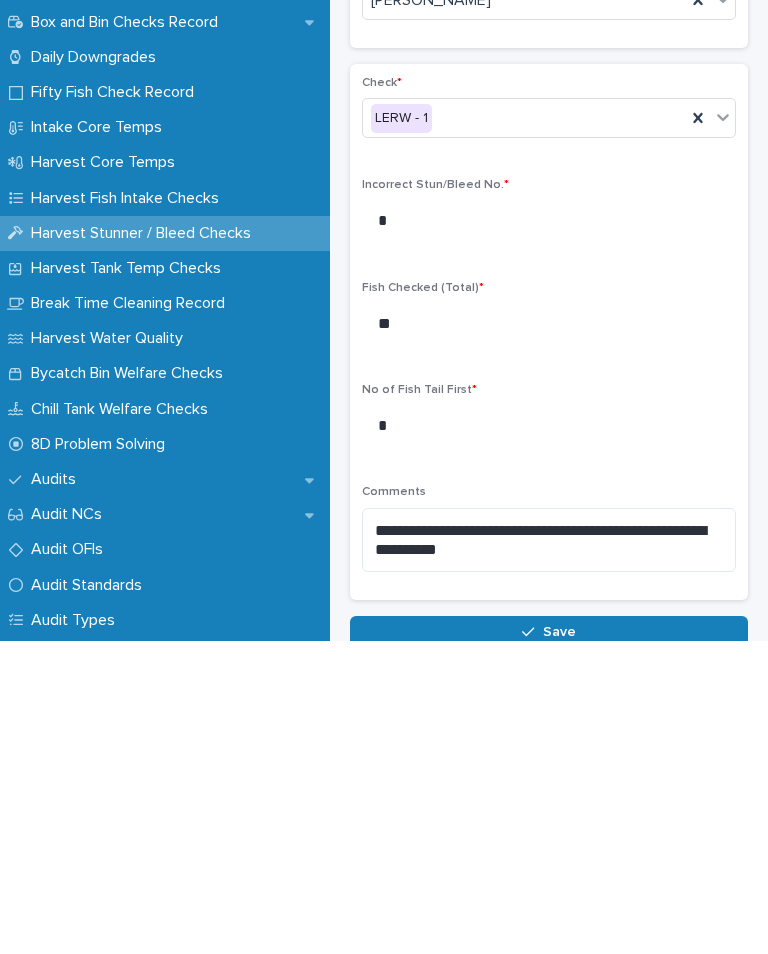 click on "Save" at bounding box center [549, 945] 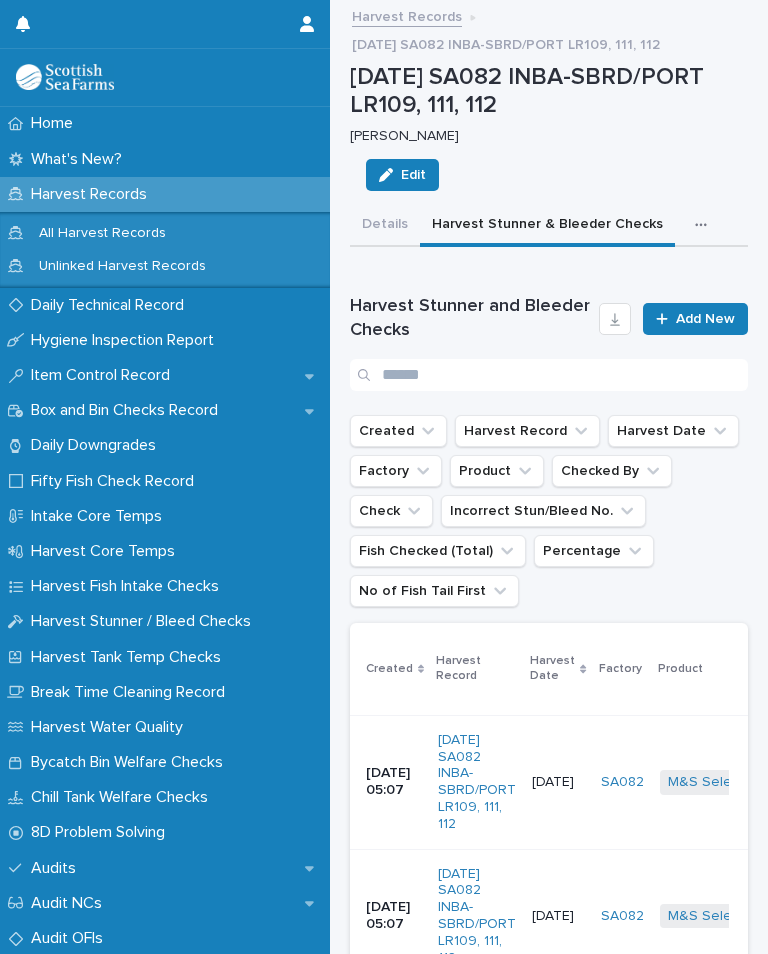 click on "Add New" at bounding box center [705, 319] 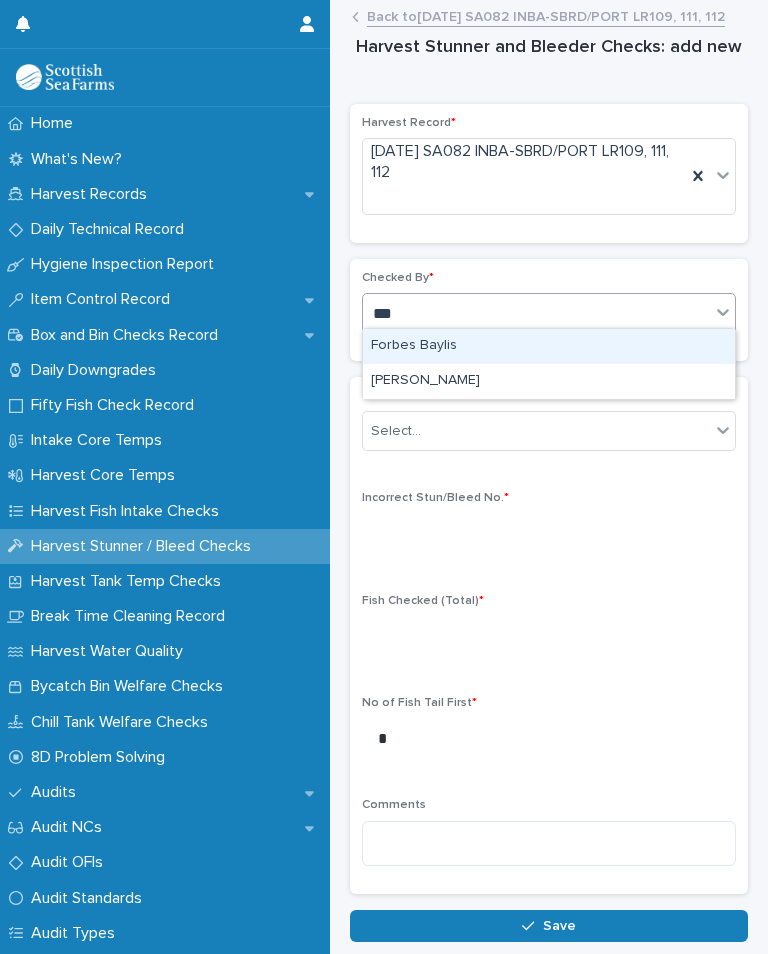 click on "[PERSON_NAME]" at bounding box center (549, 381) 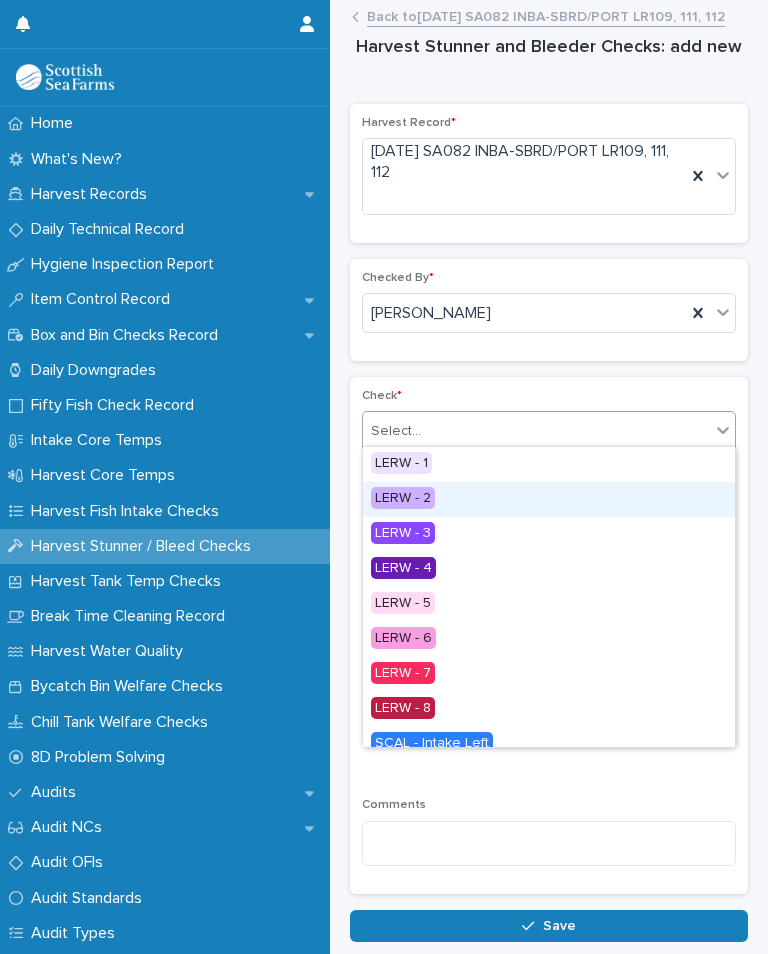 click on "LERW - 2" at bounding box center [549, 499] 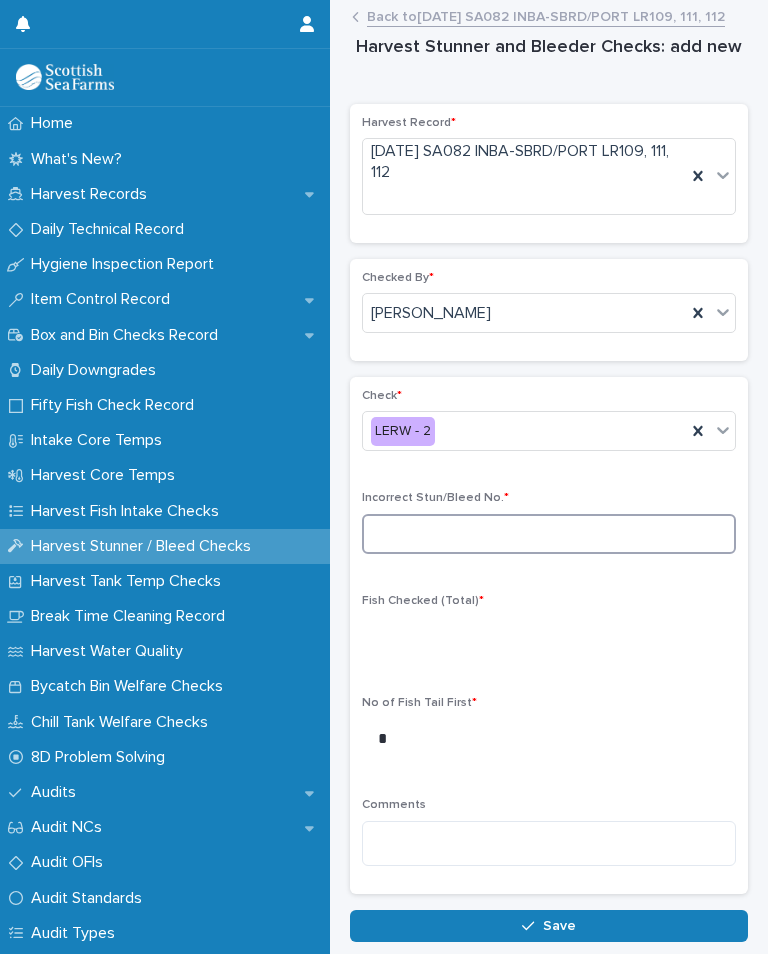click at bounding box center [549, 534] 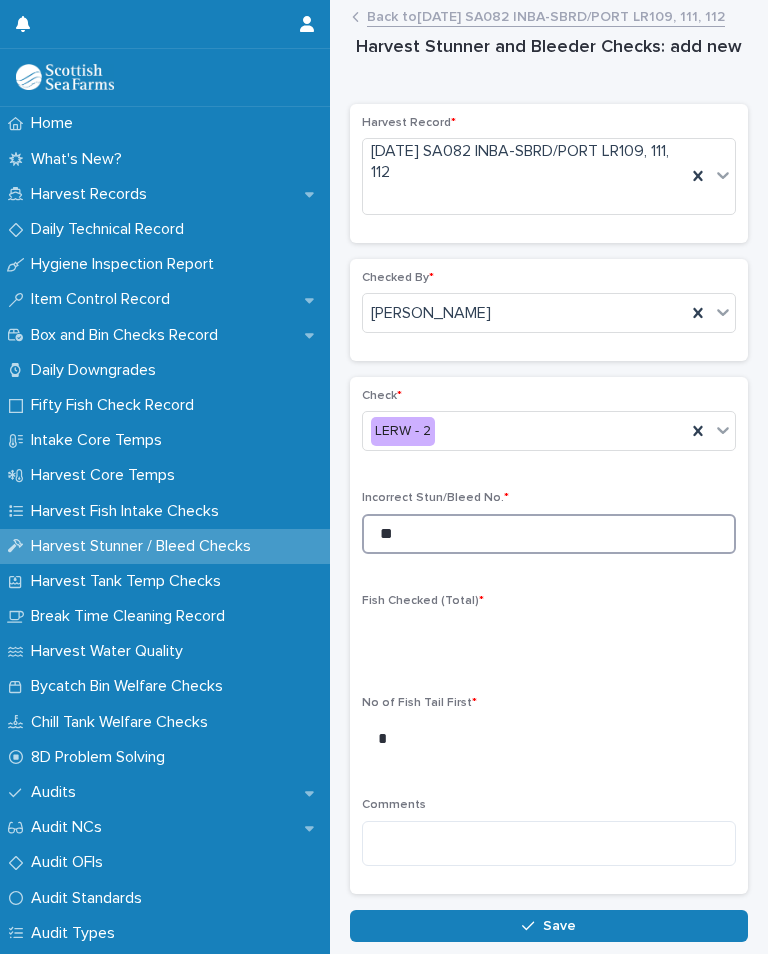 type on "**" 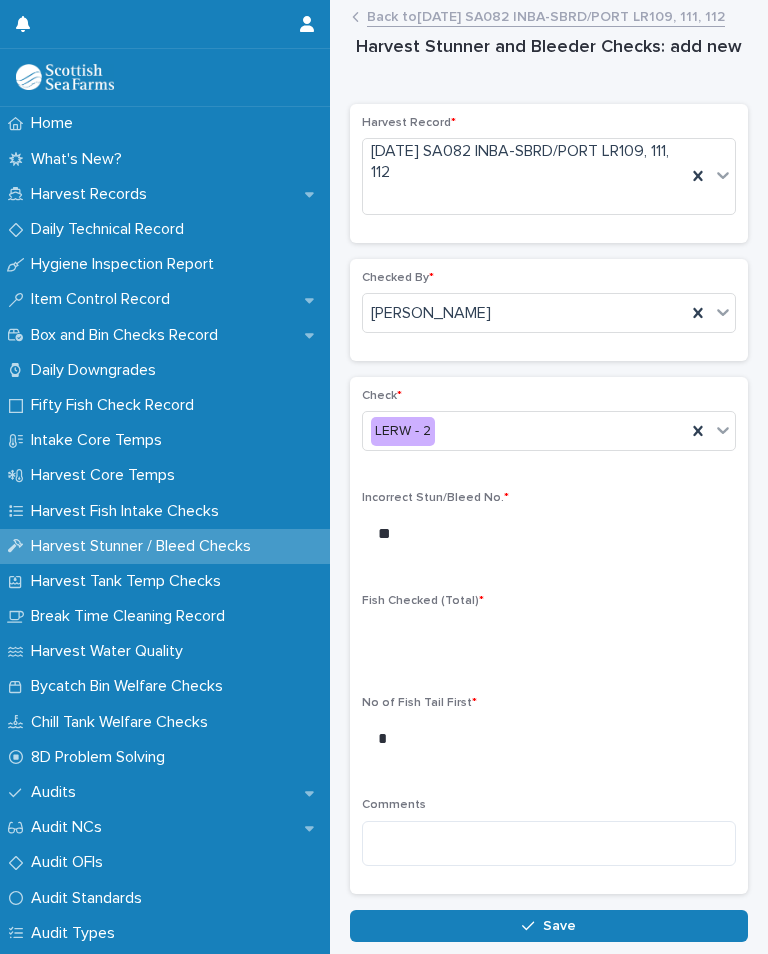 click on "Fish Checked (Total) *" at bounding box center [549, 633] 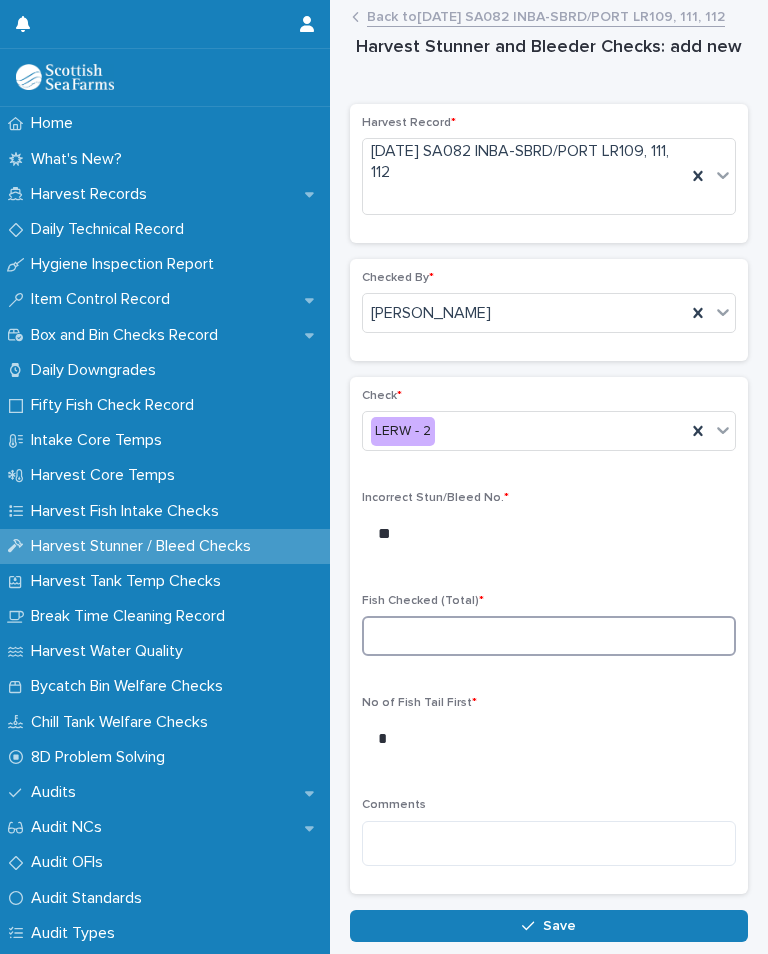click at bounding box center (549, 636) 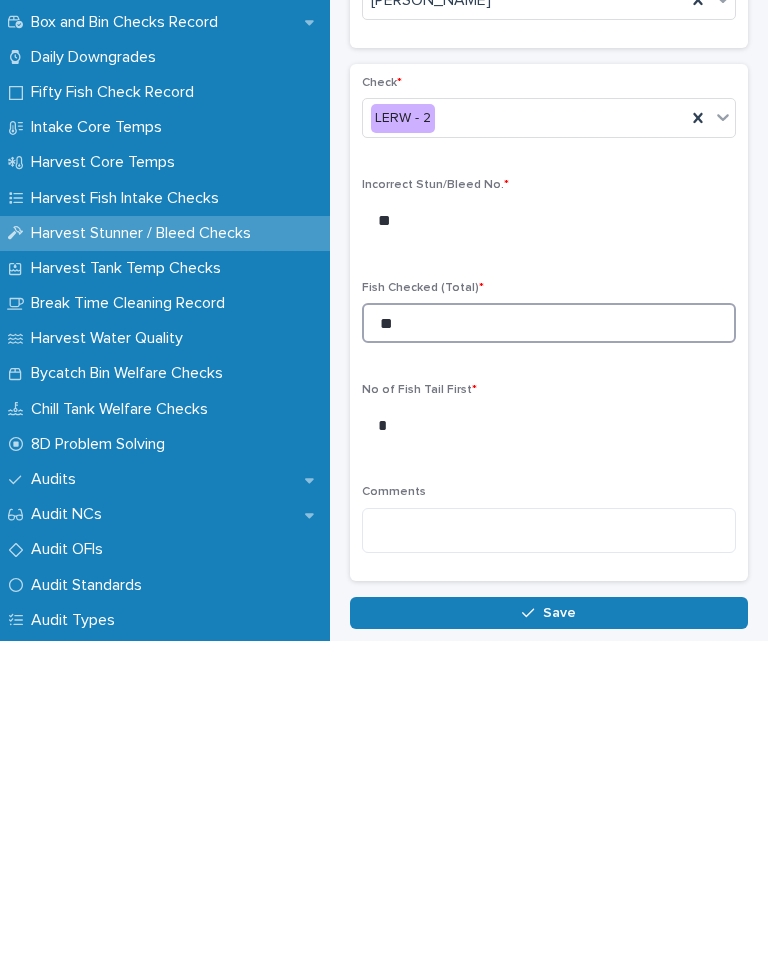 type on "**" 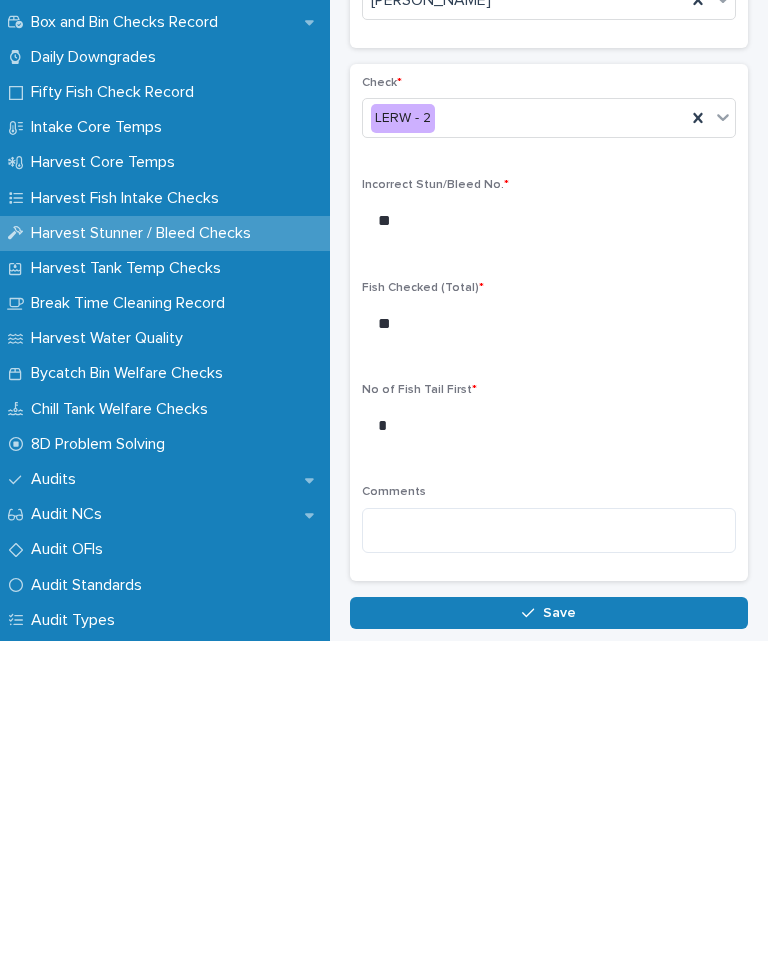 click on "Save" at bounding box center (559, 926) 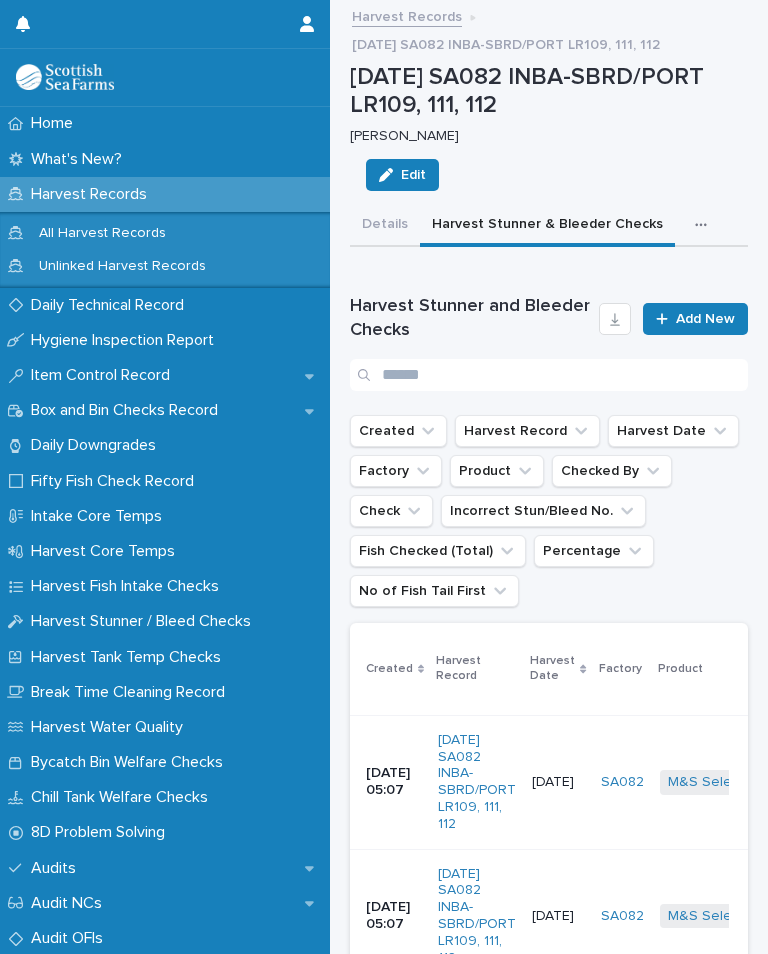 scroll, scrollTop: 1244, scrollLeft: 0, axis: vertical 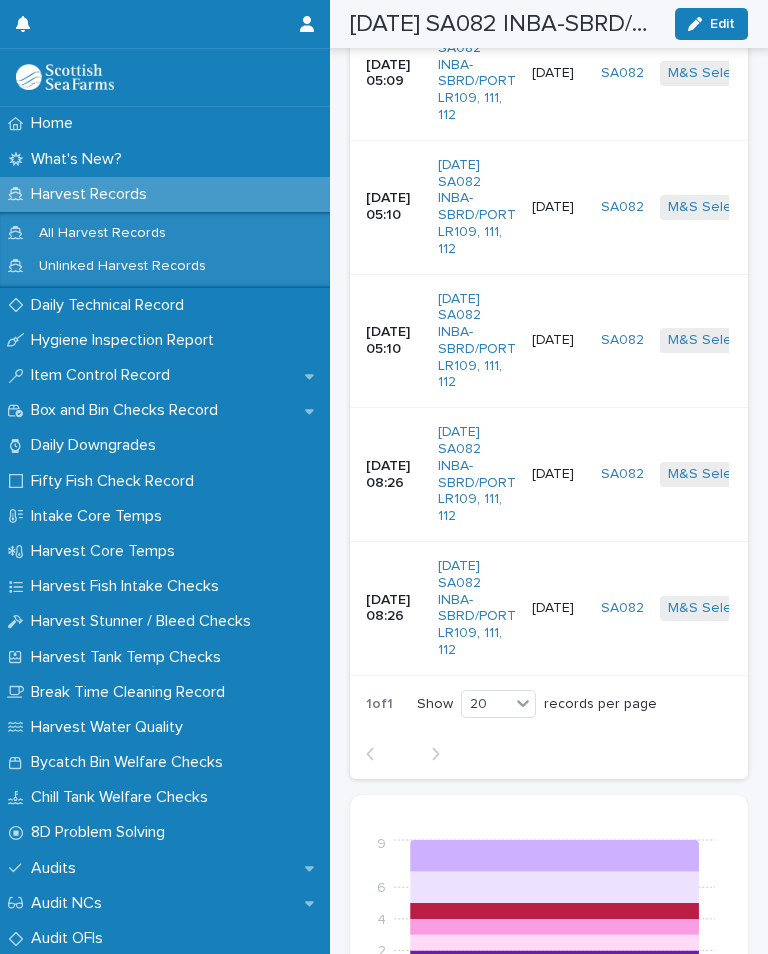 click on "SA082" at bounding box center [622, 609] 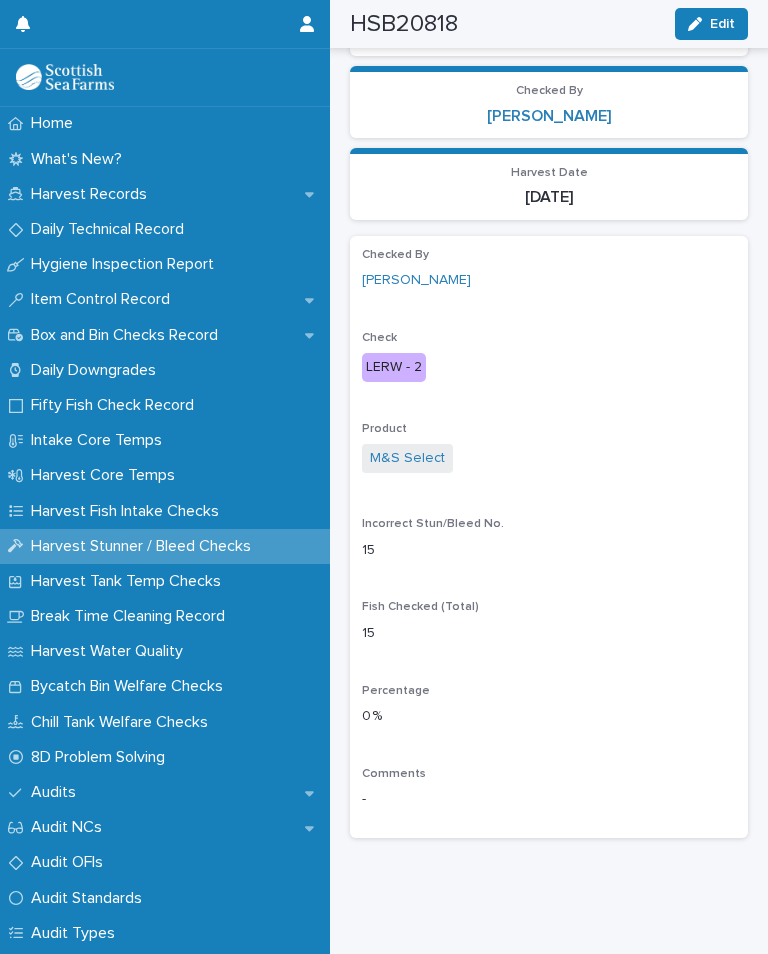 scroll, scrollTop: 464, scrollLeft: 0, axis: vertical 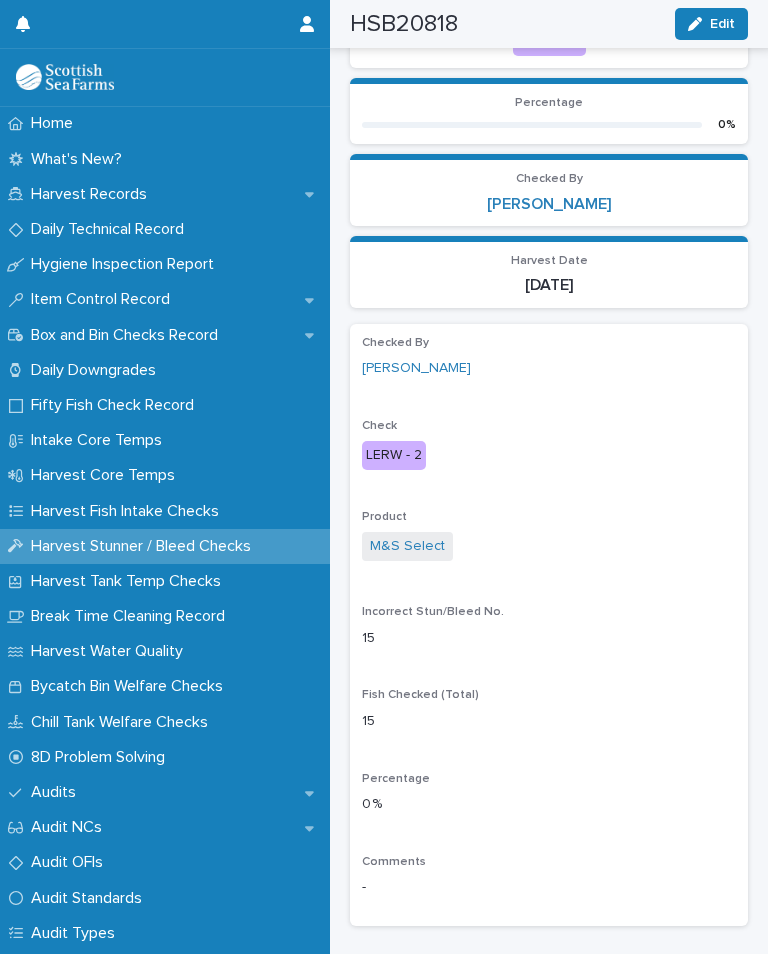 click on "Edit" at bounding box center (711, 24) 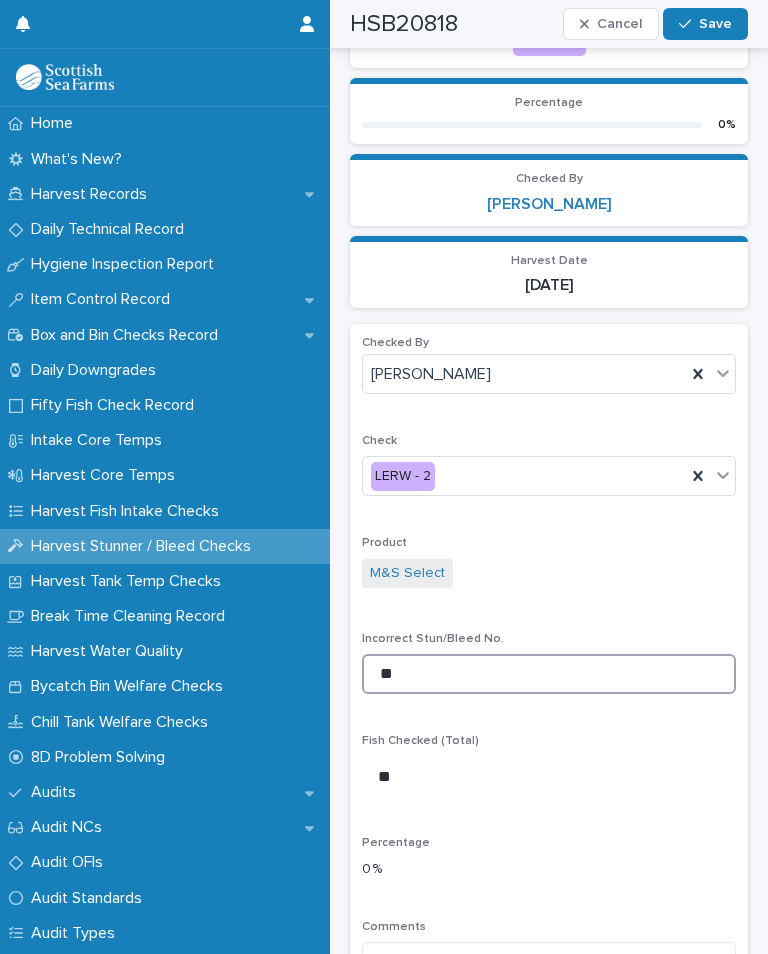 click on "**" at bounding box center (549, 674) 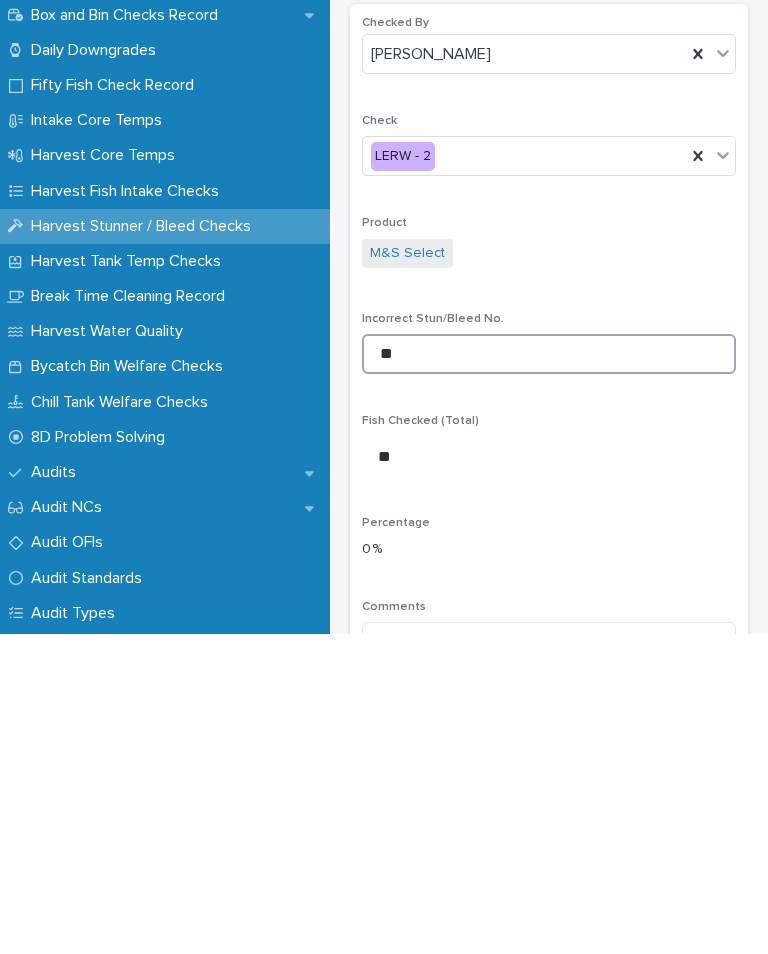 type on "*" 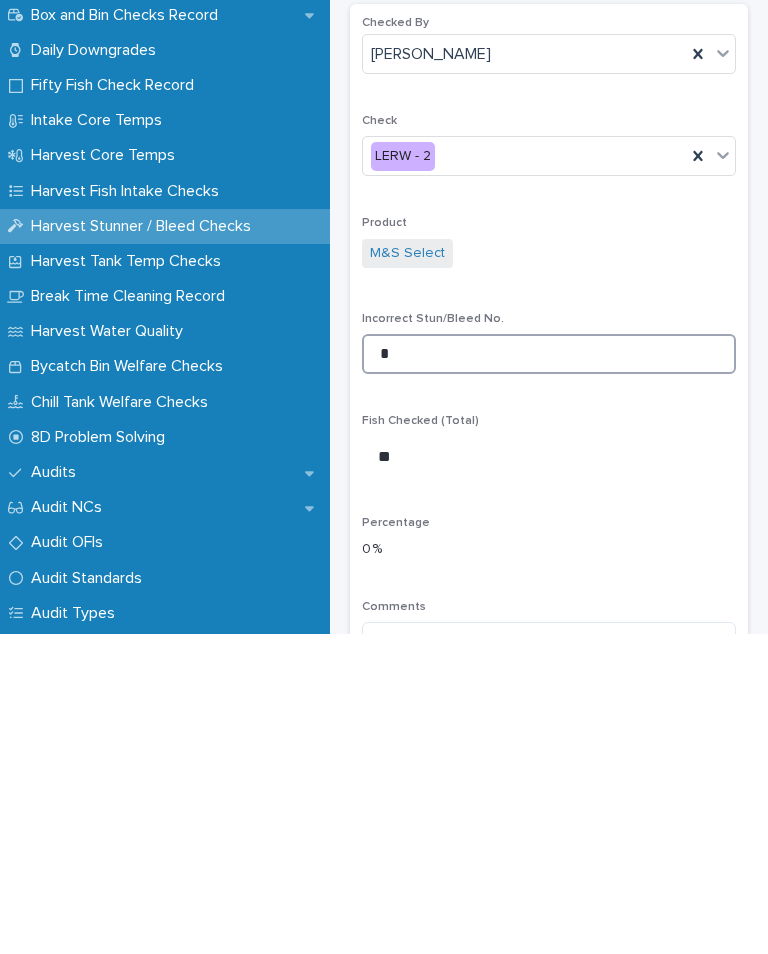 type on "*" 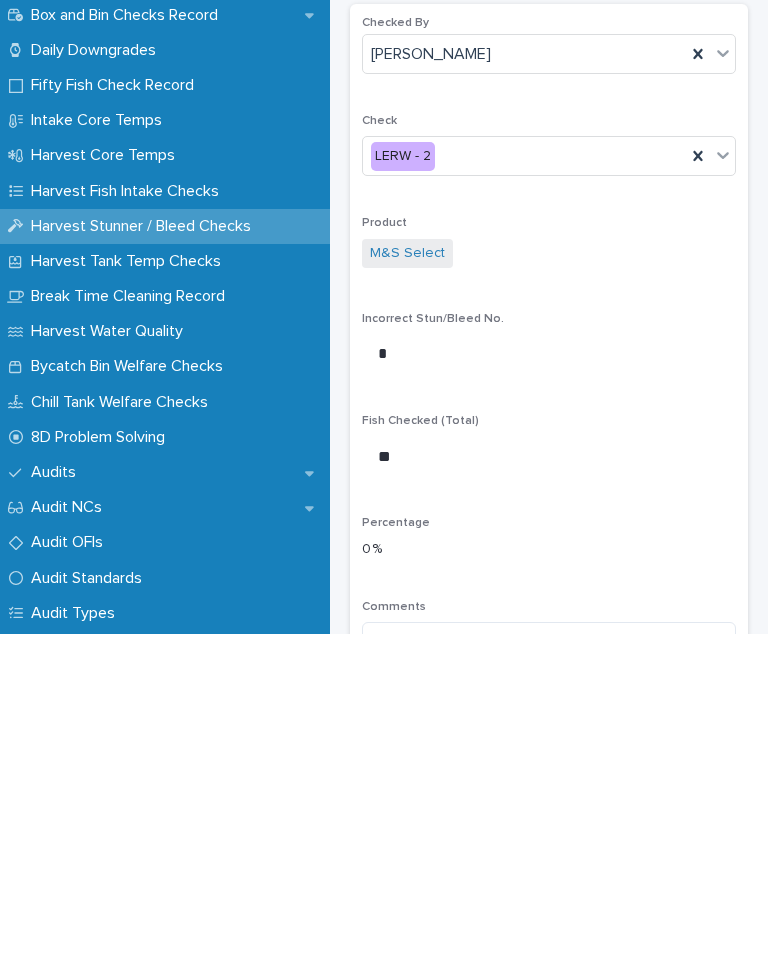 click on "Checked By Robert Forbes Check LERW - 2 Product M&S Select   Incorrect Stun/Bleed No. * Fish Checked (Total) ** Percentage 0 % Comments" at bounding box center [549, 669] 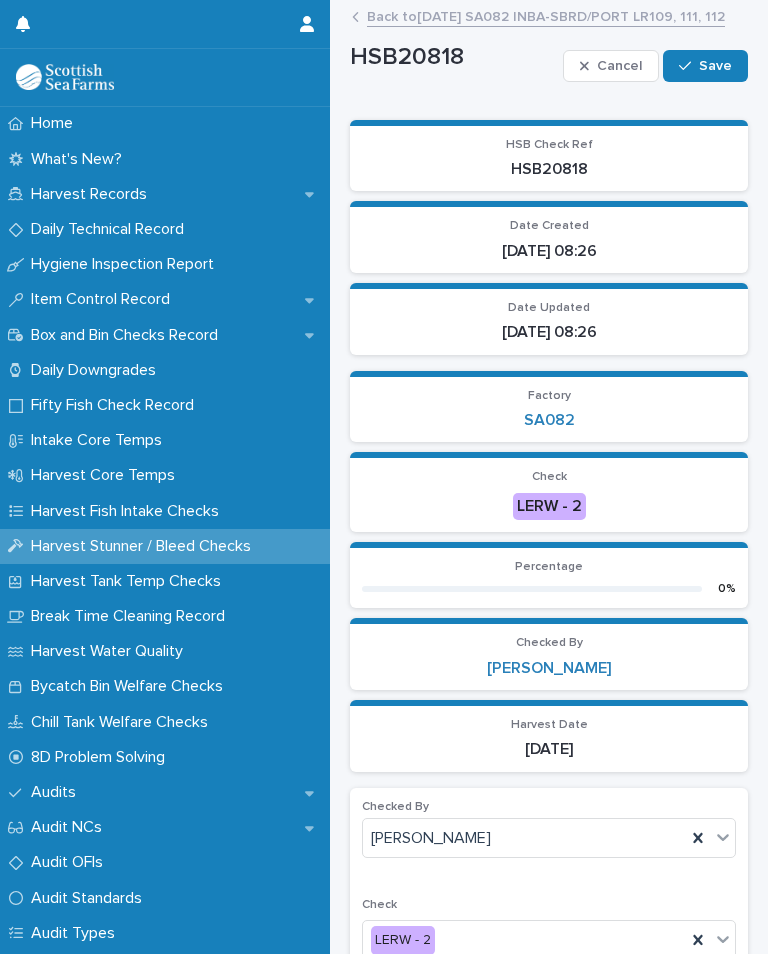 scroll, scrollTop: 0, scrollLeft: 0, axis: both 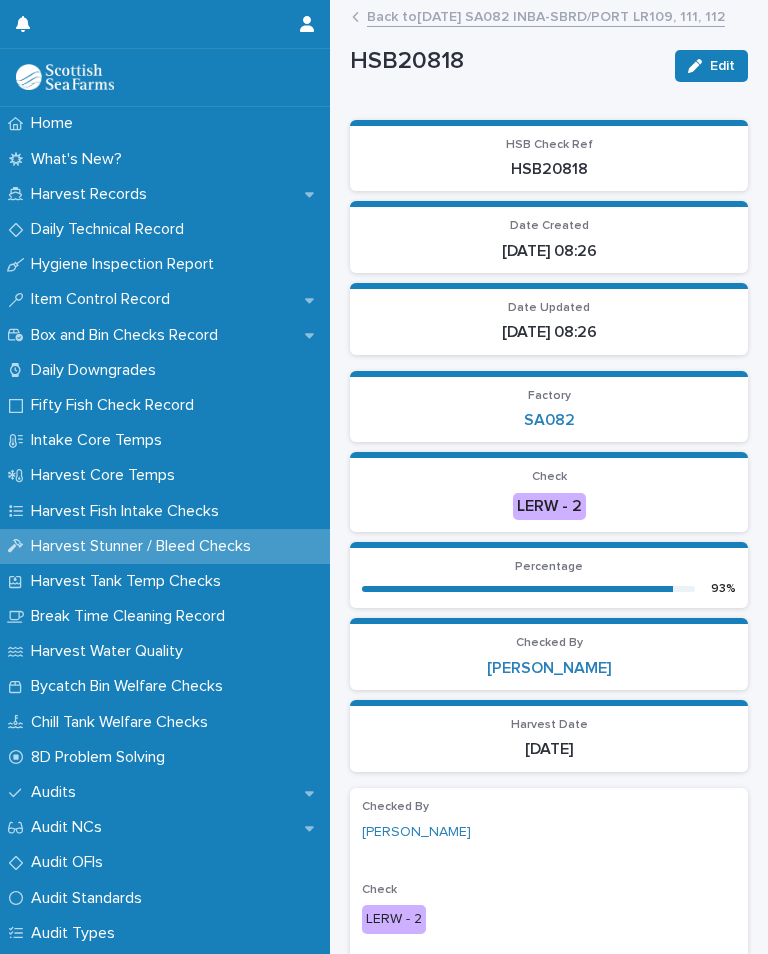 click on "Edit" at bounding box center [711, 66] 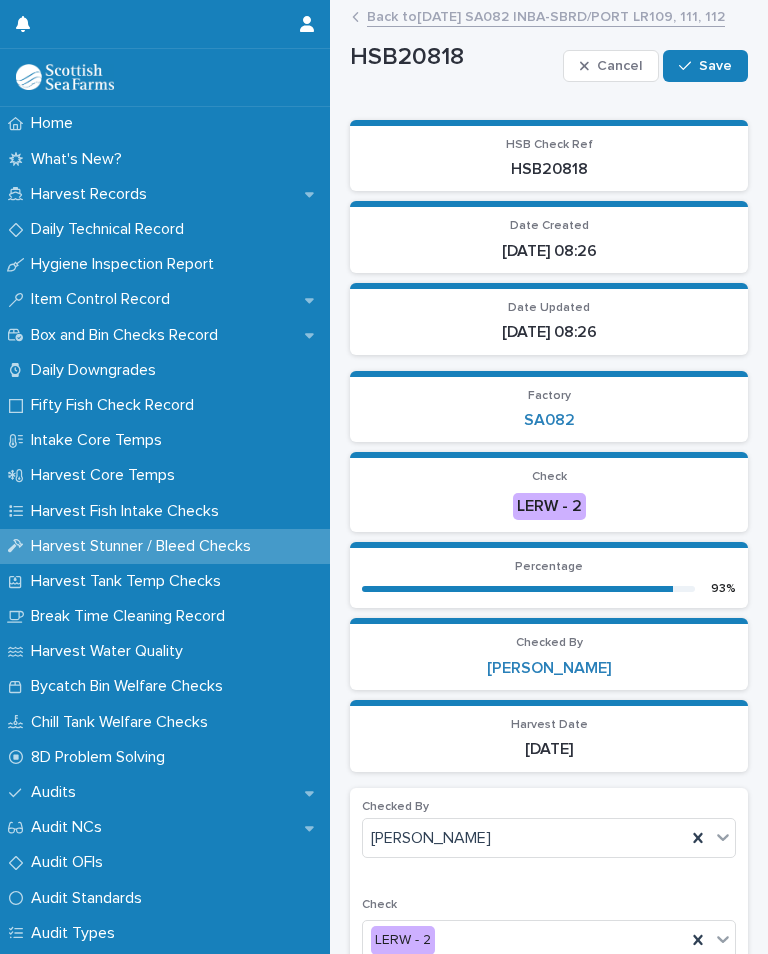 click at bounding box center (689, 66) 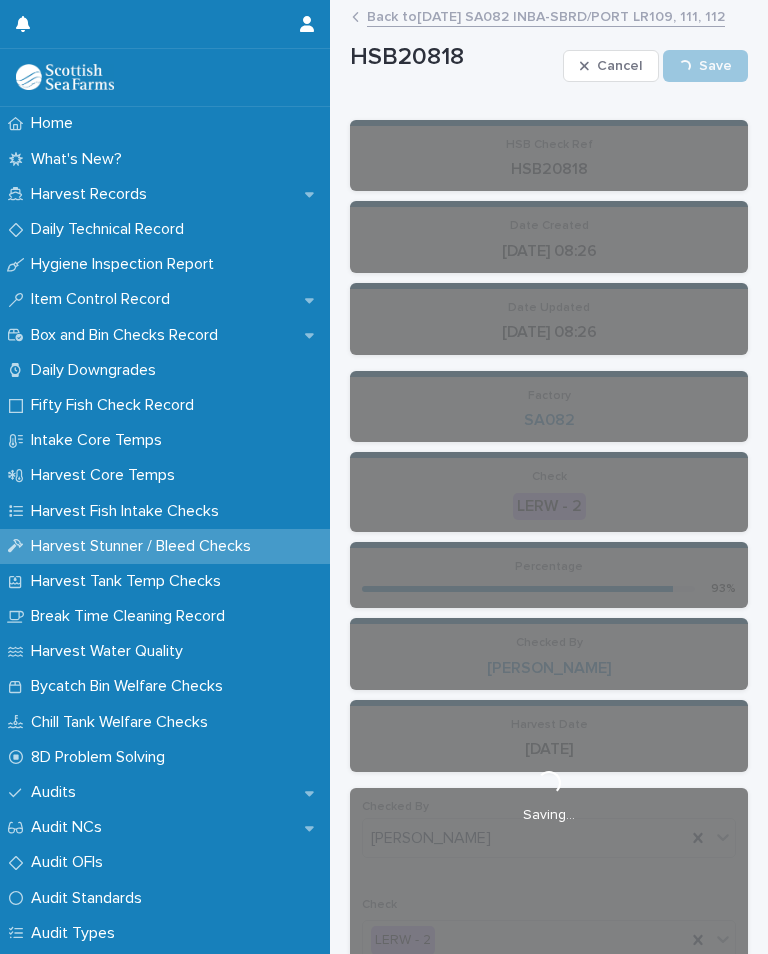 click on "Back to  [DATE] SA082 INBA-SBRD/PORT LR109, 111, 112" at bounding box center [546, 15] 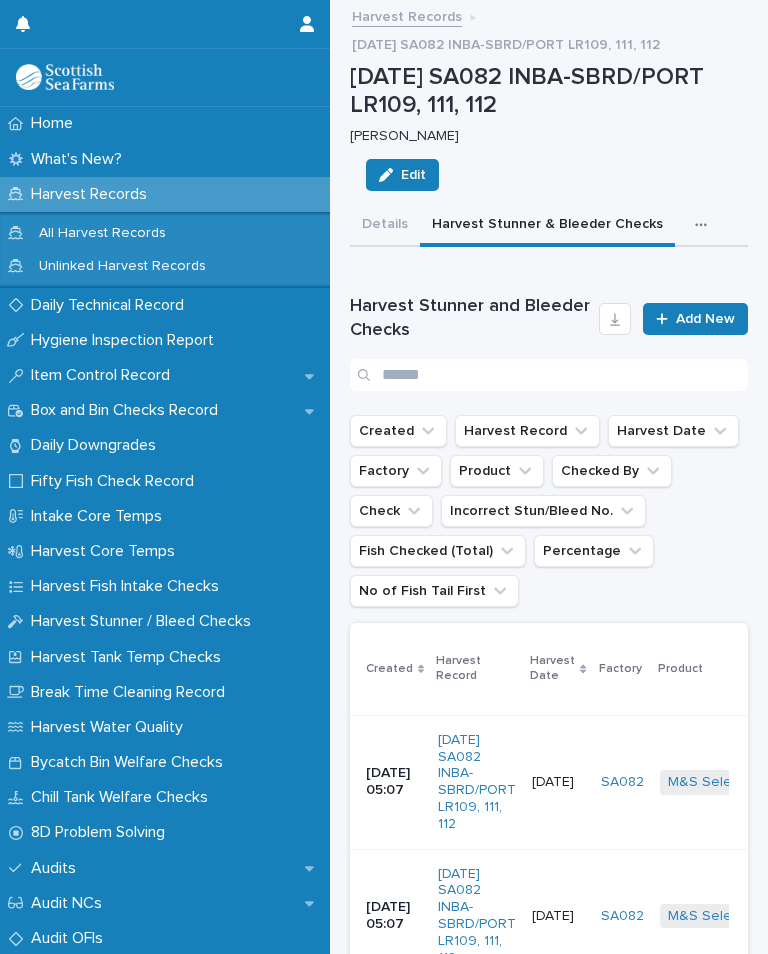 click on "Add New" at bounding box center (695, 319) 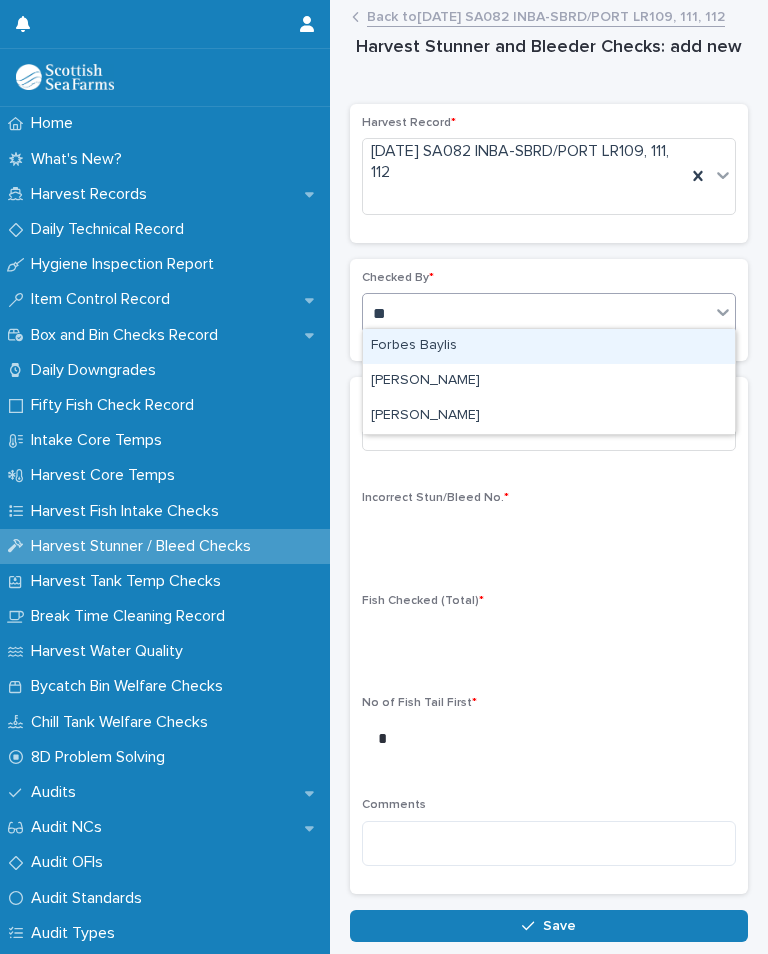 click on "[PERSON_NAME]" at bounding box center [549, 416] 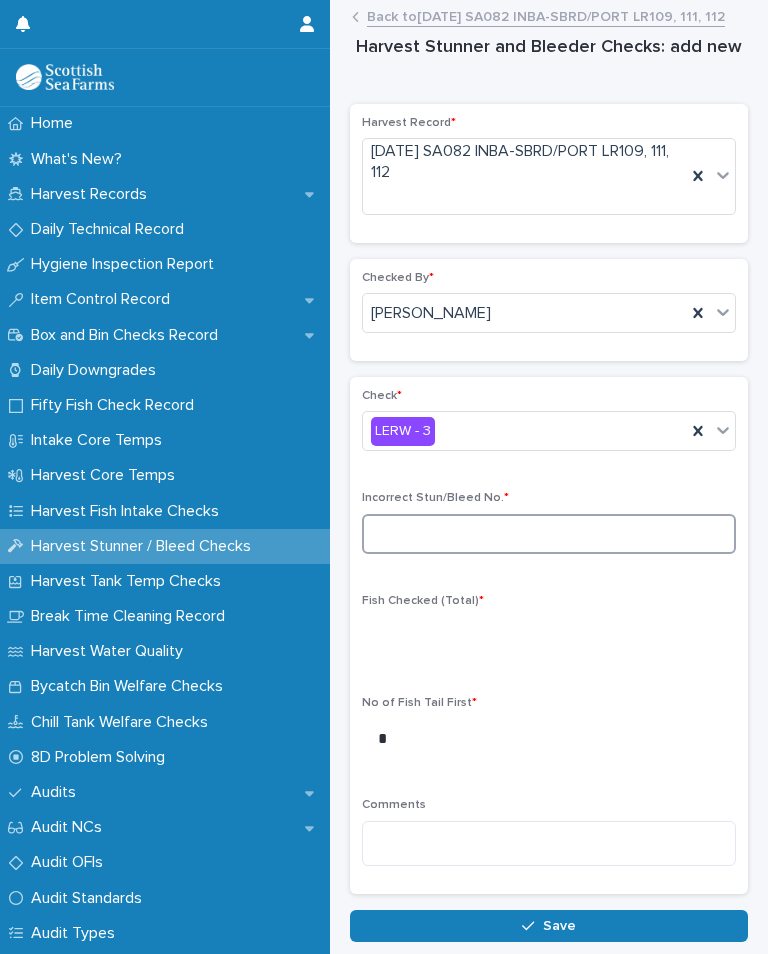 click at bounding box center [549, 534] 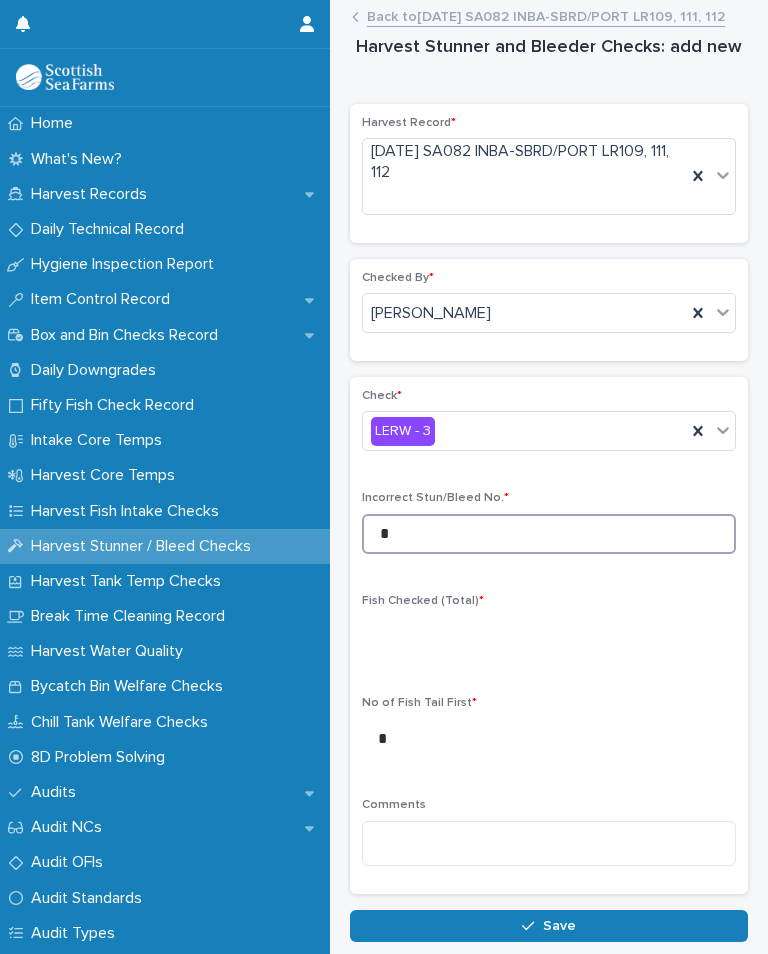 type on "*" 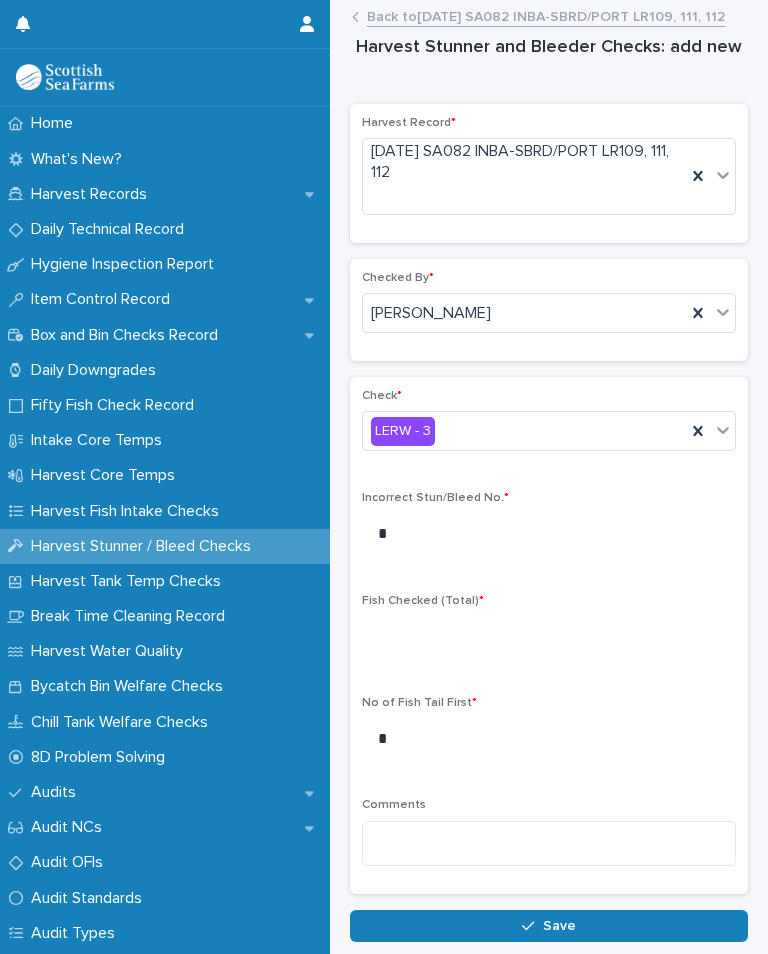click on "Check * LERW - 3 Incorrect Stun/Bleed No. * * Fish Checked (Total) * No of Fish Tail First * * Comments" at bounding box center [549, 635] 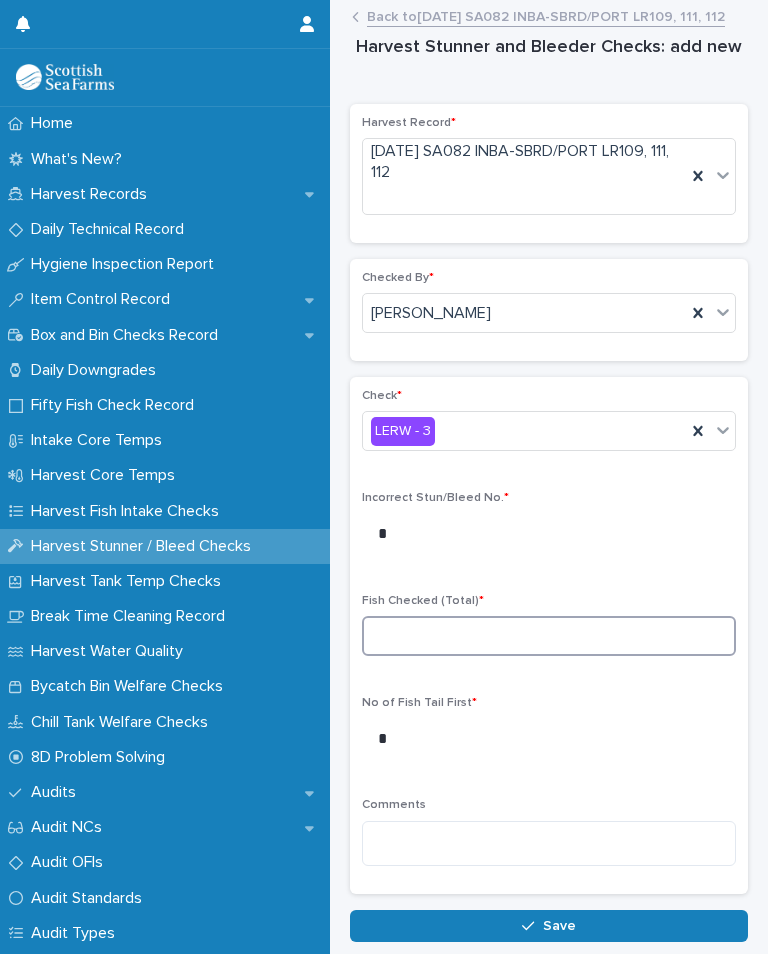click at bounding box center [549, 636] 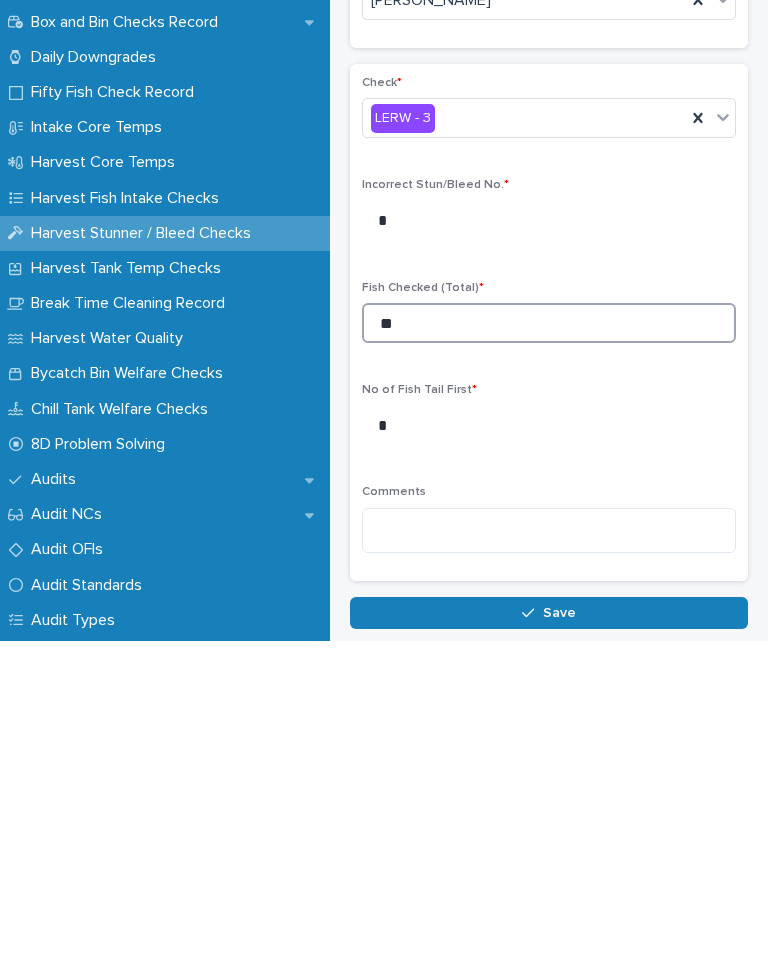 type on "**" 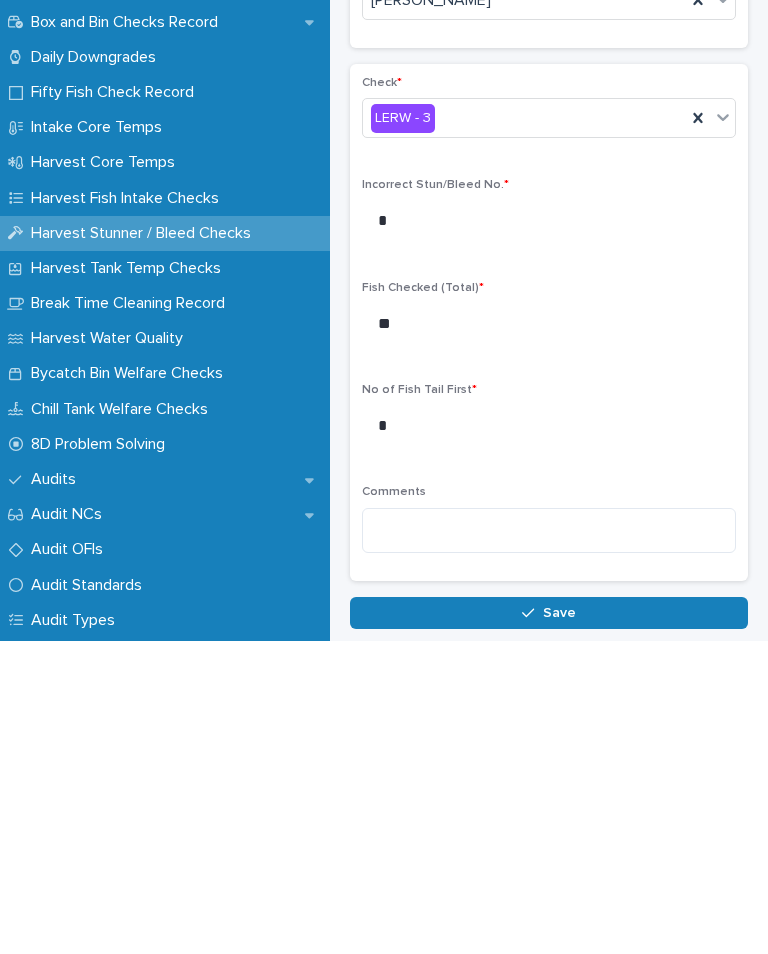 click on "Save" at bounding box center (549, 926) 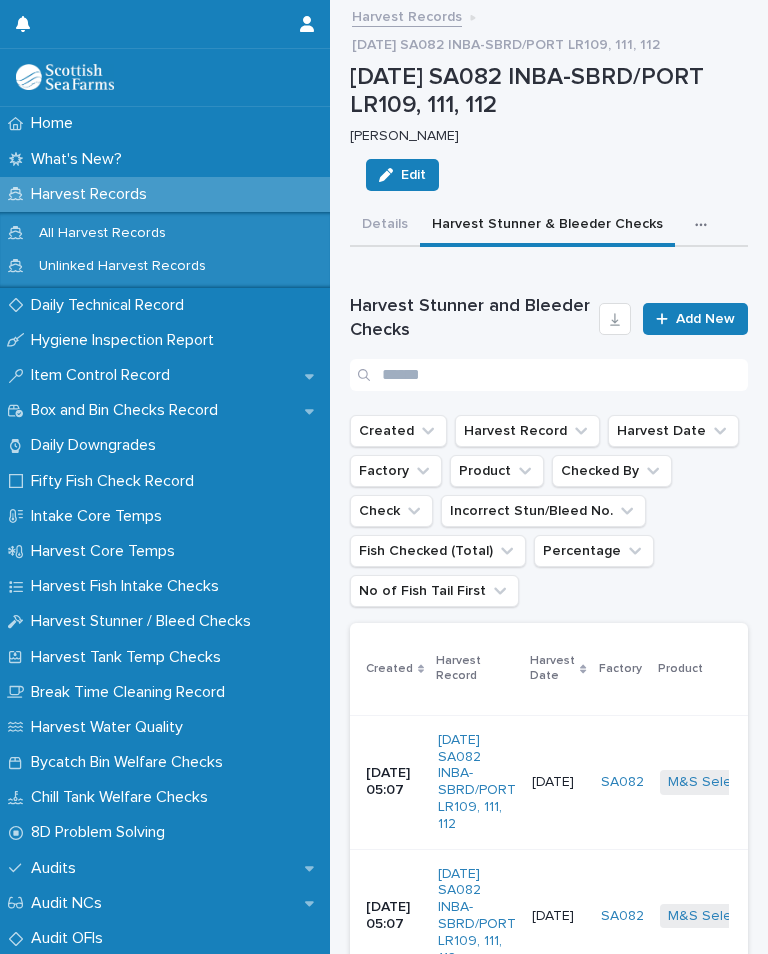click on "Add New" at bounding box center (705, 319) 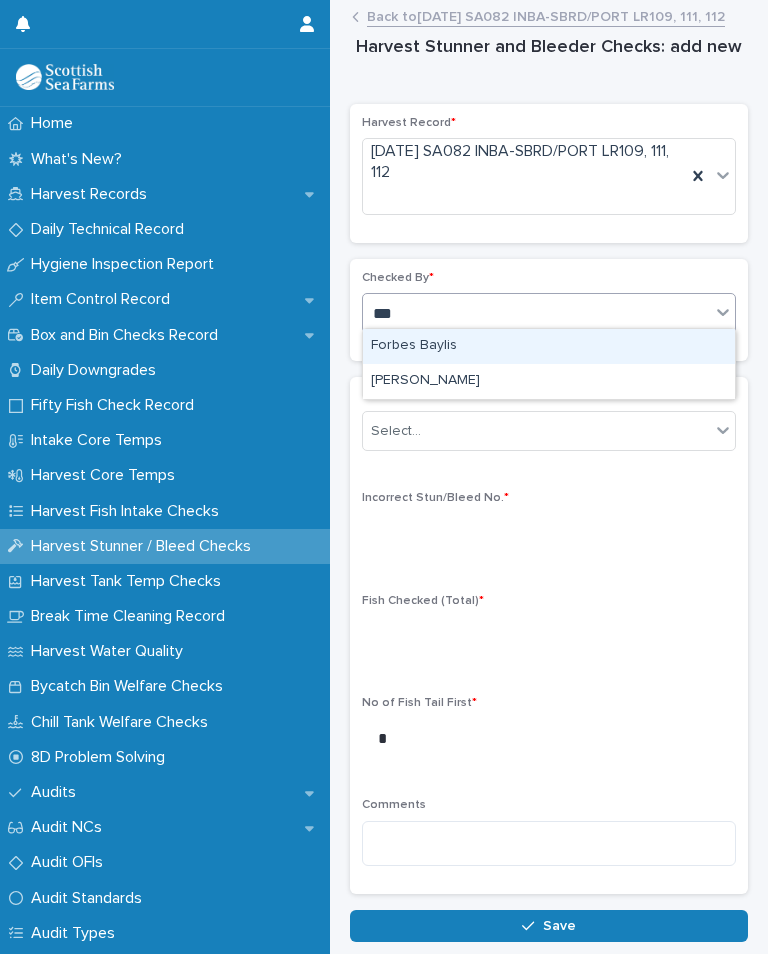 click on "[PERSON_NAME]" at bounding box center [549, 381] 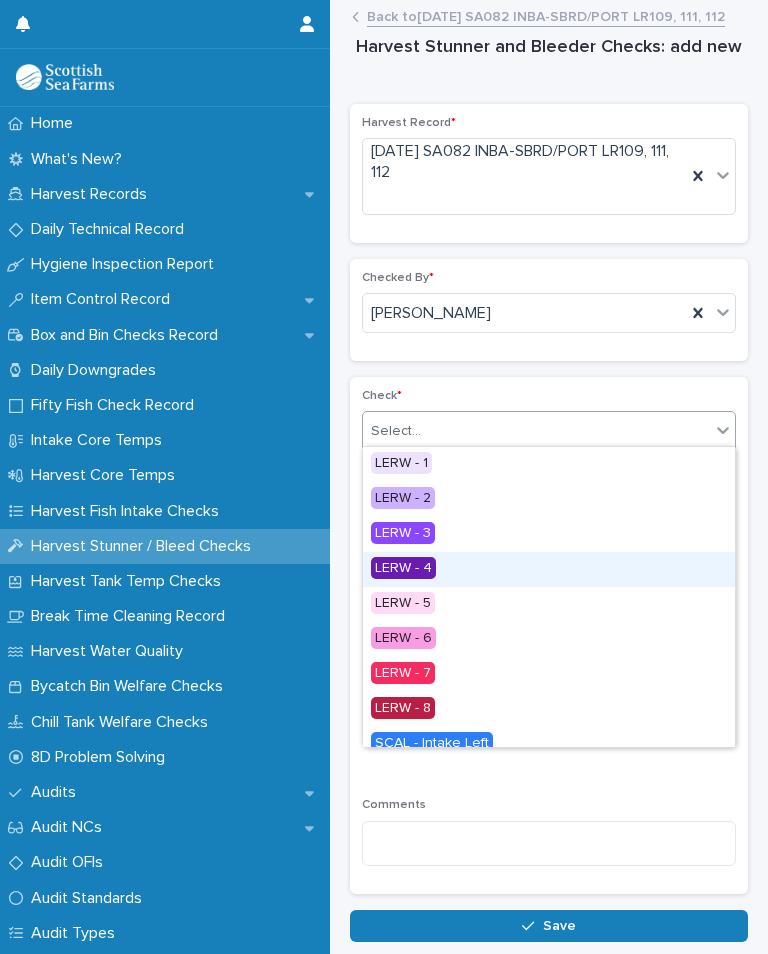 click on "LERW - 4" at bounding box center (549, 569) 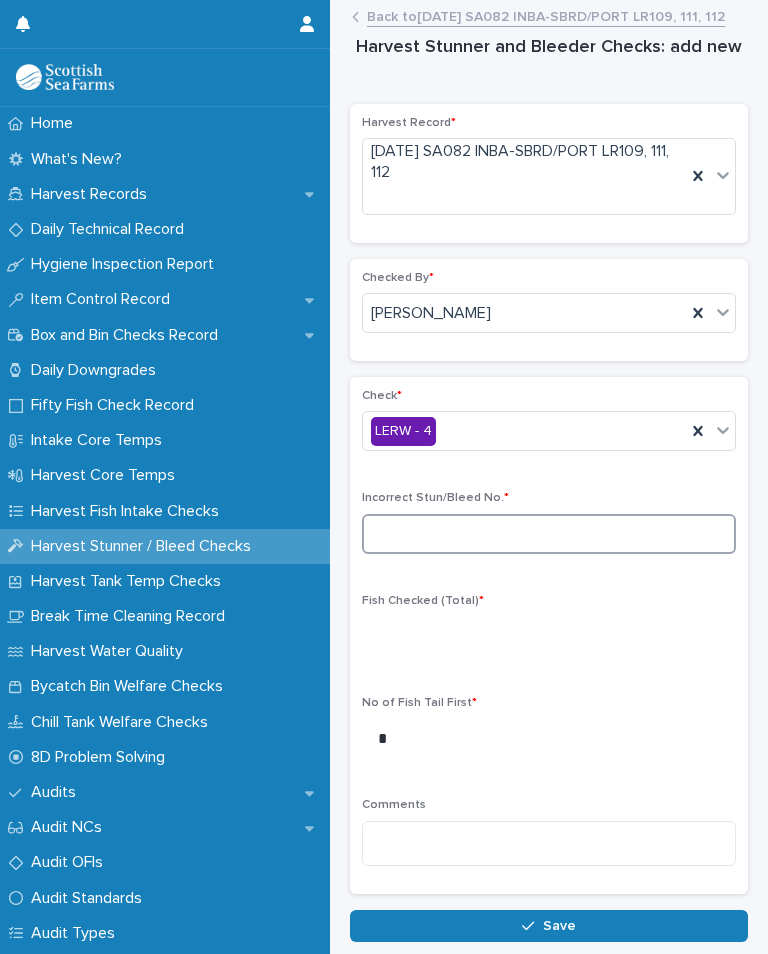 click at bounding box center (549, 534) 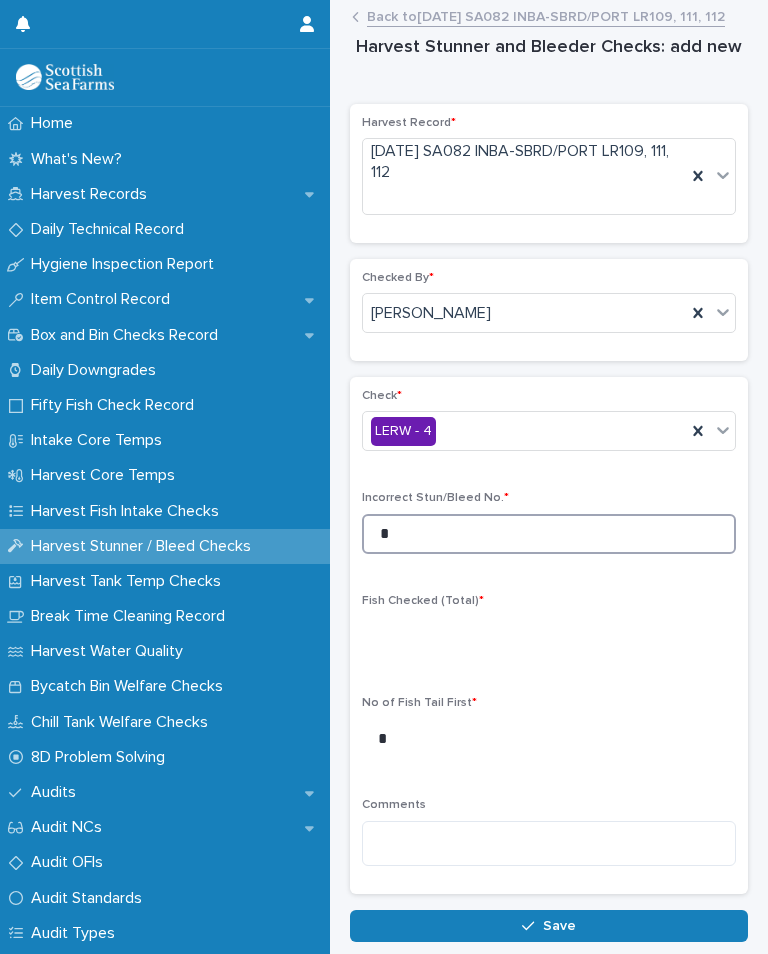 type on "*" 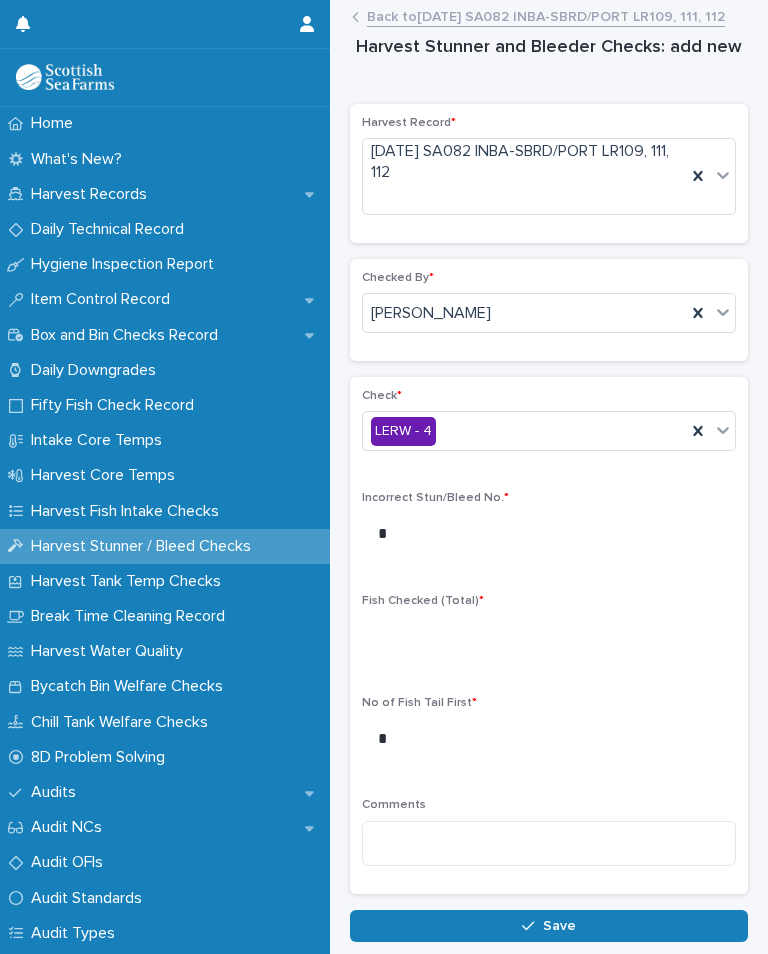 click on "Check * LERW - 4 Incorrect Stun/Bleed No. * * Fish Checked (Total) * No of Fish Tail First * * Comments" at bounding box center (549, 635) 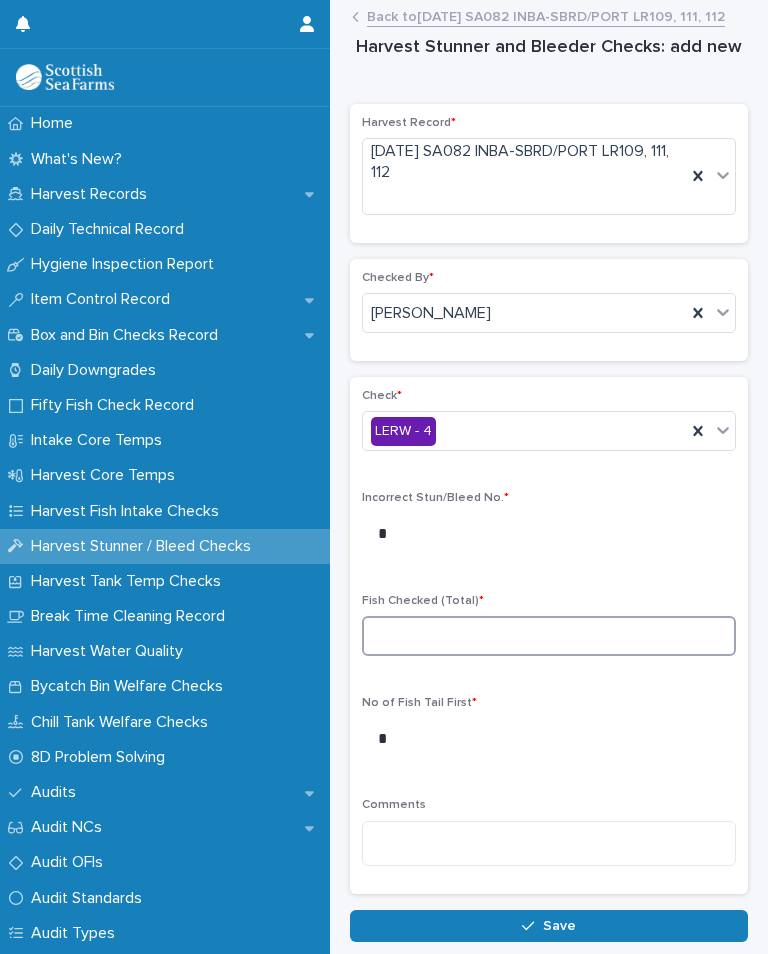 click at bounding box center (549, 636) 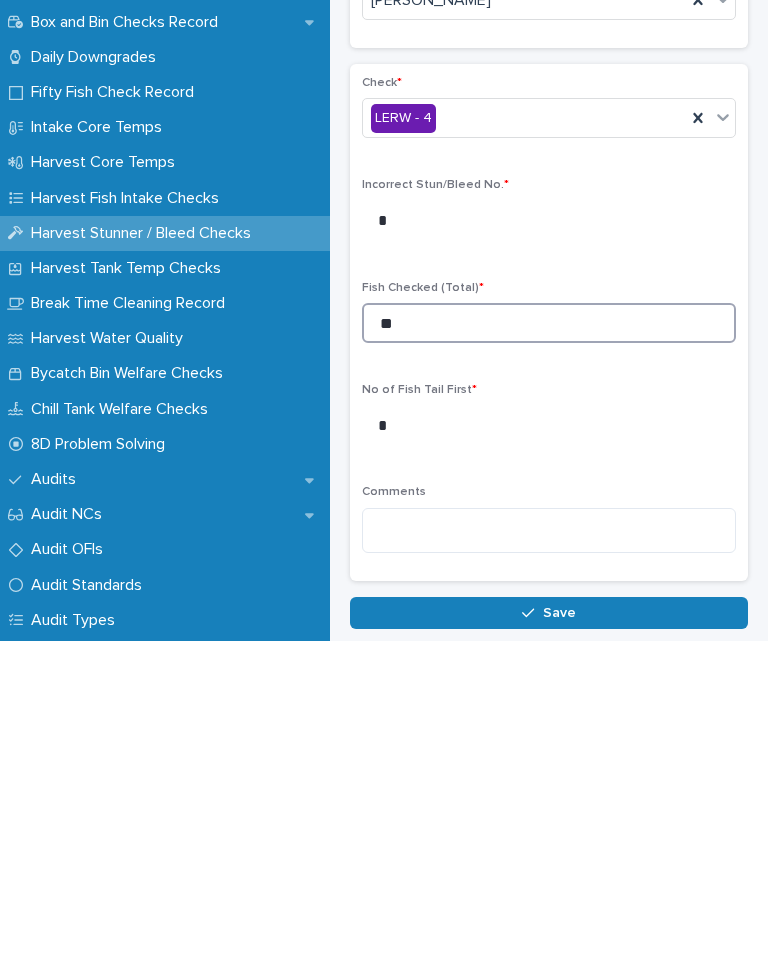 type on "**" 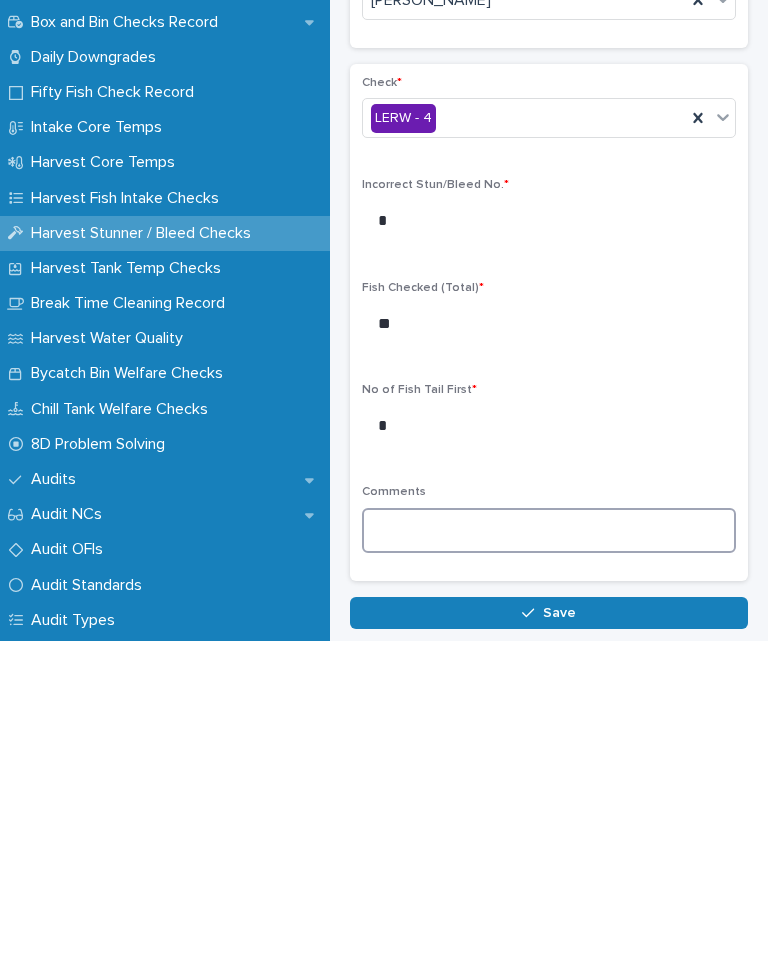 click at bounding box center [549, 843] 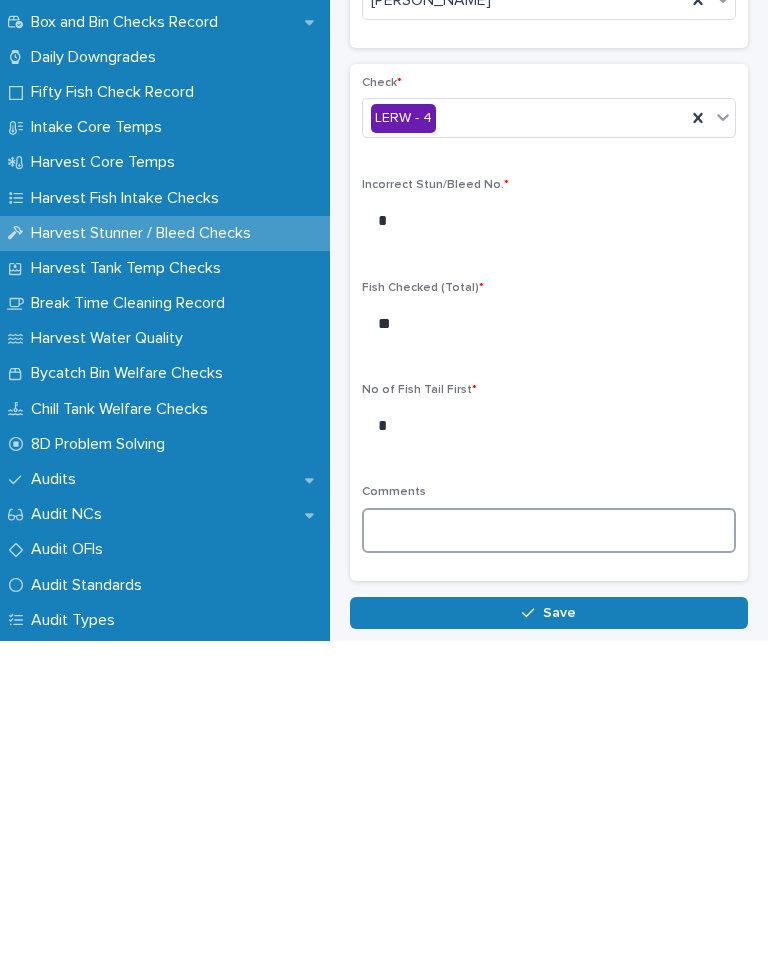 paste on "**********" 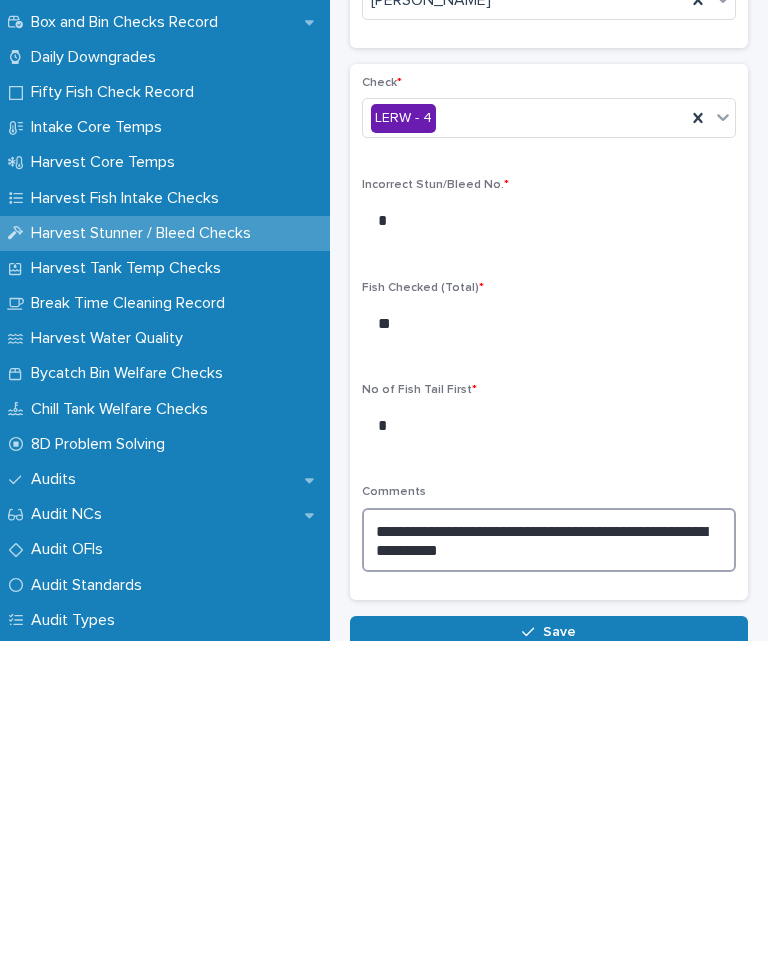 type on "**********" 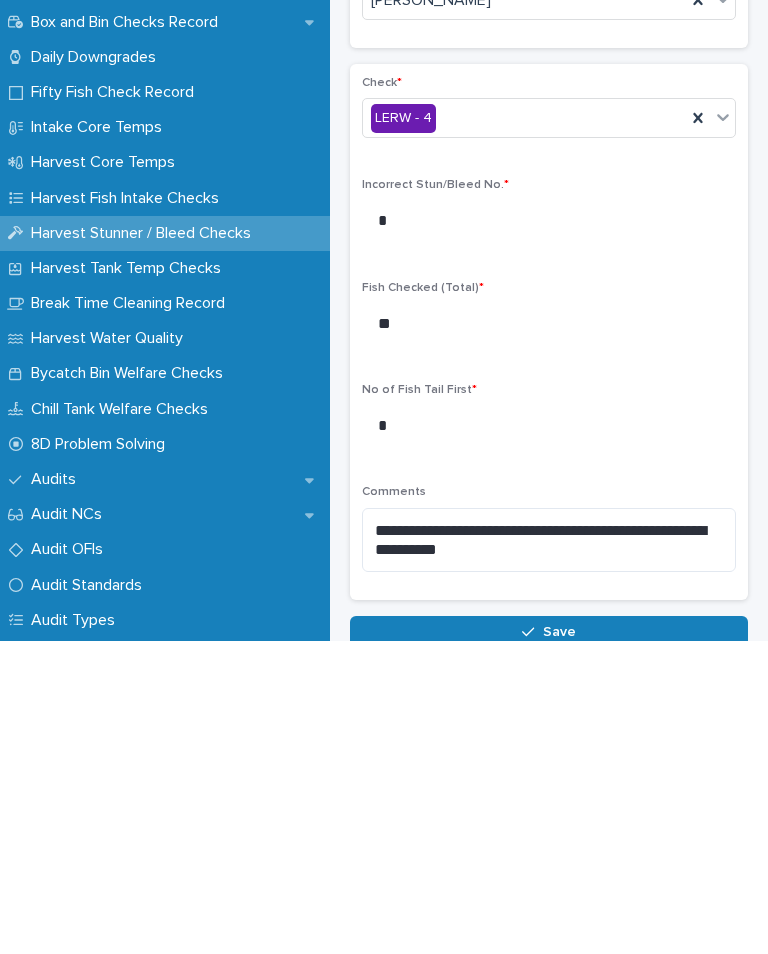 click on "Save" at bounding box center (549, 945) 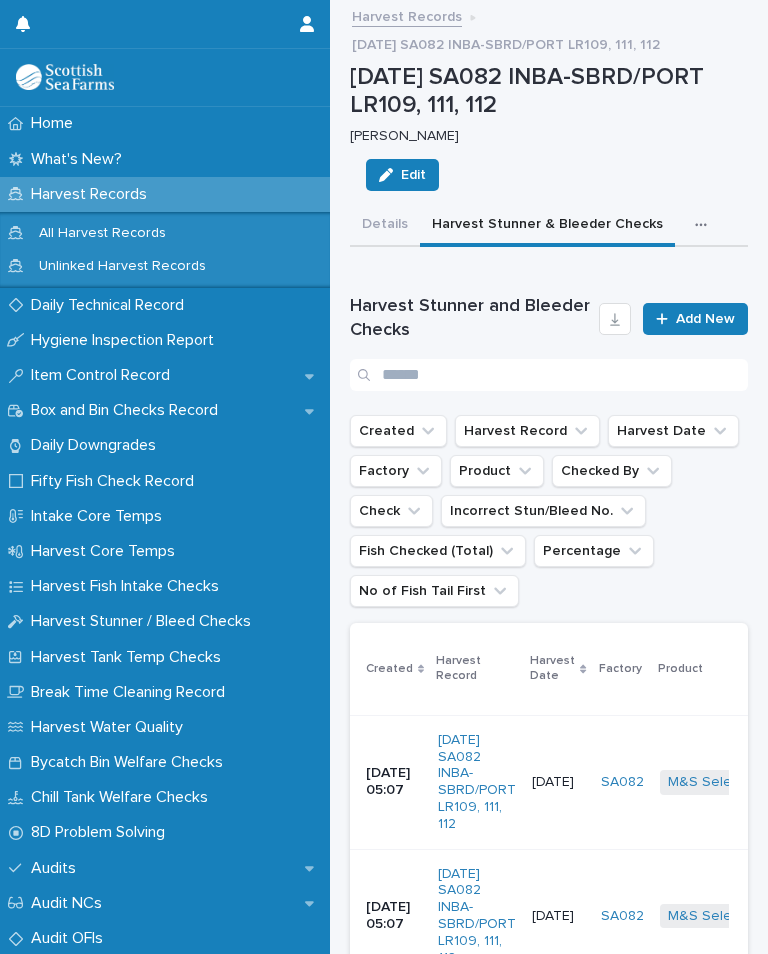 click on "Add New" at bounding box center (705, 319) 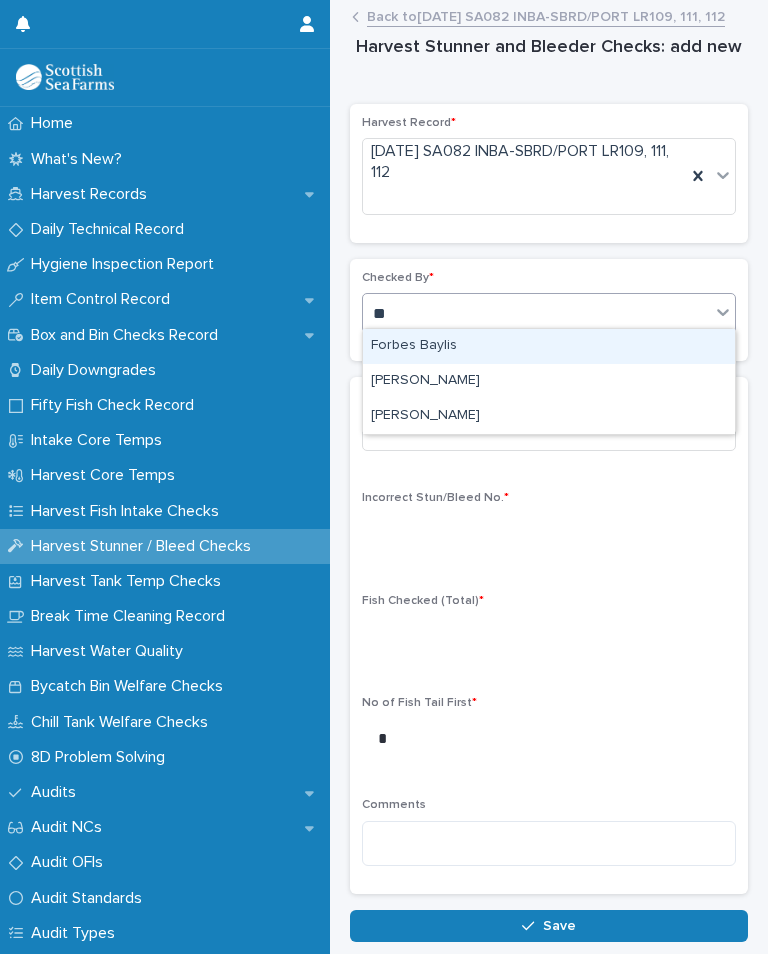 click on "[PERSON_NAME]" at bounding box center [549, 416] 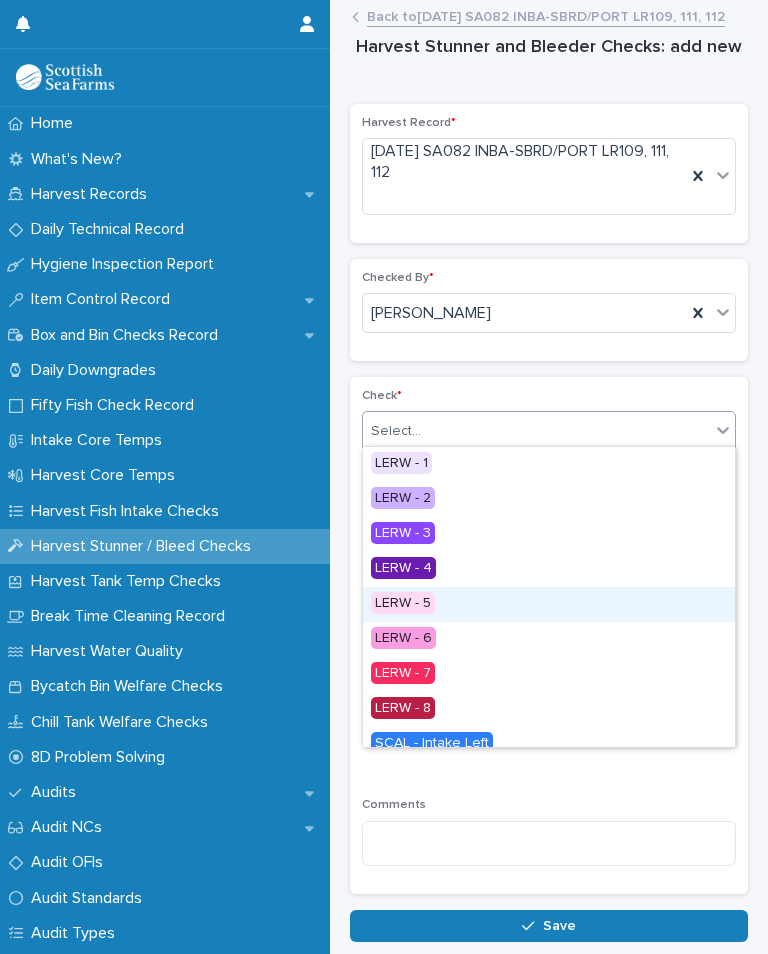 click on "LERW - 5" at bounding box center [549, 604] 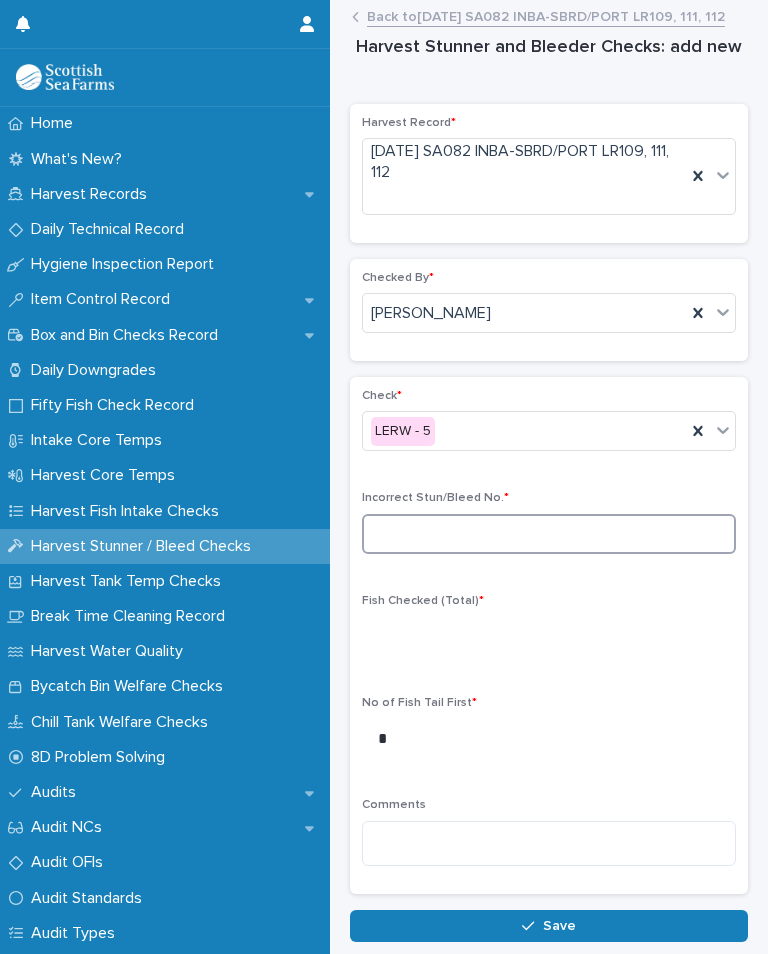 click at bounding box center [549, 534] 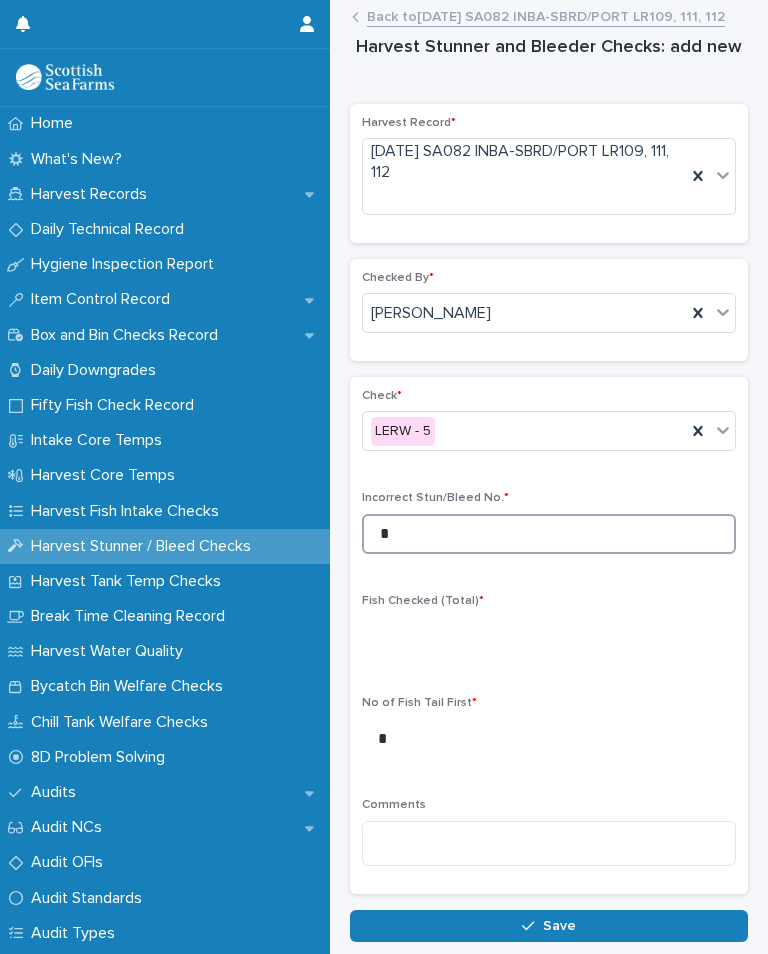 type on "*" 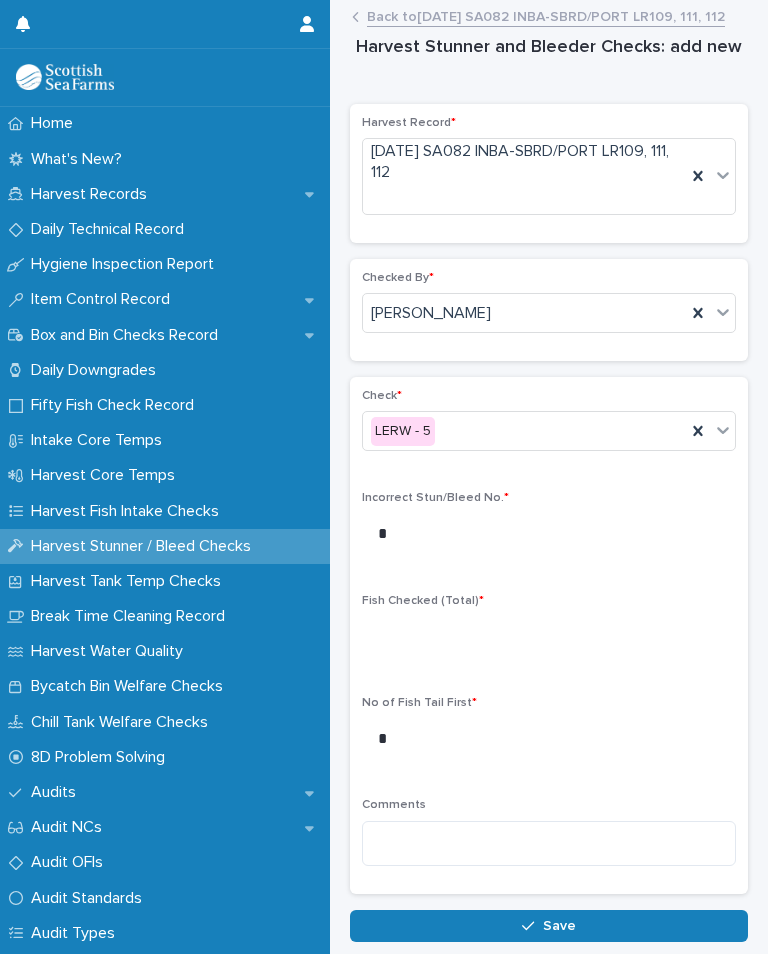 click on "Check * LERW - 5 Incorrect Stun/Bleed No. * * Fish Checked (Total) * No of Fish Tail First * * Comments" at bounding box center (549, 635) 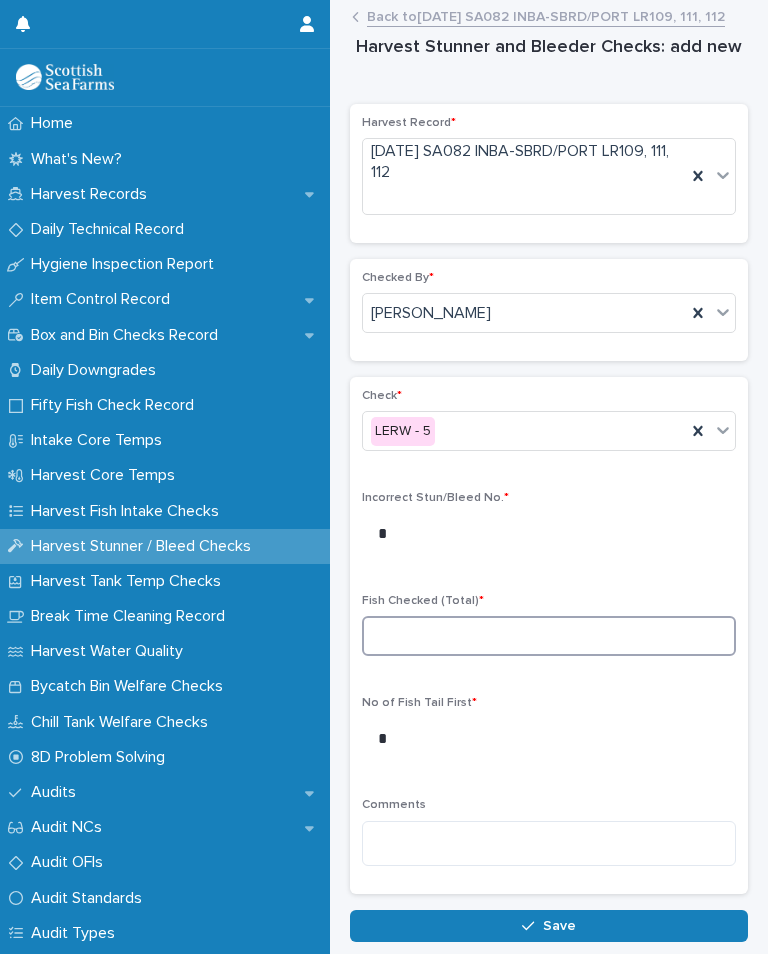 click at bounding box center (549, 636) 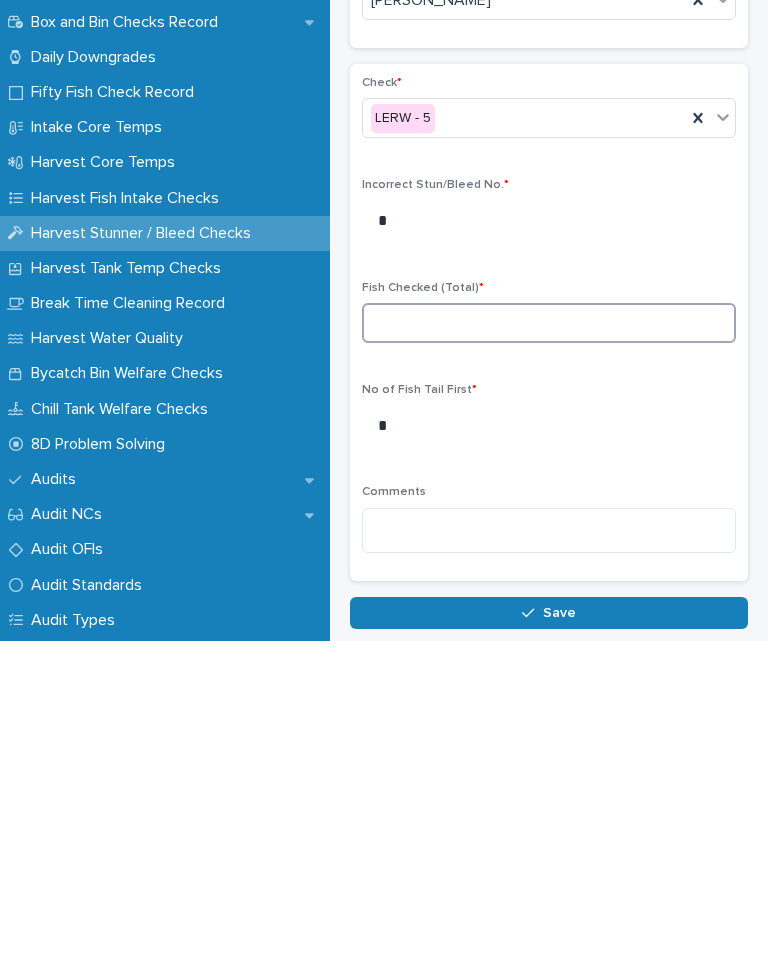 paste 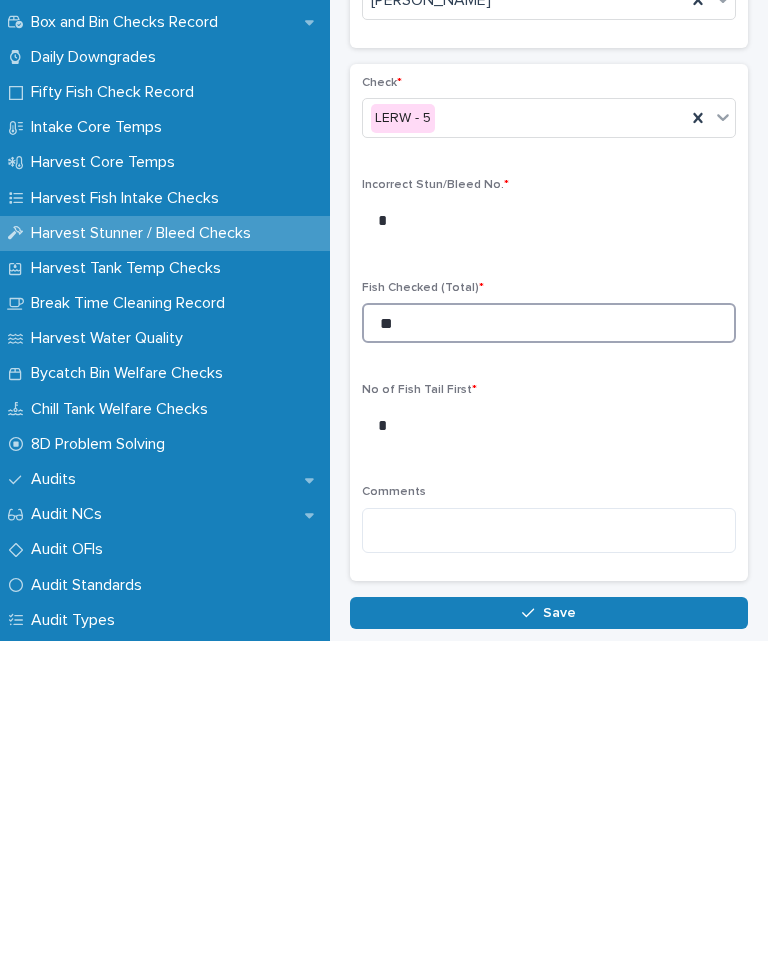 type on "**" 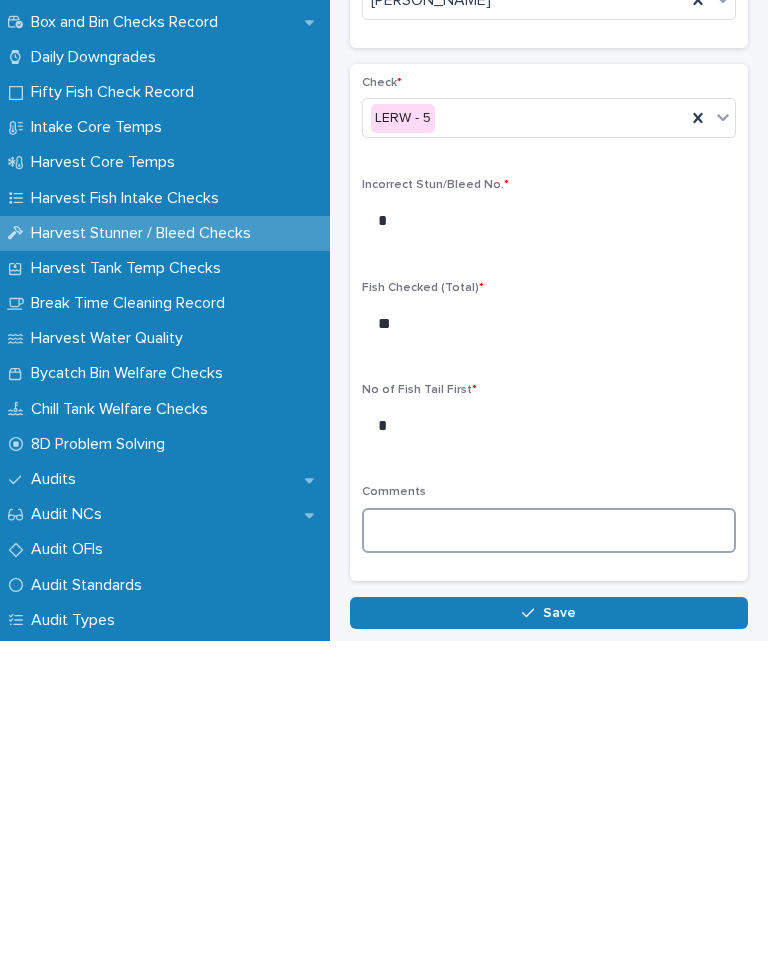 click at bounding box center [549, 843] 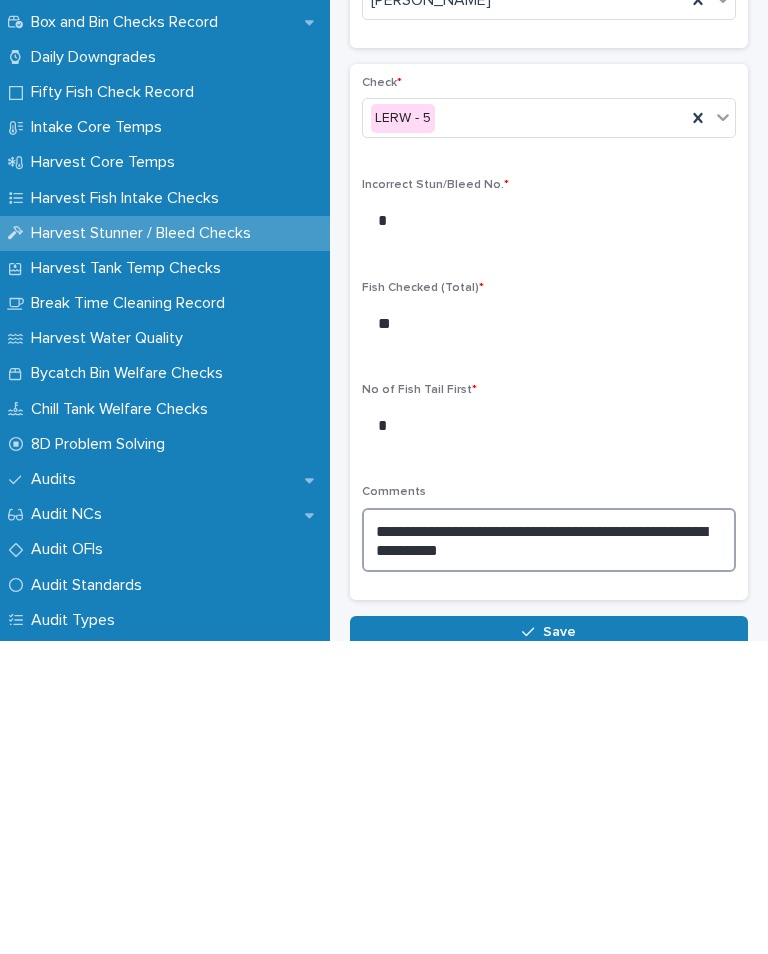 type on "**********" 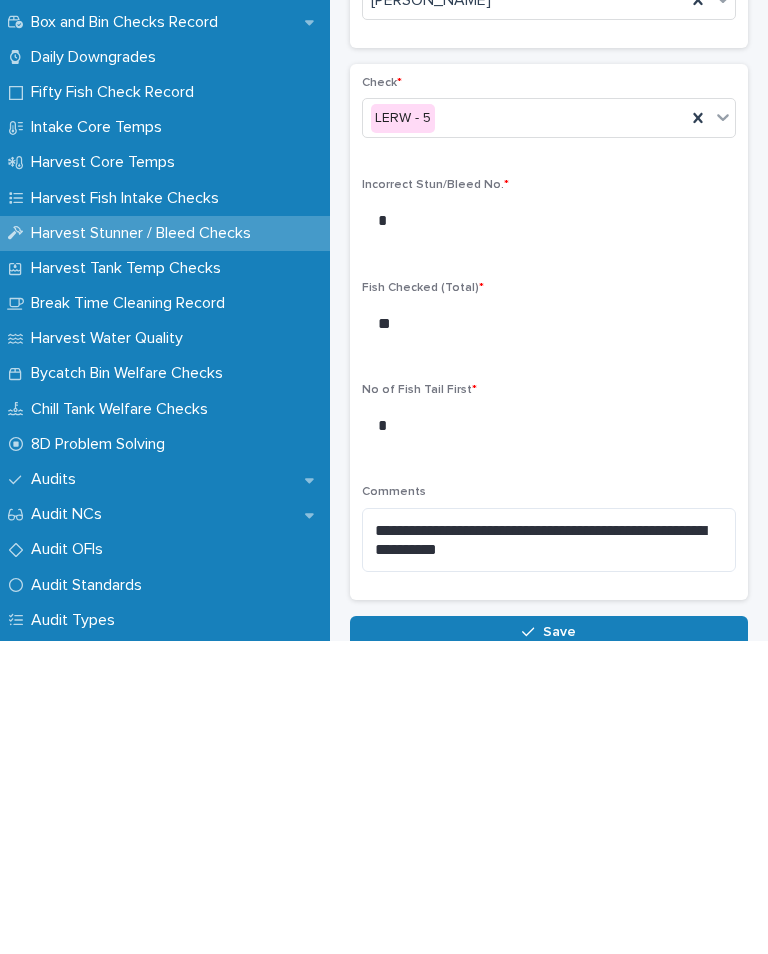 click on "Save" at bounding box center (549, 945) 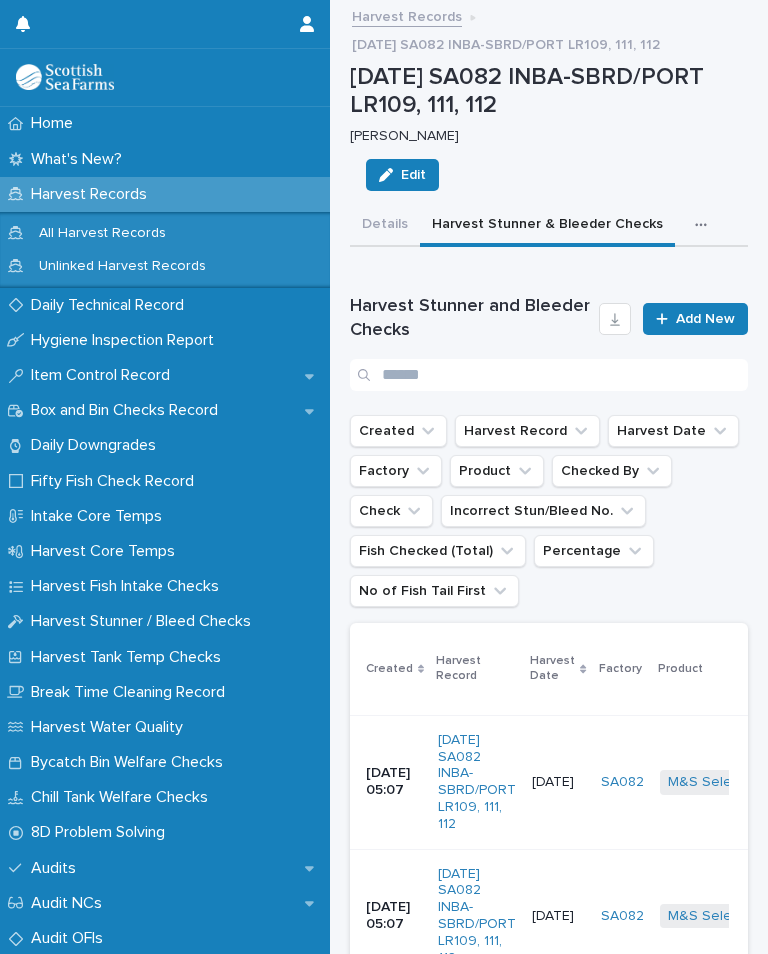 scroll, scrollTop: 1511, scrollLeft: 0, axis: vertical 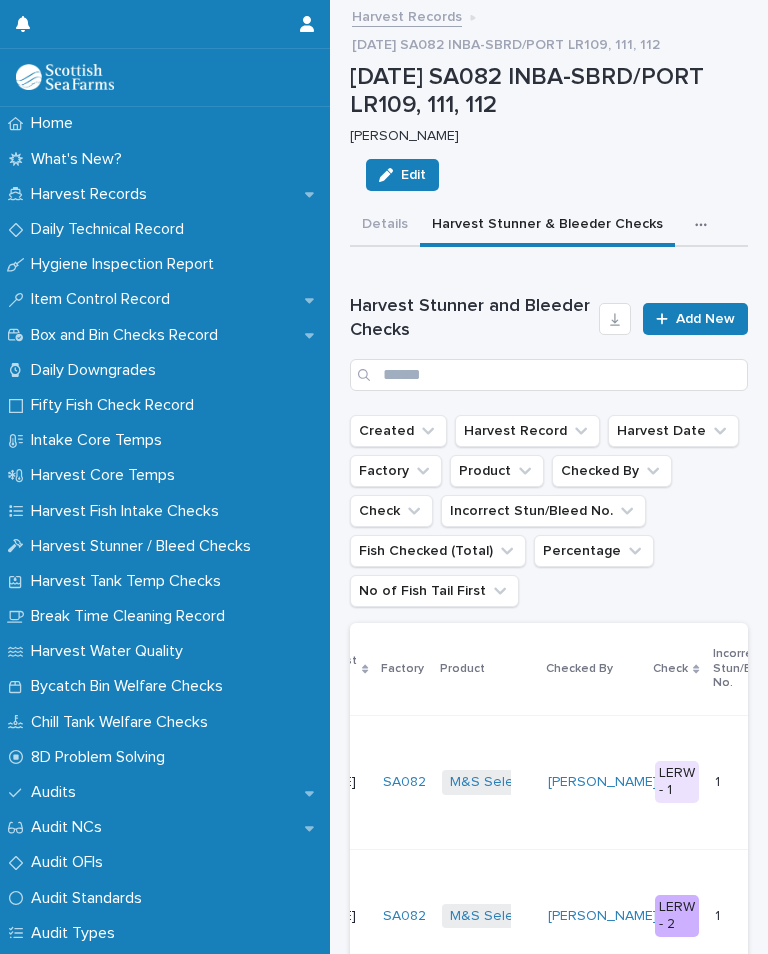 click on "Add New" at bounding box center [705, 319] 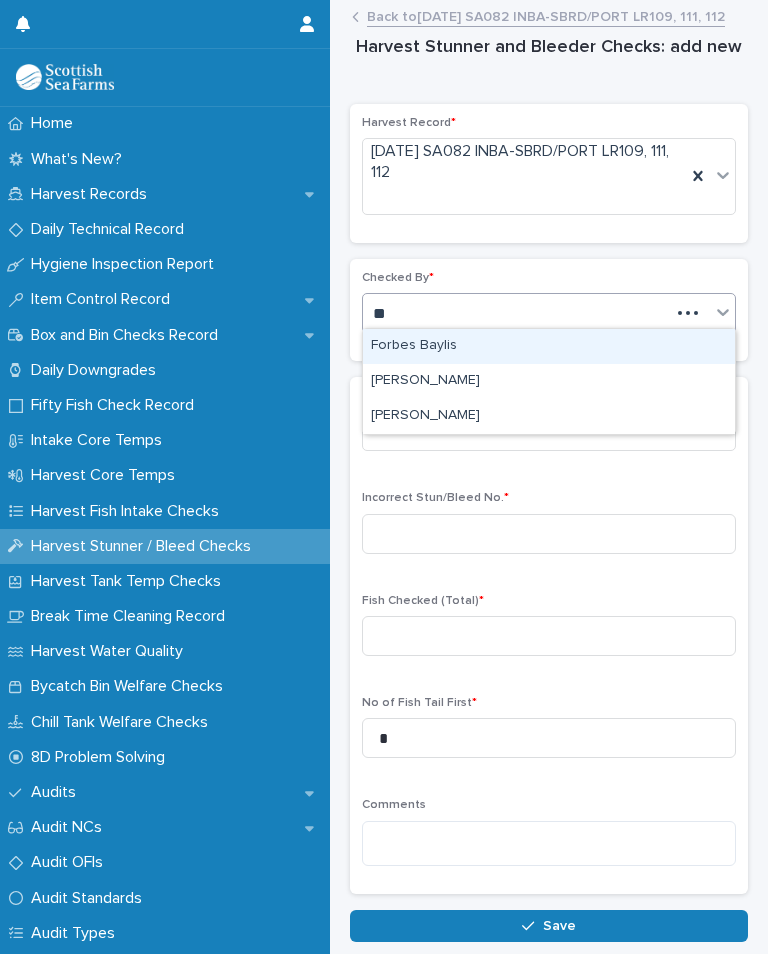 click on "[PERSON_NAME]" at bounding box center [549, 416] 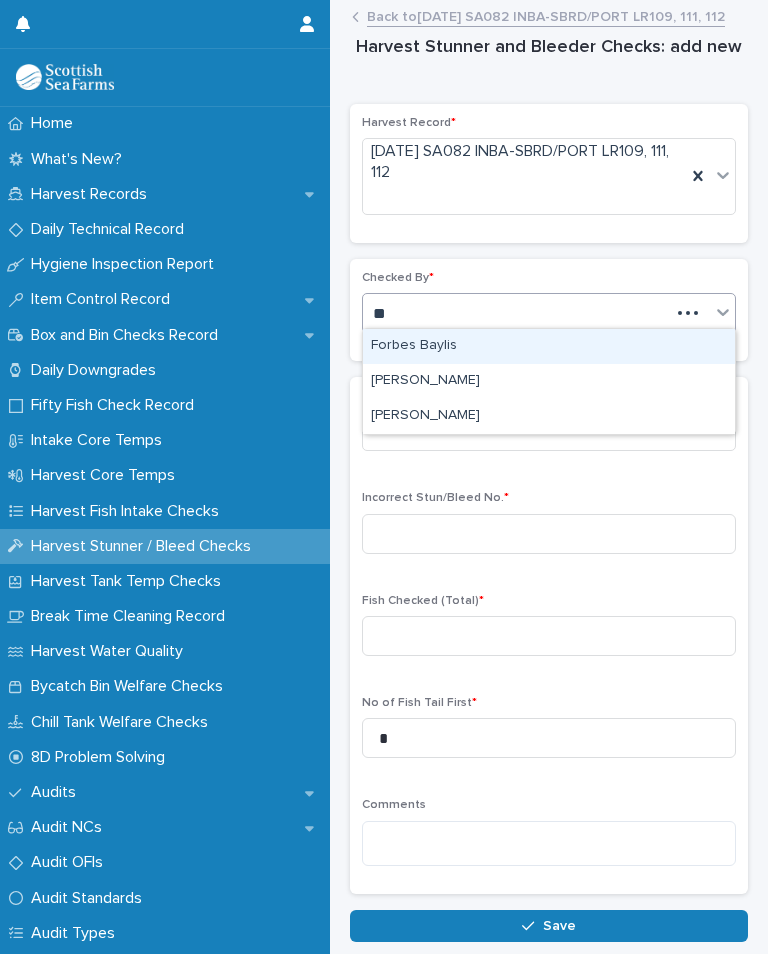 type on "**" 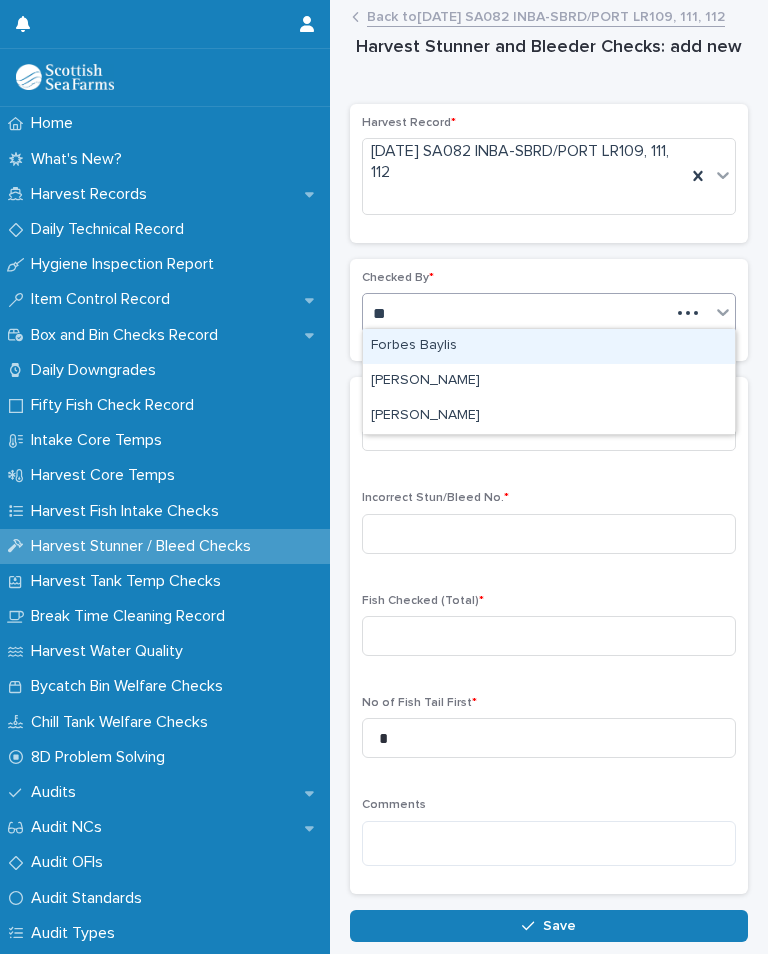 type 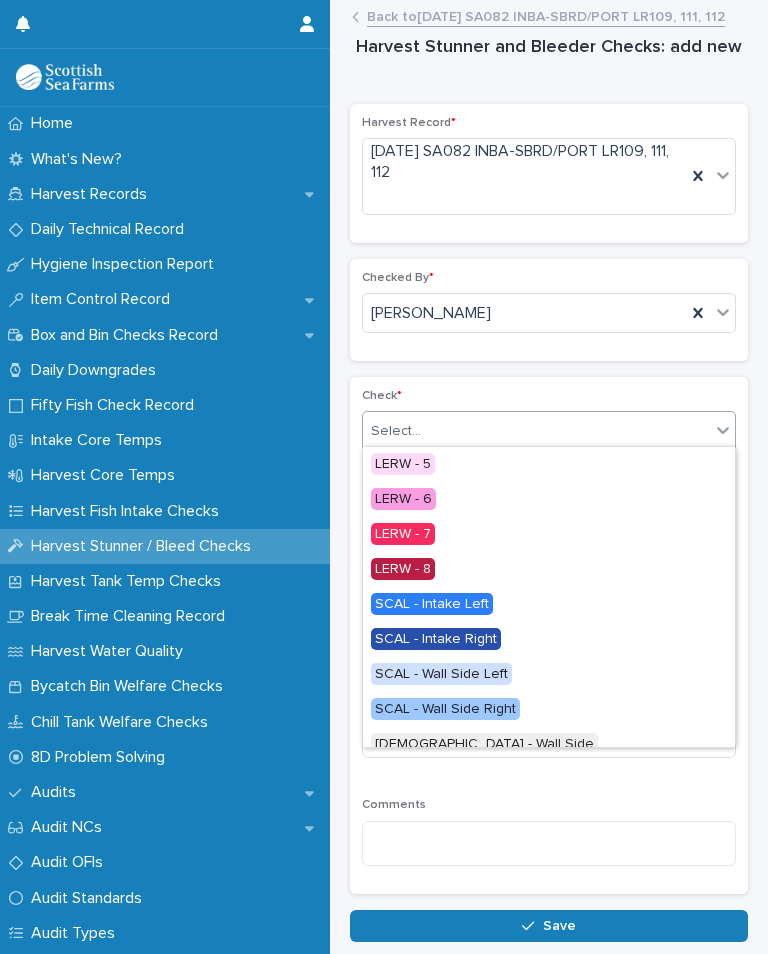 scroll, scrollTop: 136, scrollLeft: 0, axis: vertical 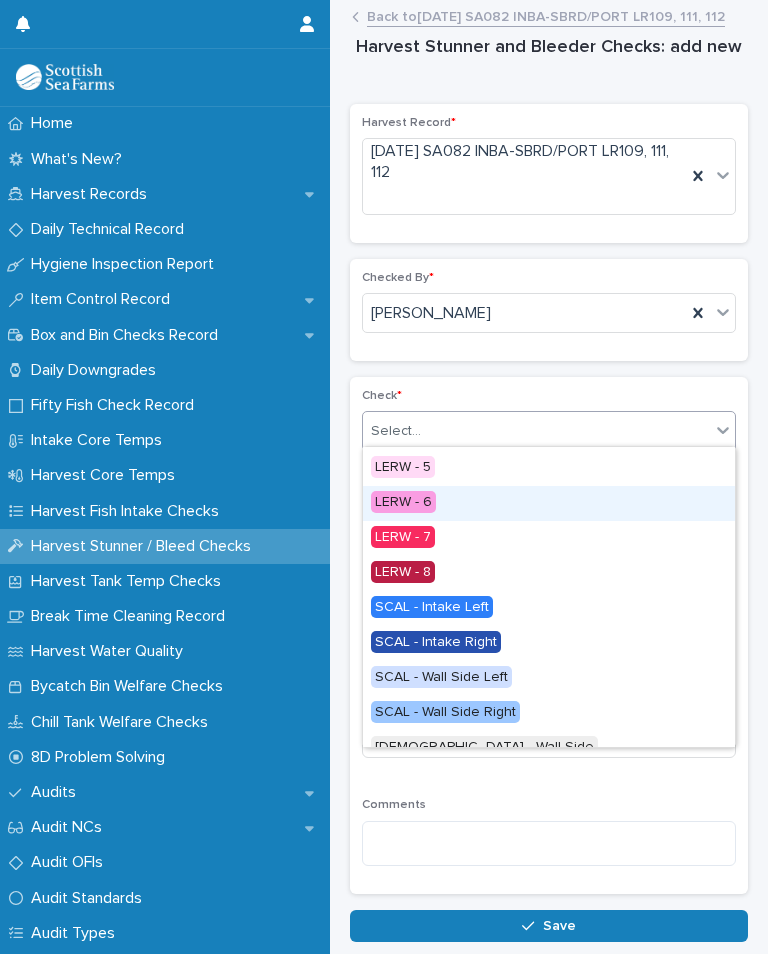 click on "LERW - 6" at bounding box center [403, 502] 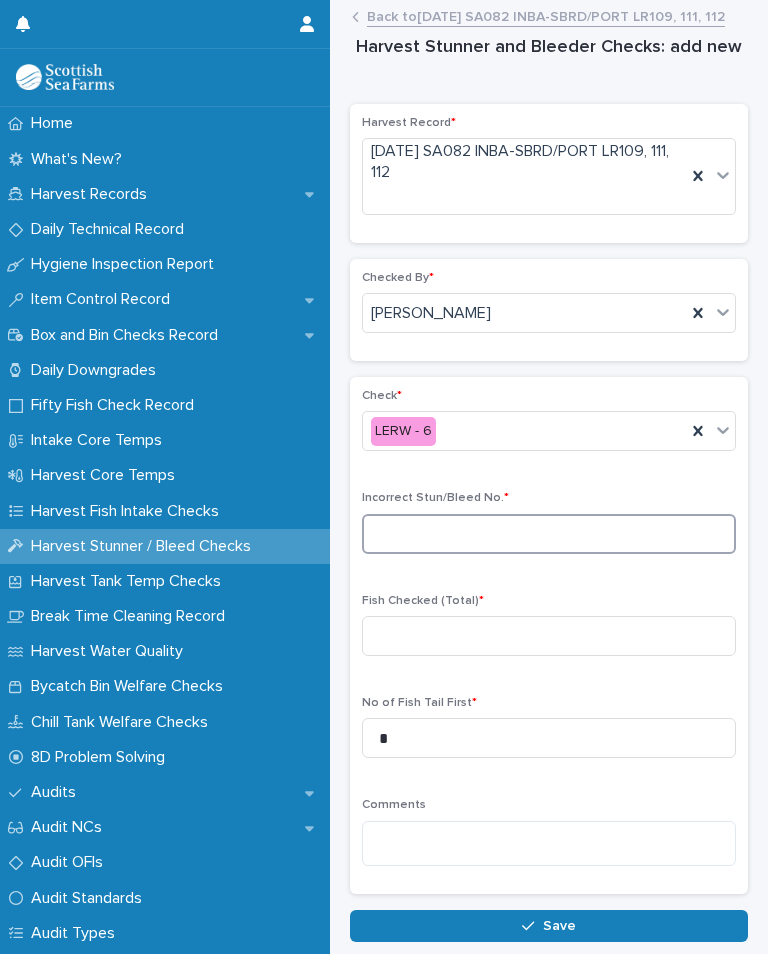click at bounding box center (549, 534) 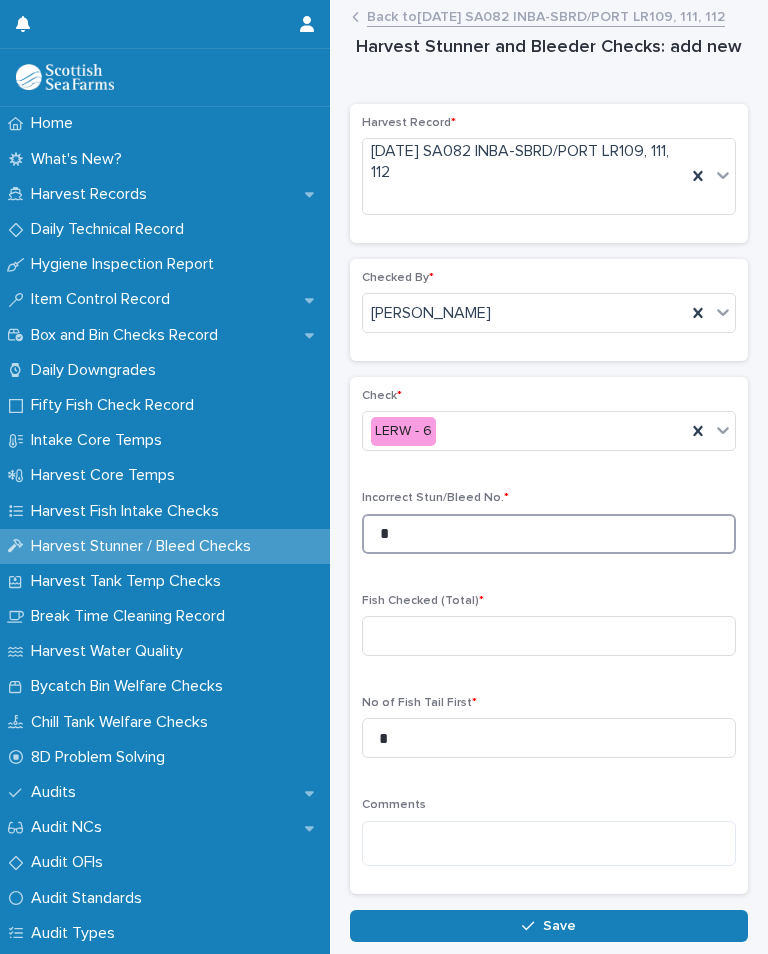 type on "*" 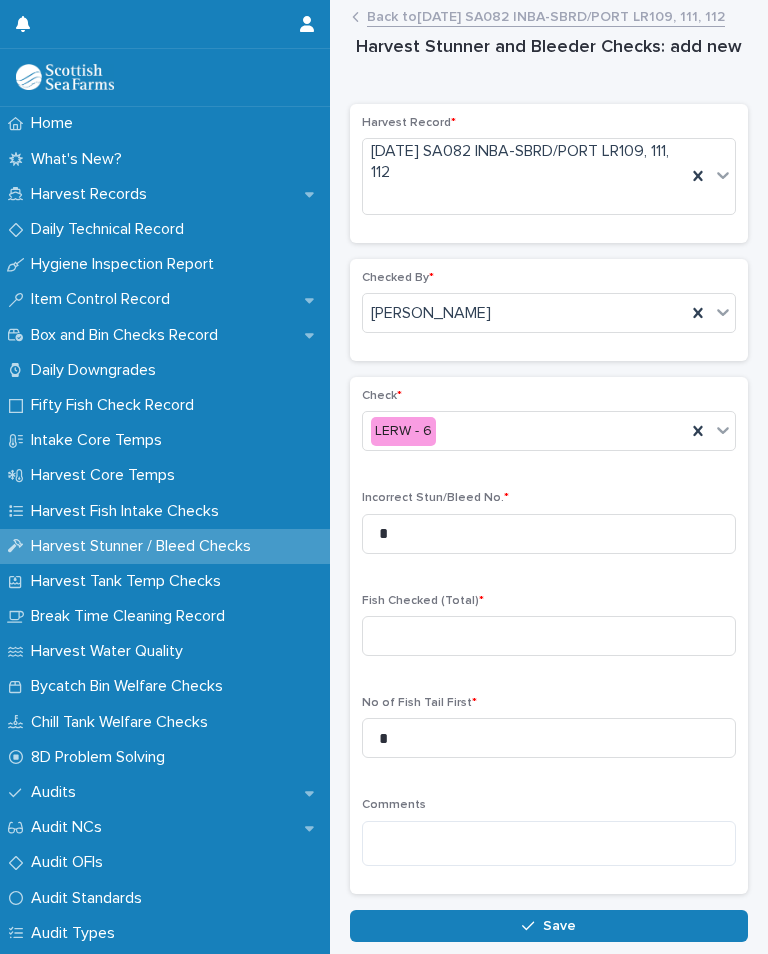 click on "Check * LERW - 6 Incorrect Stun/Bleed No. * * Fish Checked (Total) * No of Fish Tail First * * Comments" at bounding box center (549, 635) 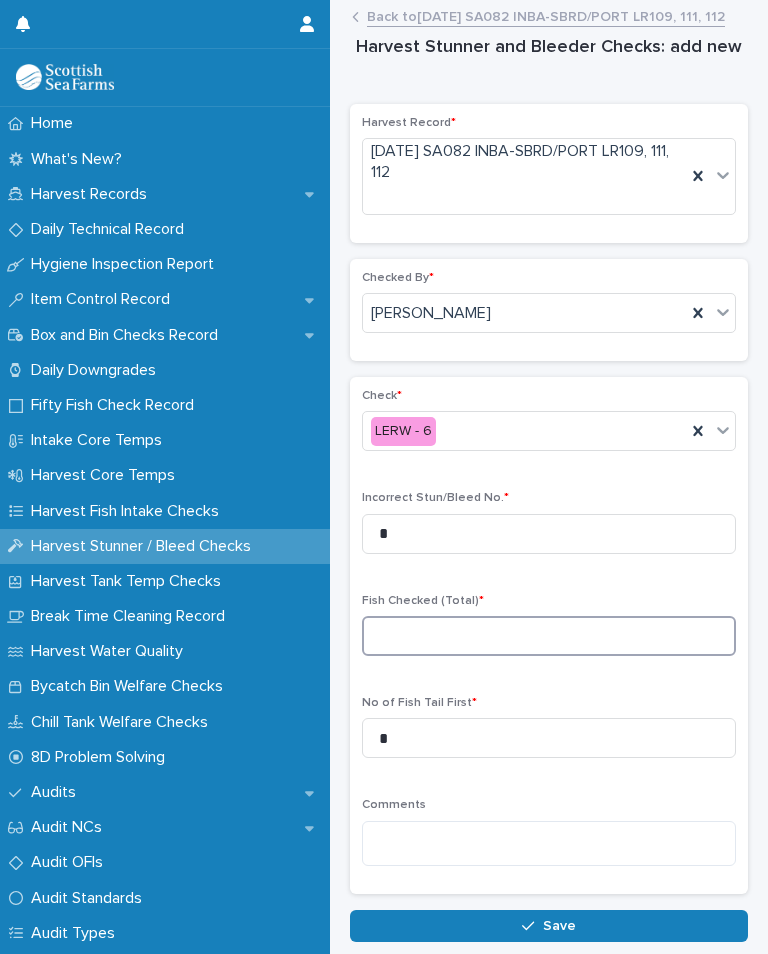 click at bounding box center (549, 636) 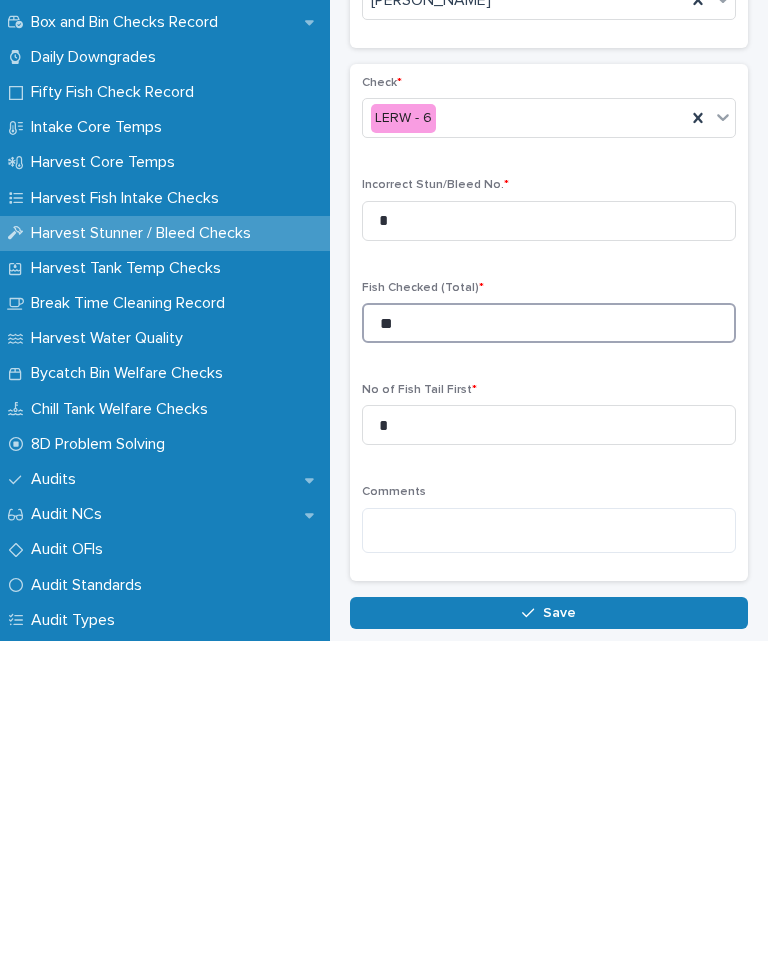 type on "**" 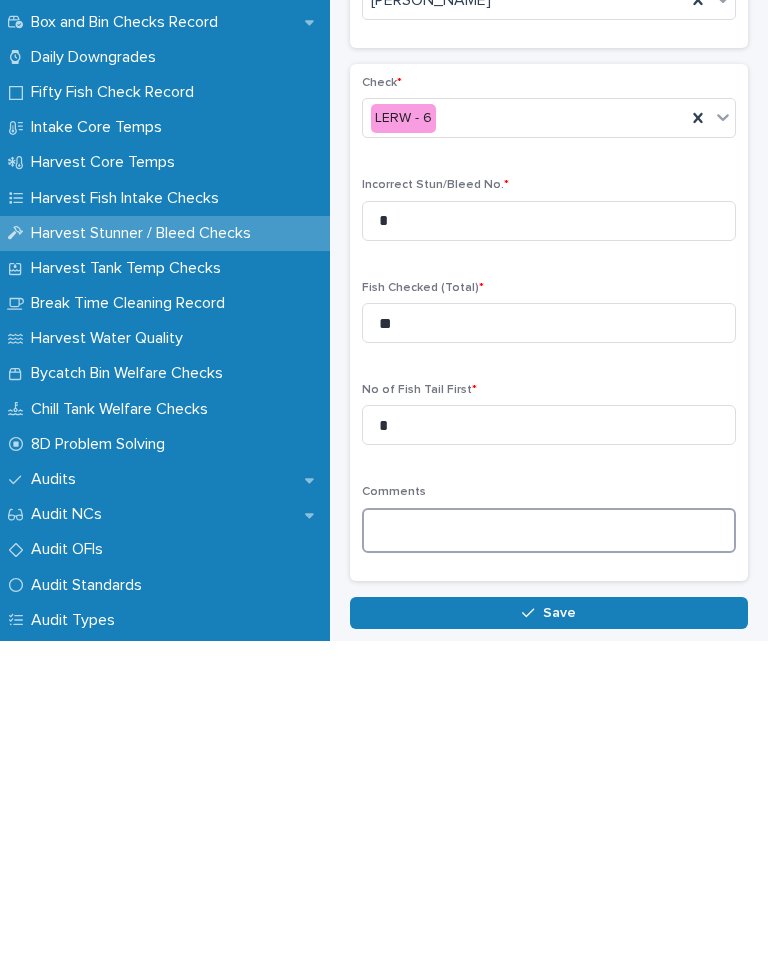 click at bounding box center [549, 843] 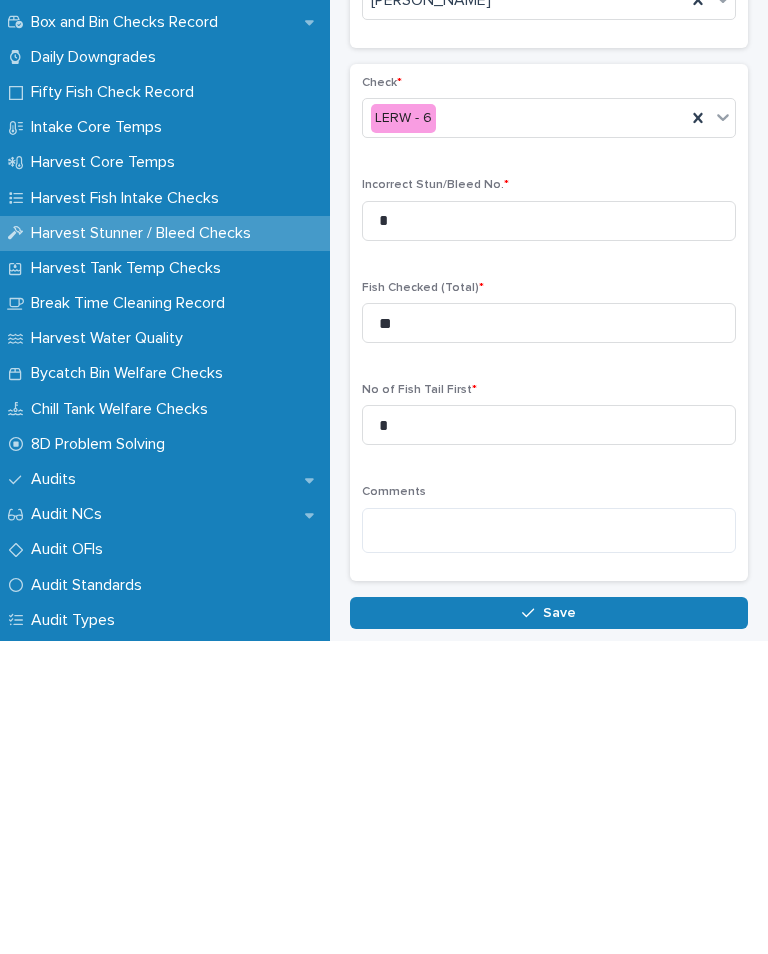 click on "Save" at bounding box center [549, 926] 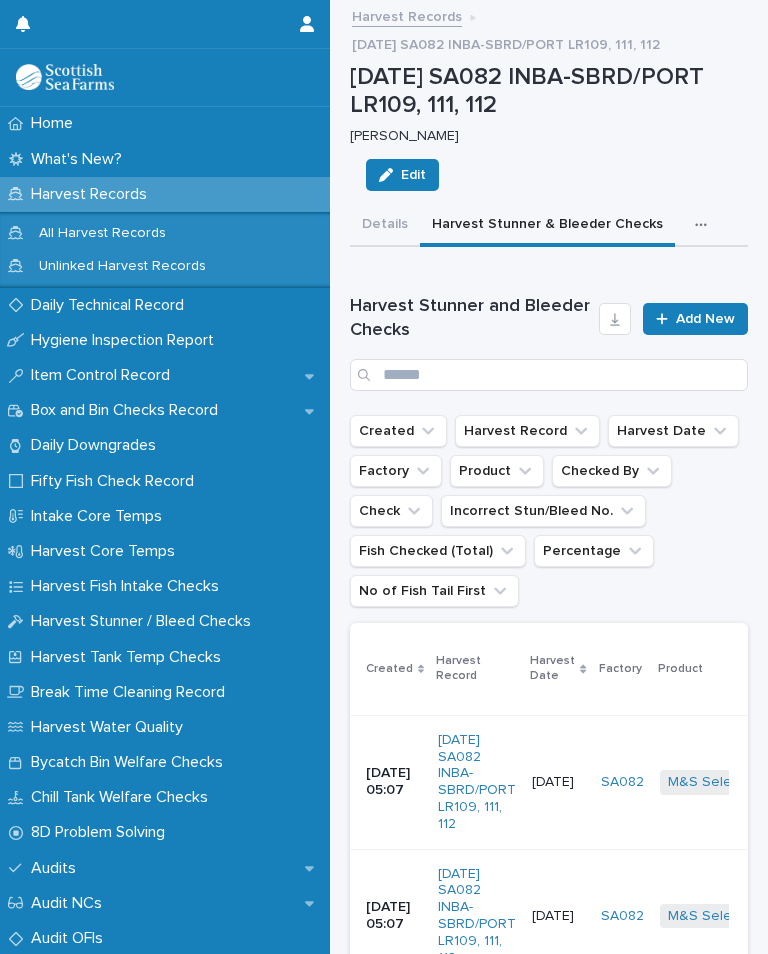 click on "Add New" at bounding box center [705, 319] 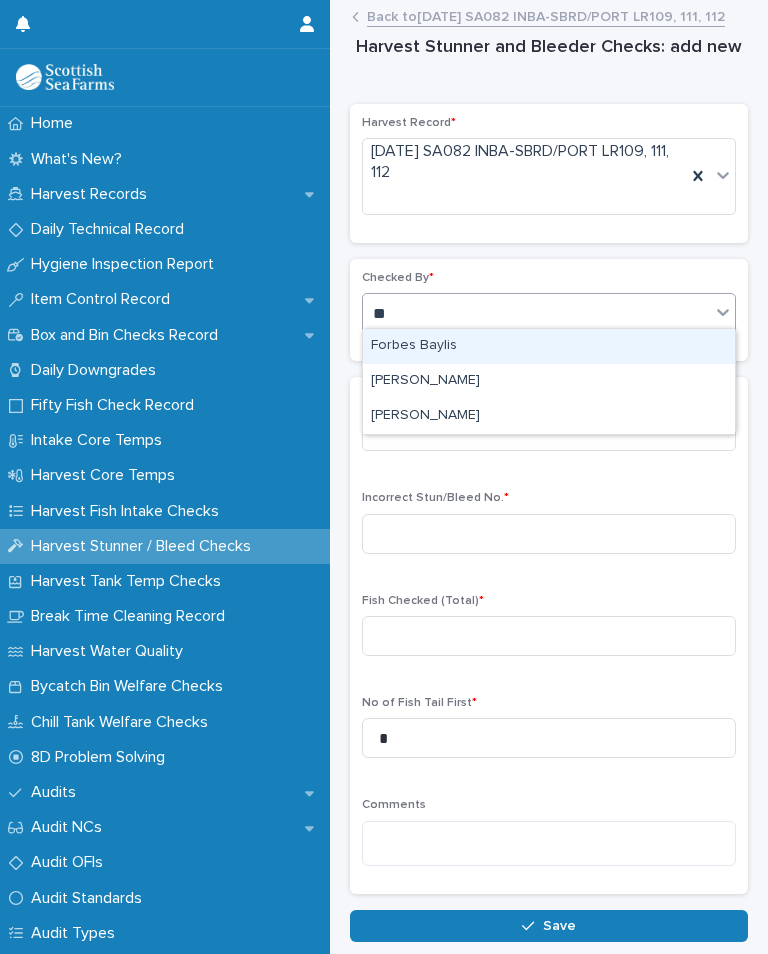 click on "[PERSON_NAME]" at bounding box center (549, 416) 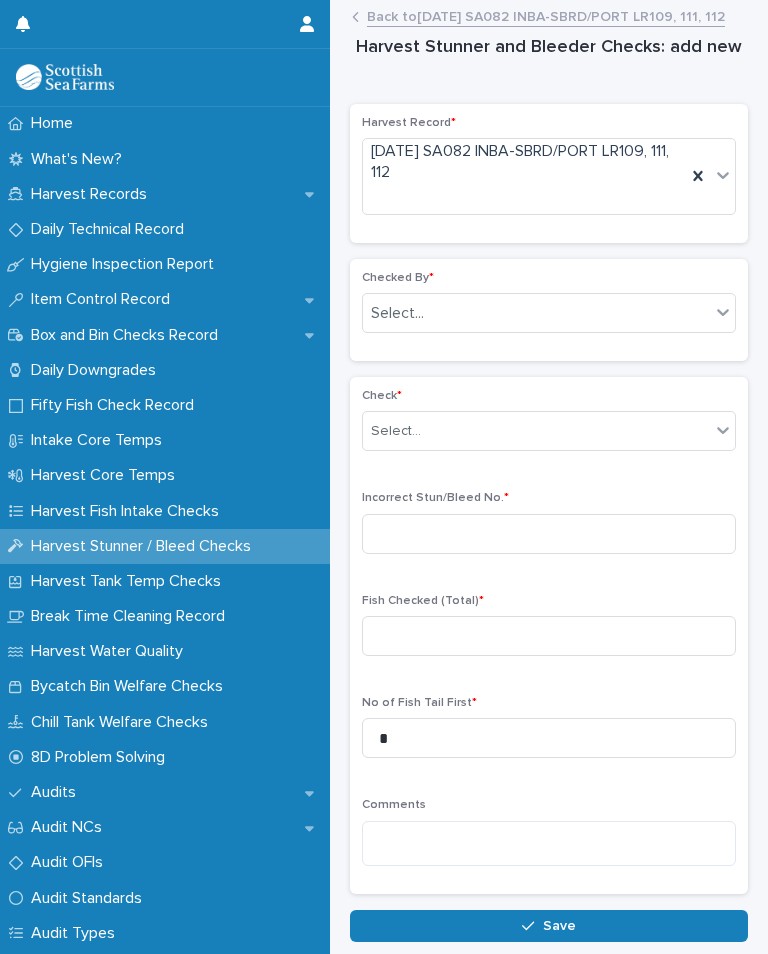 click on "Select..." at bounding box center (549, 431) 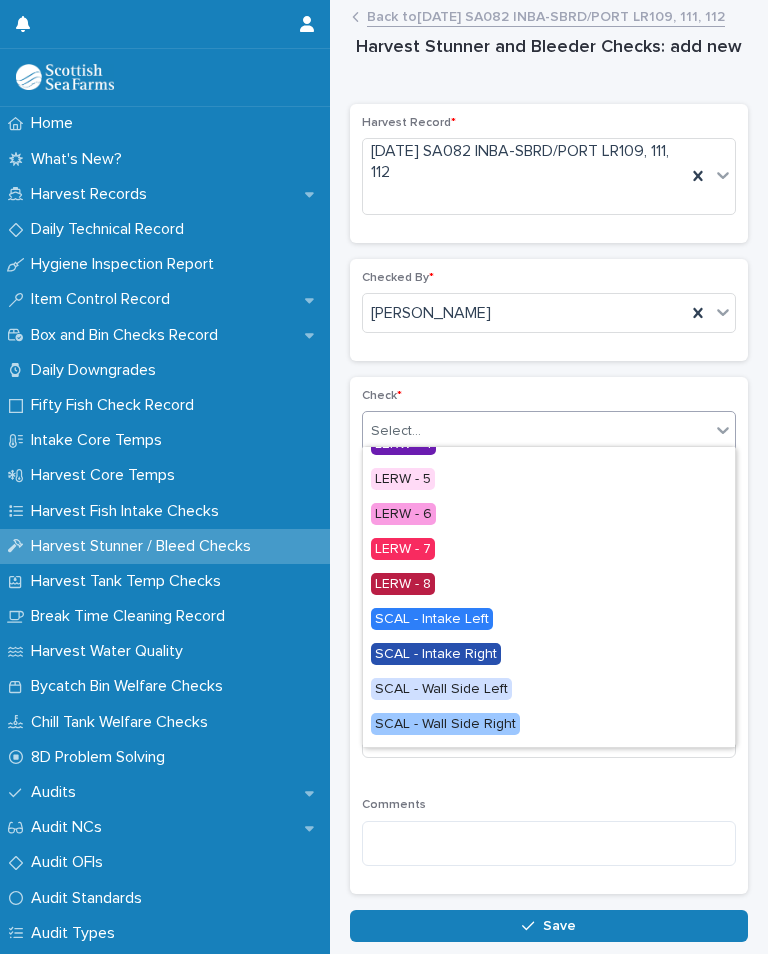 scroll, scrollTop: 123, scrollLeft: 0, axis: vertical 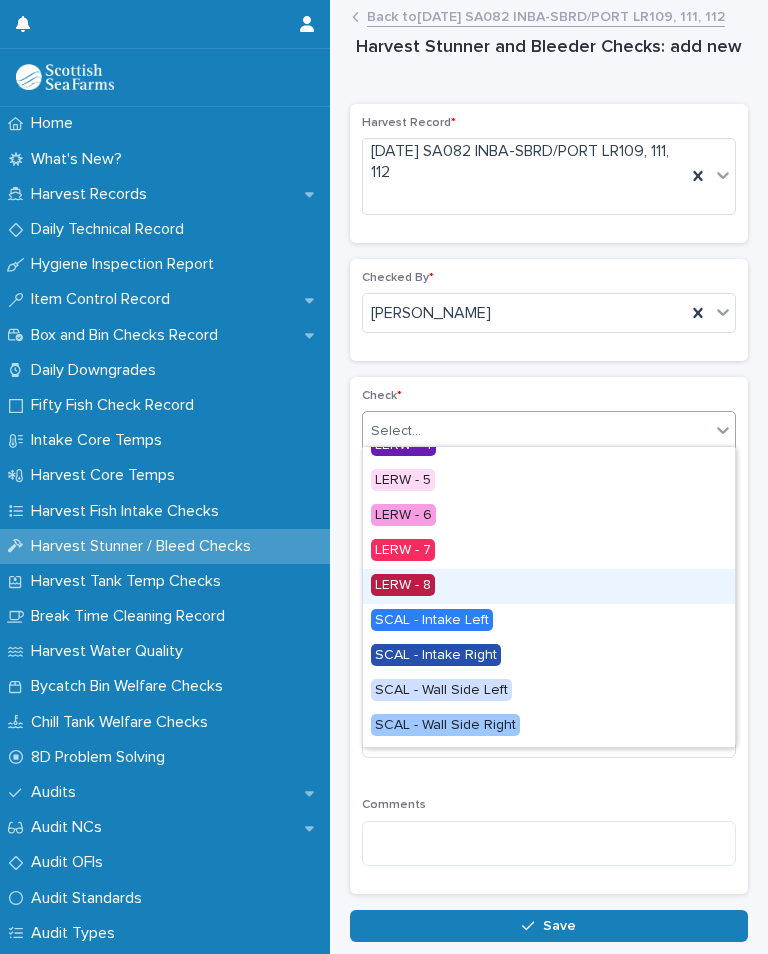 click on "LERW - 8" at bounding box center (549, 586) 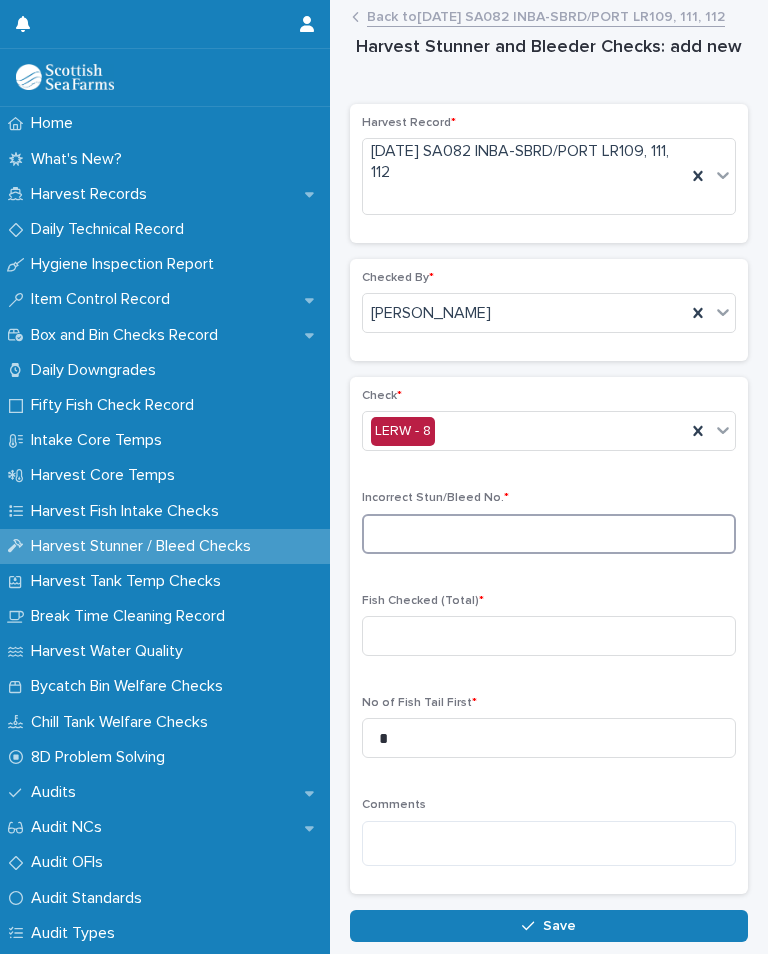 click at bounding box center (549, 534) 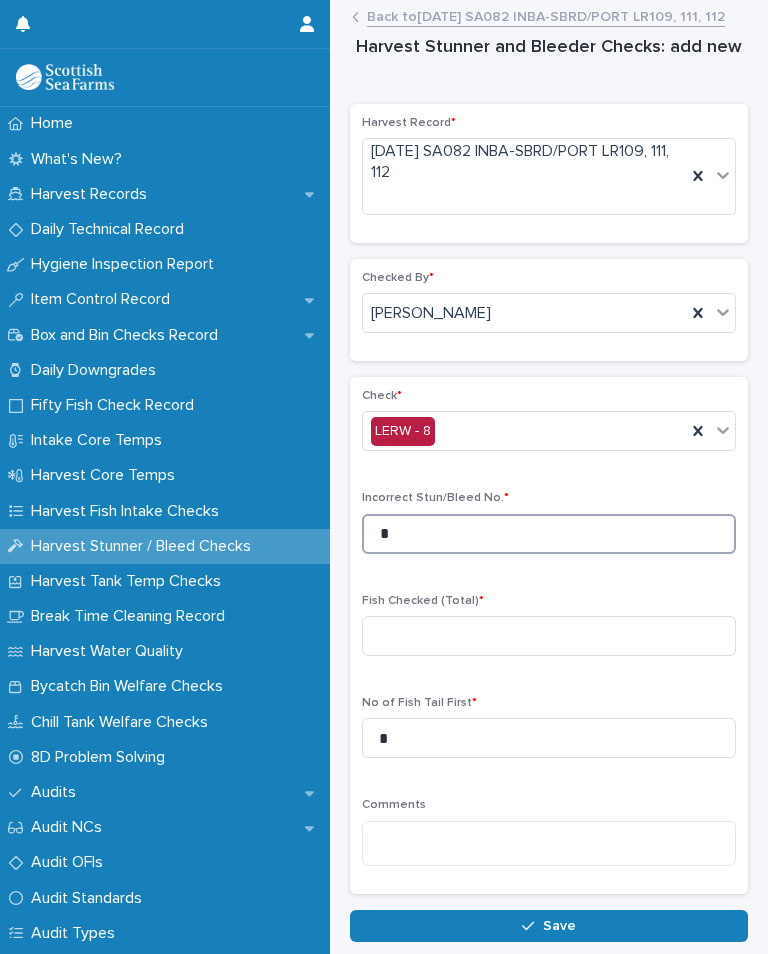 type on "*" 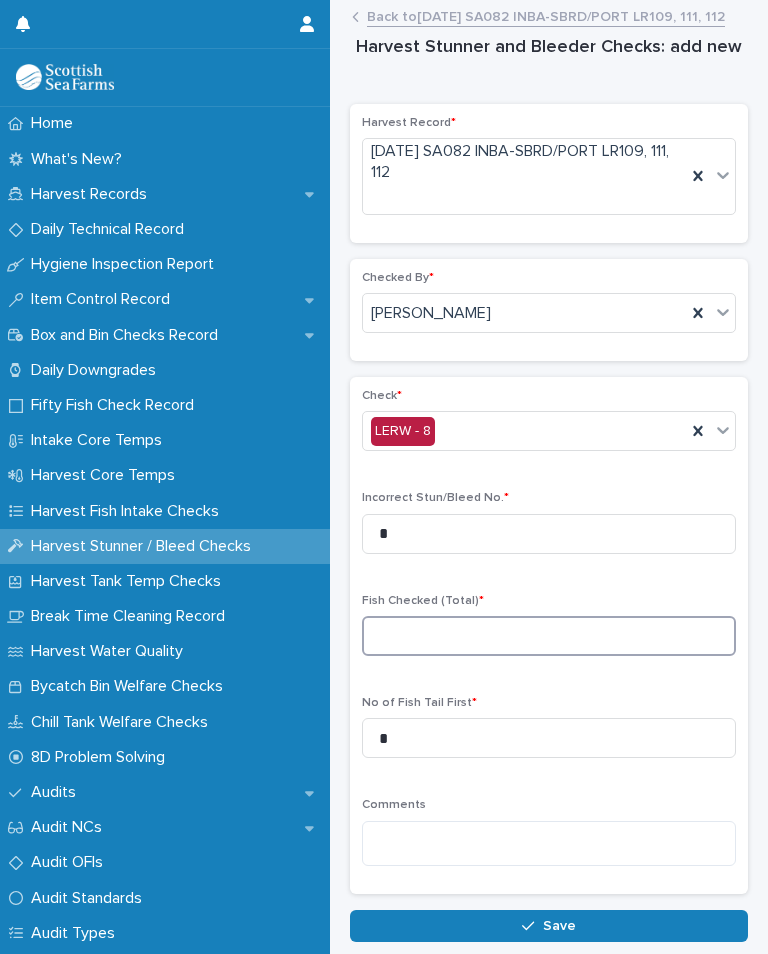 click at bounding box center [549, 636] 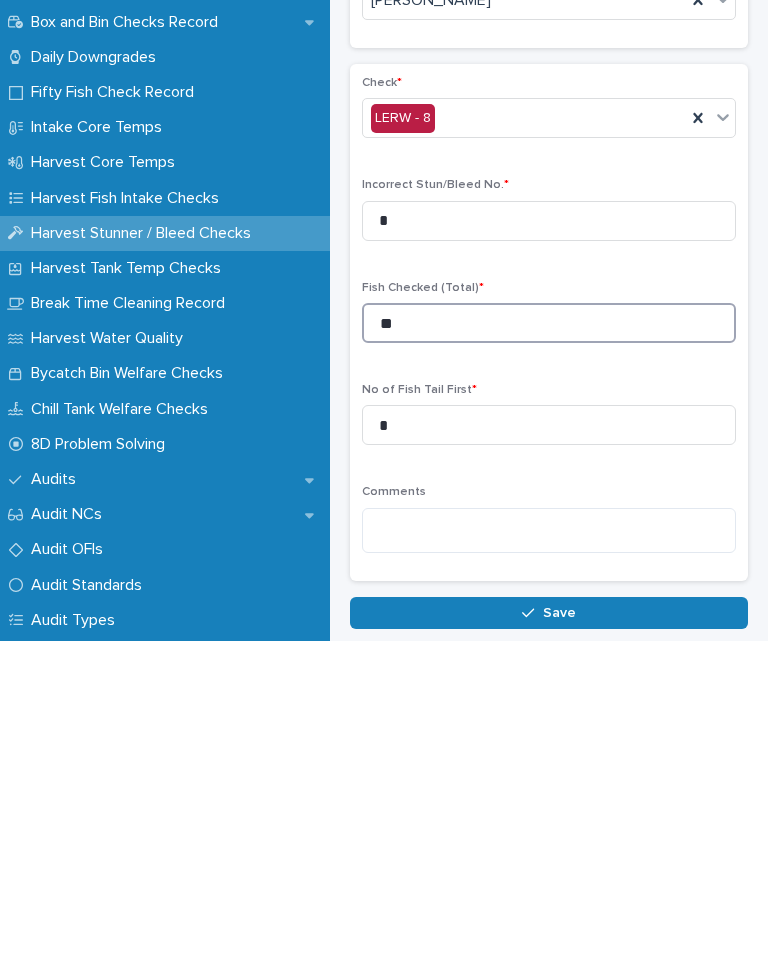 type on "**" 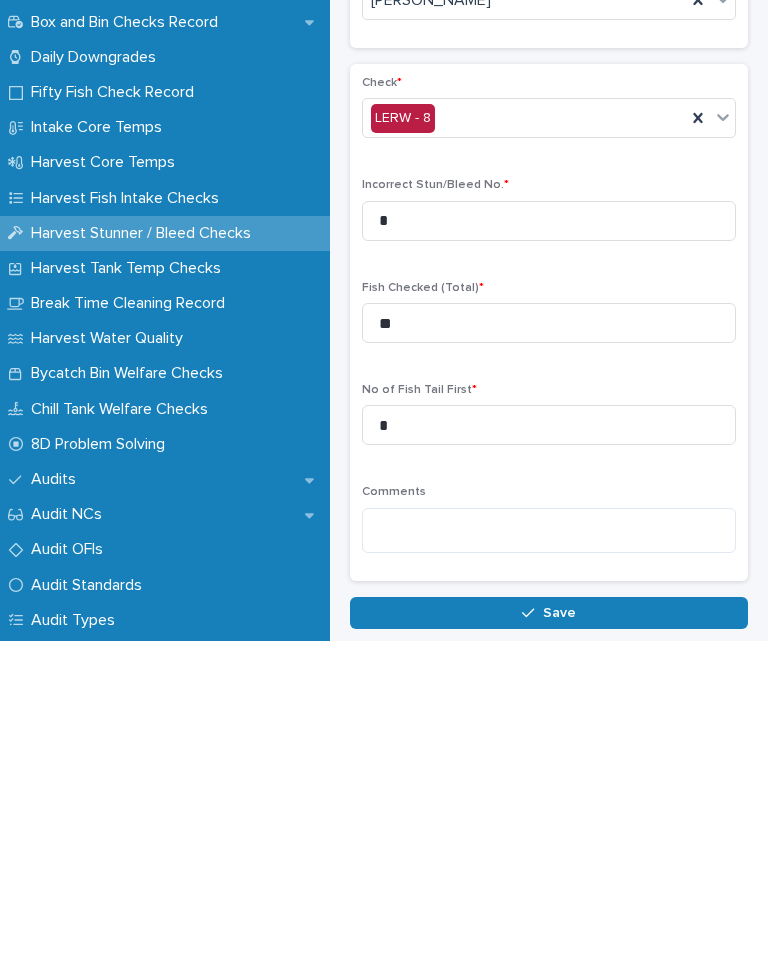 click on "Save" at bounding box center [549, 926] 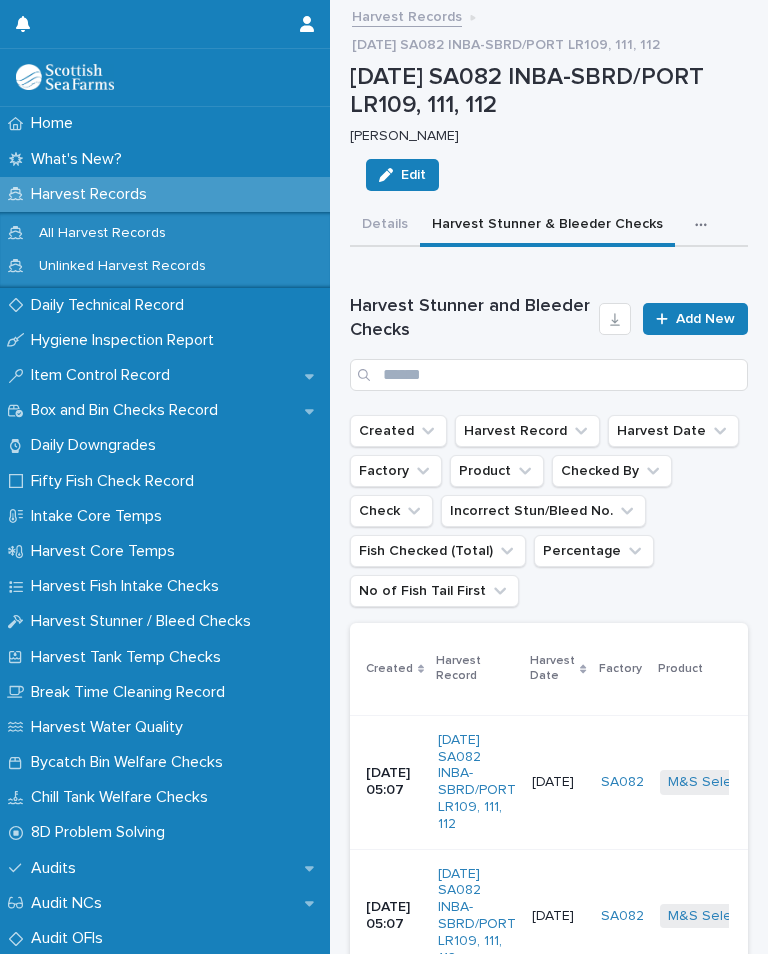 click at bounding box center [705, 225] 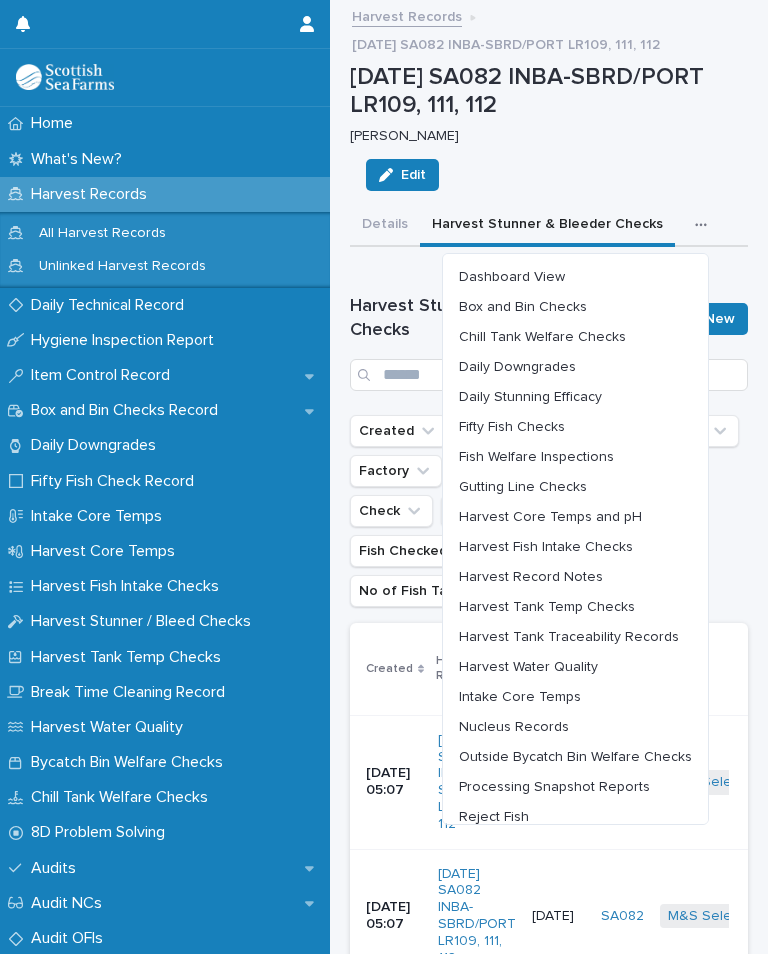 click on "Harvest Fish Intake Checks" at bounding box center [546, 547] 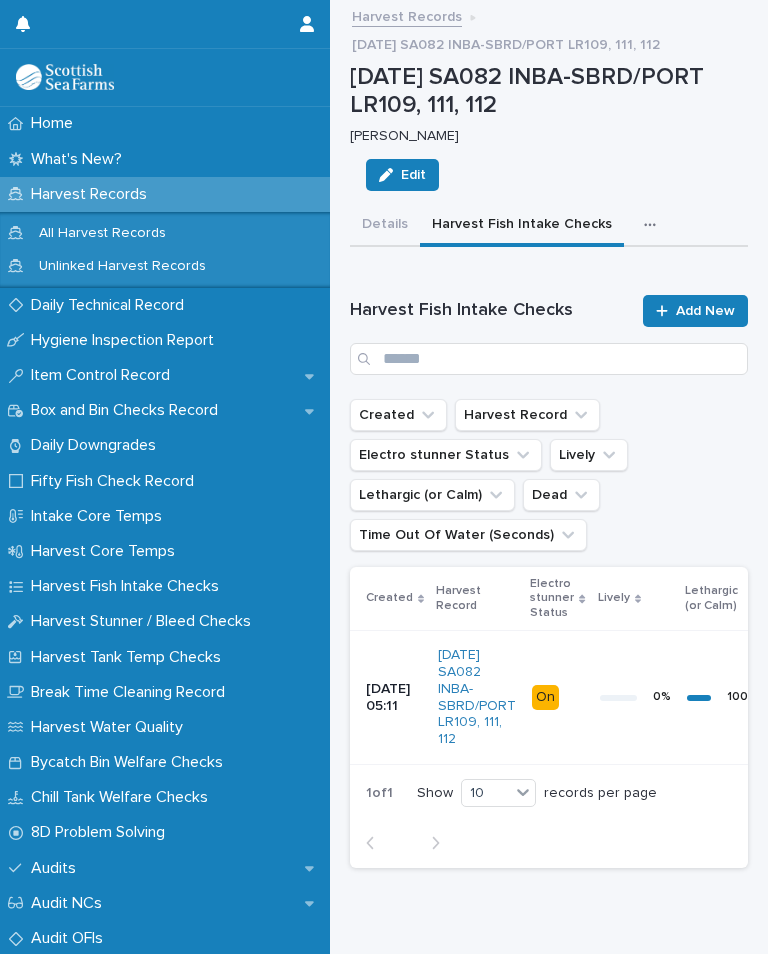 click on "Add New" at bounding box center [705, 311] 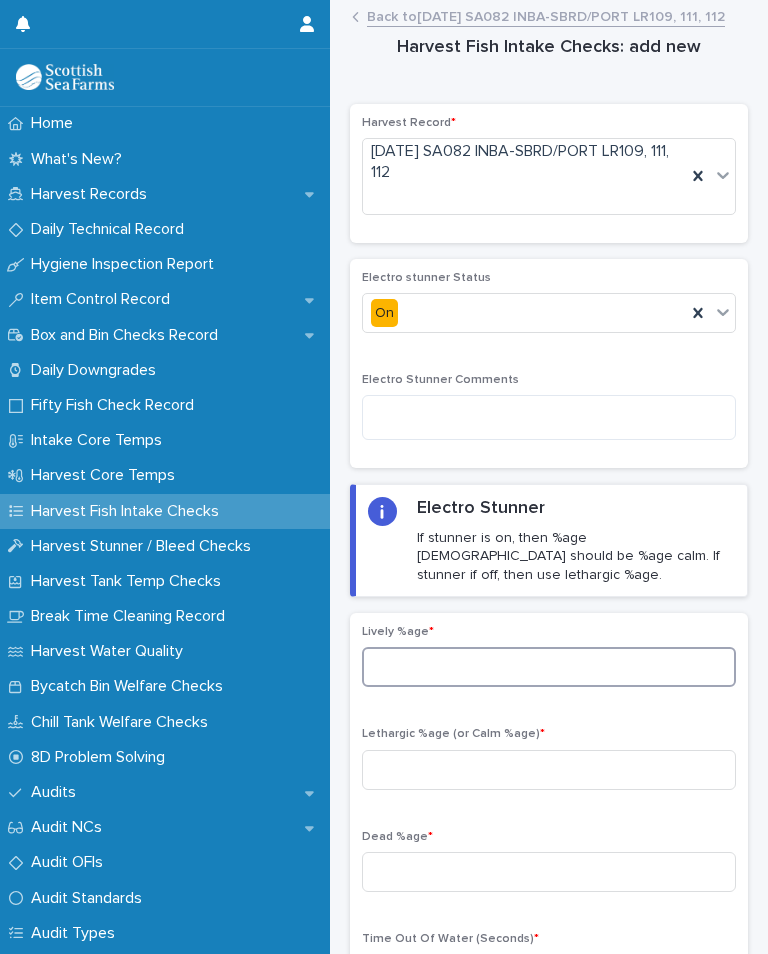 click at bounding box center (549, 667) 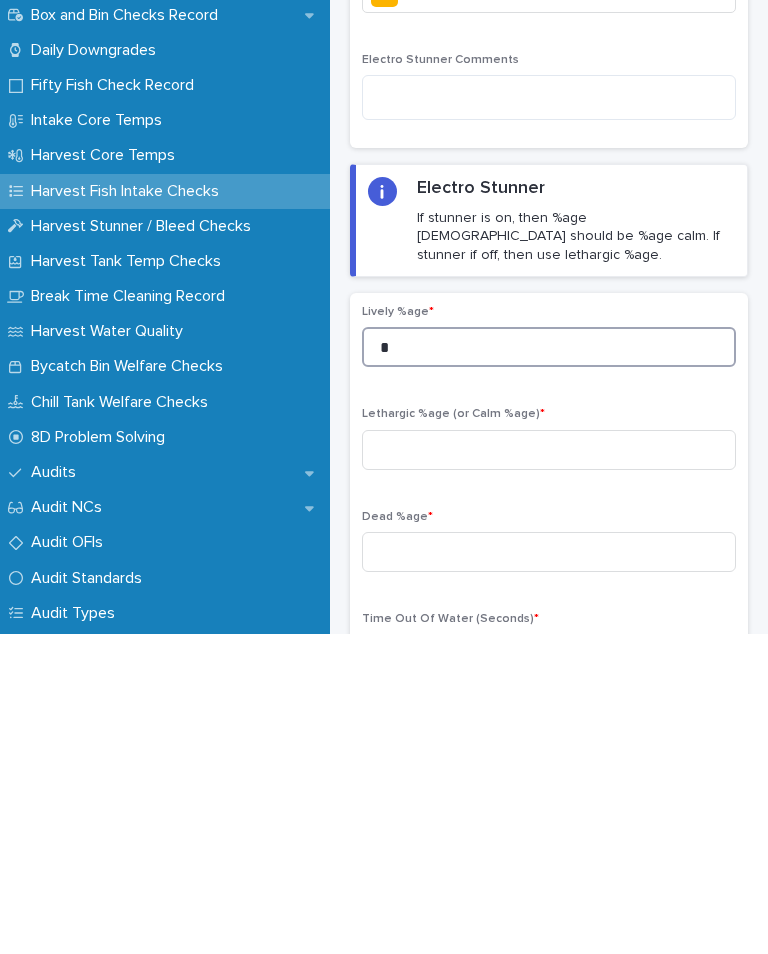 type on "*" 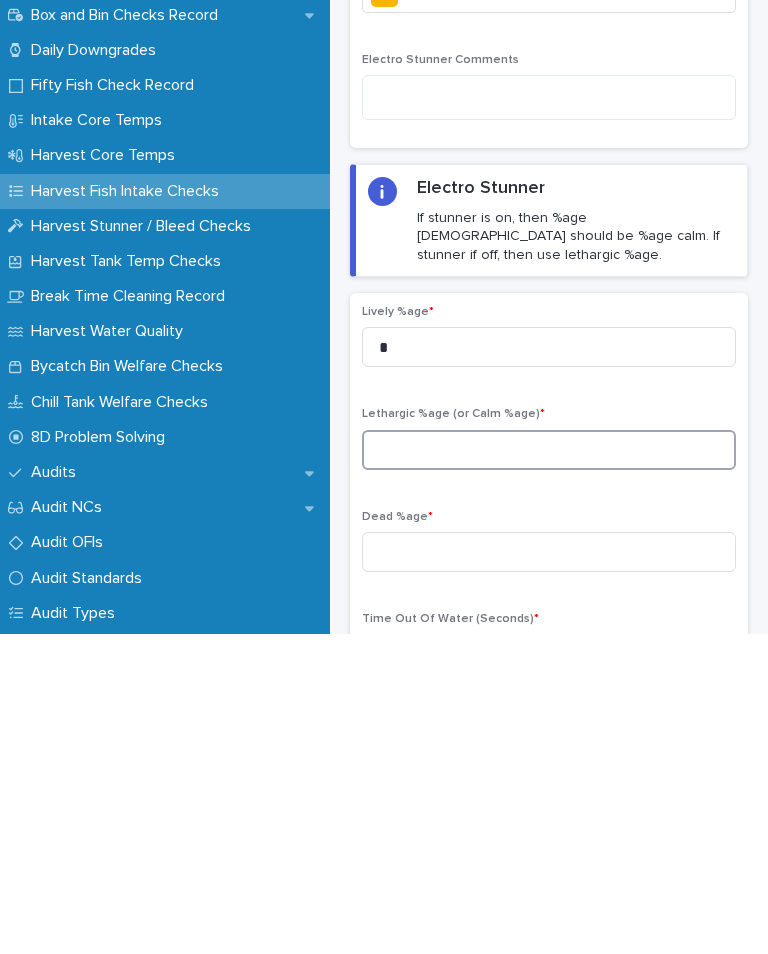 click at bounding box center (549, 770) 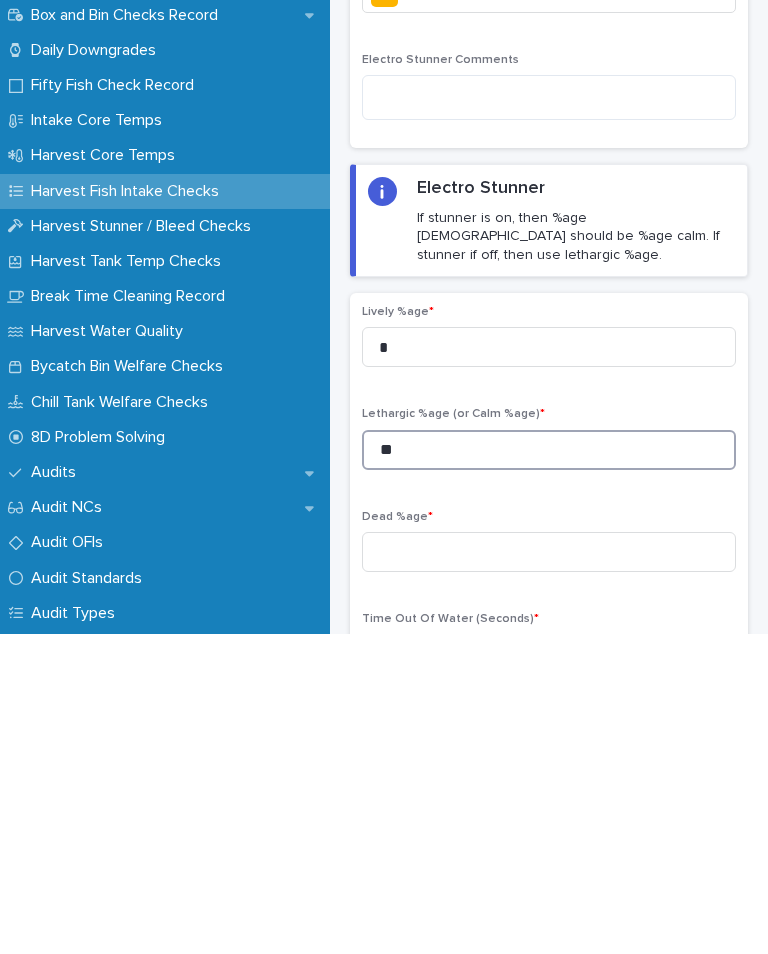 type on "**" 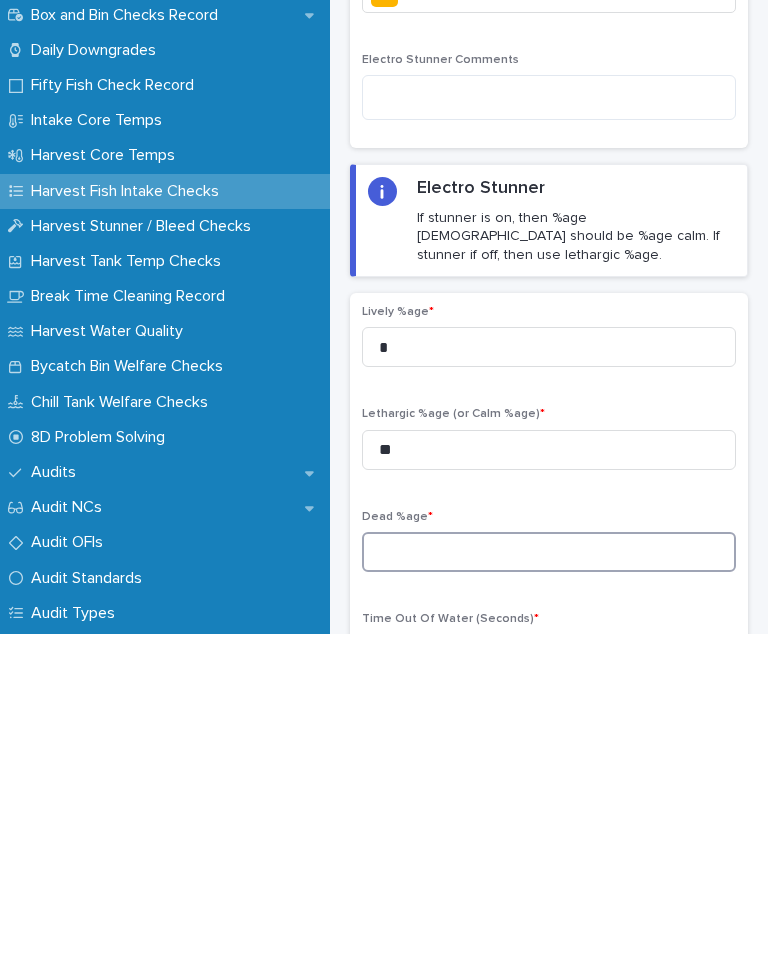 click at bounding box center [549, 872] 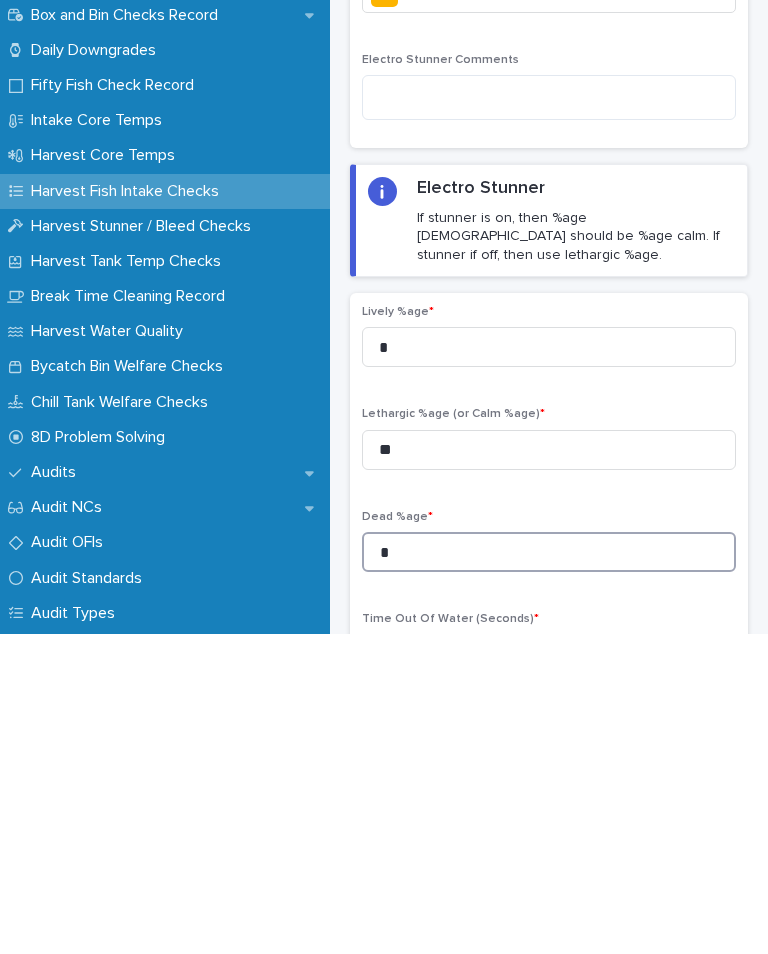 type on "*" 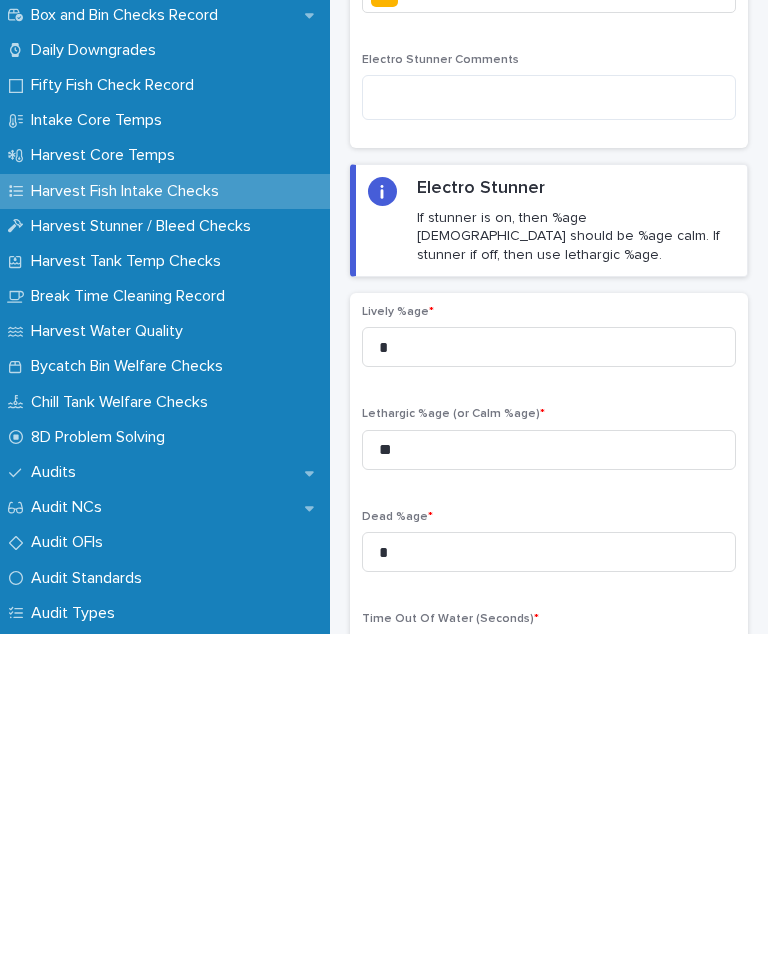 click on "Time Out Of Water (Seconds) *" at bounding box center (549, 939) 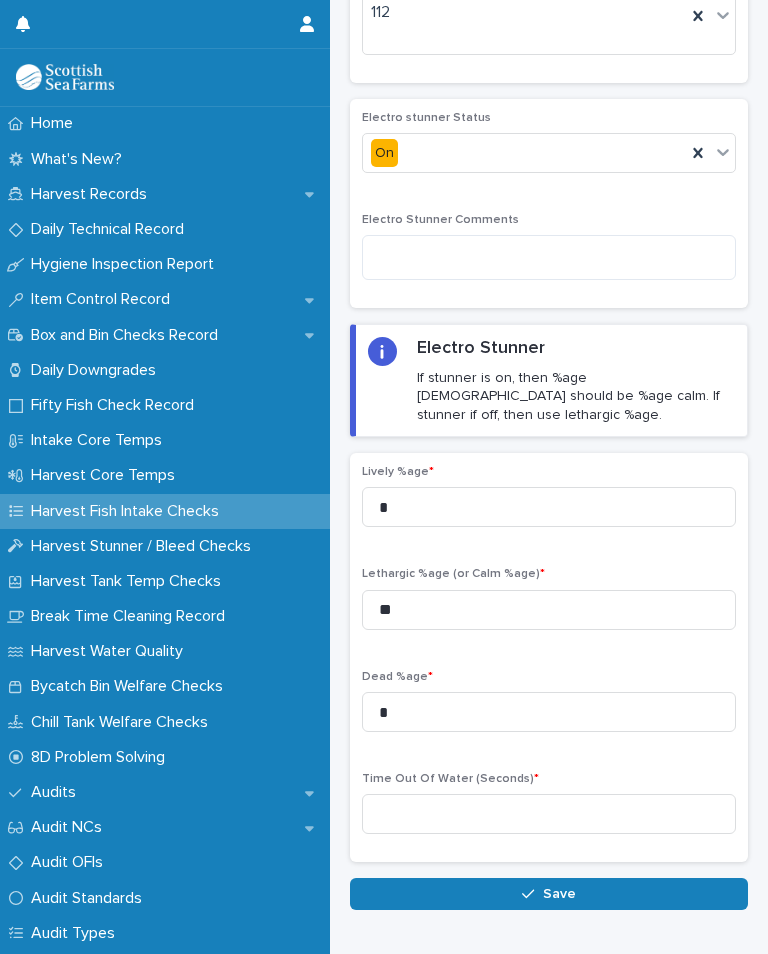 scroll, scrollTop: 158, scrollLeft: 0, axis: vertical 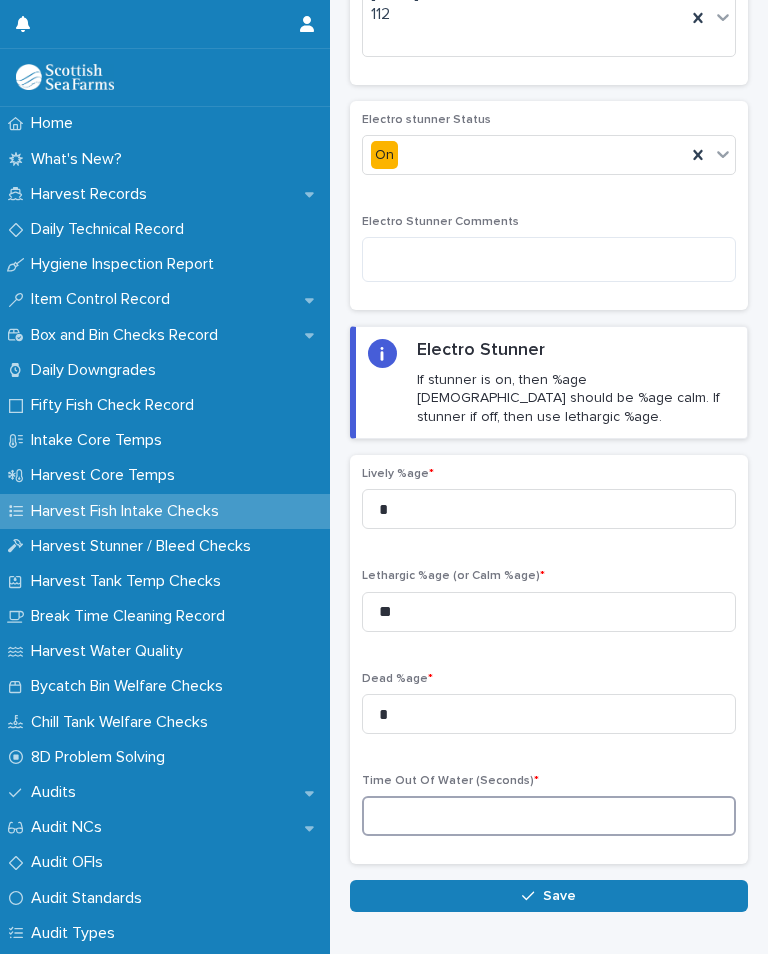 click at bounding box center (549, 816) 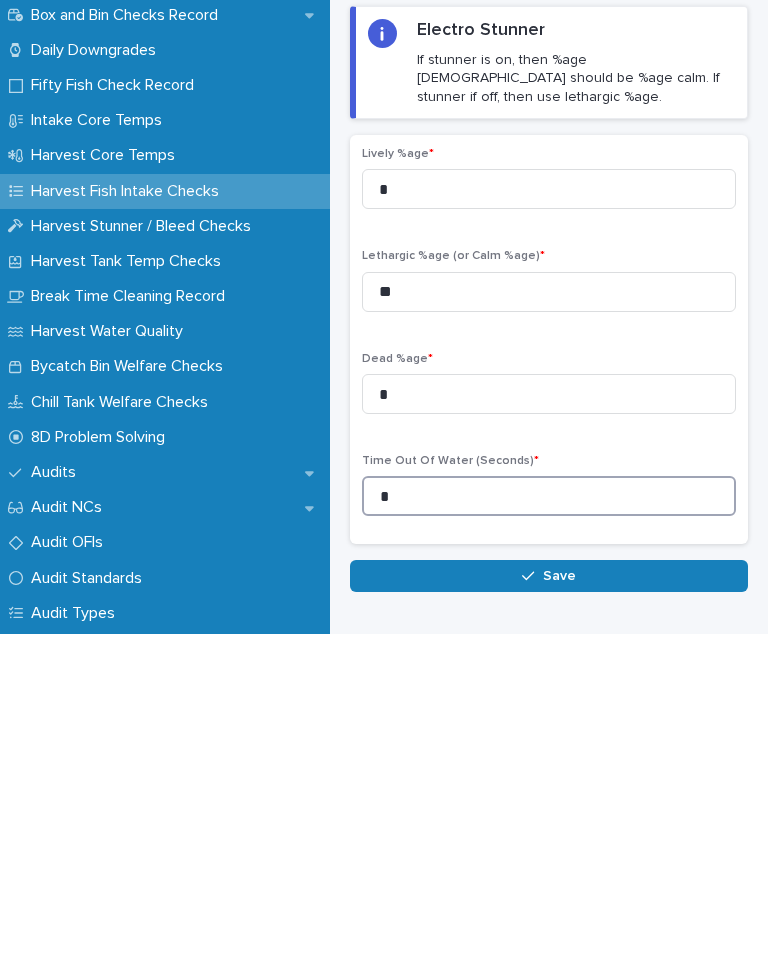 type on "*" 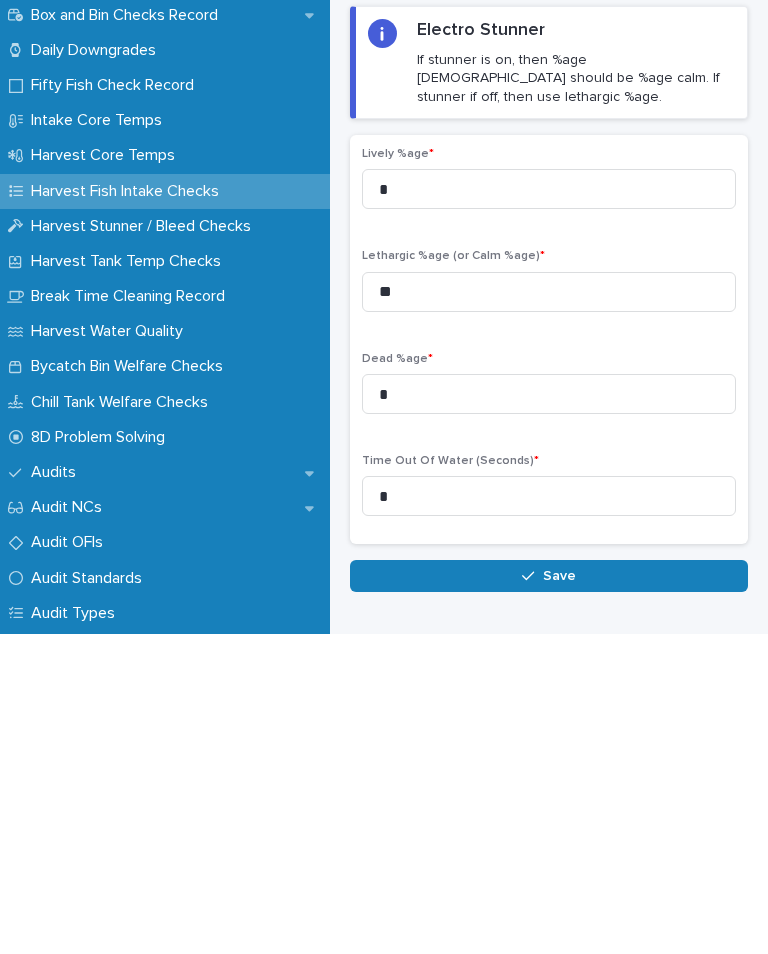 click on "Save" at bounding box center (549, 896) 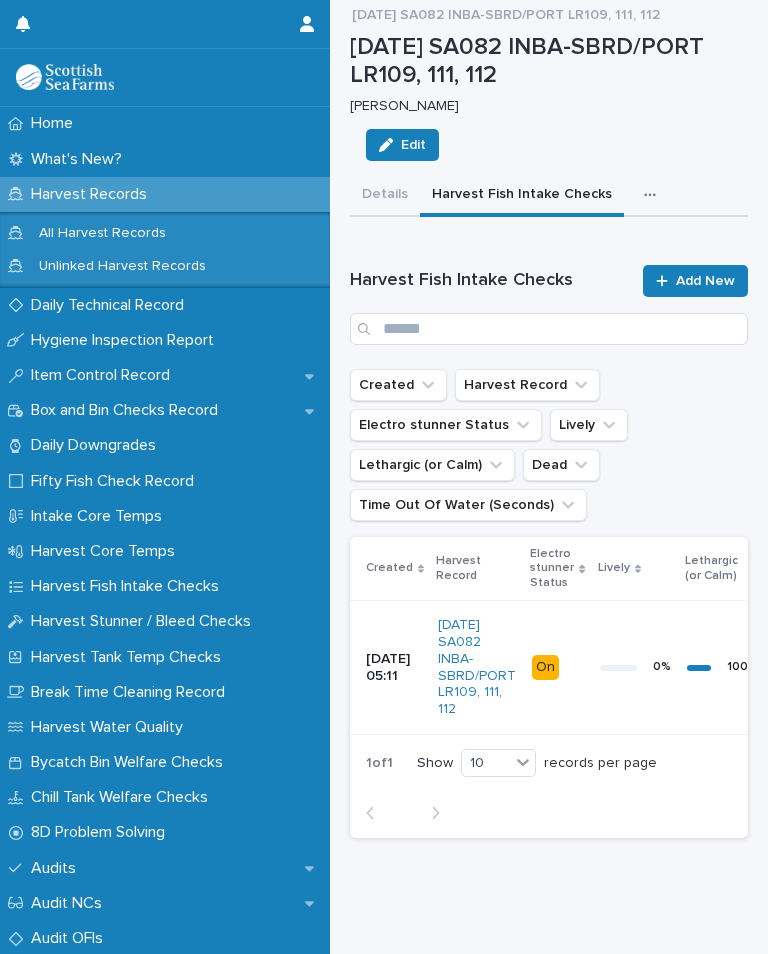scroll, scrollTop: 0, scrollLeft: 0, axis: both 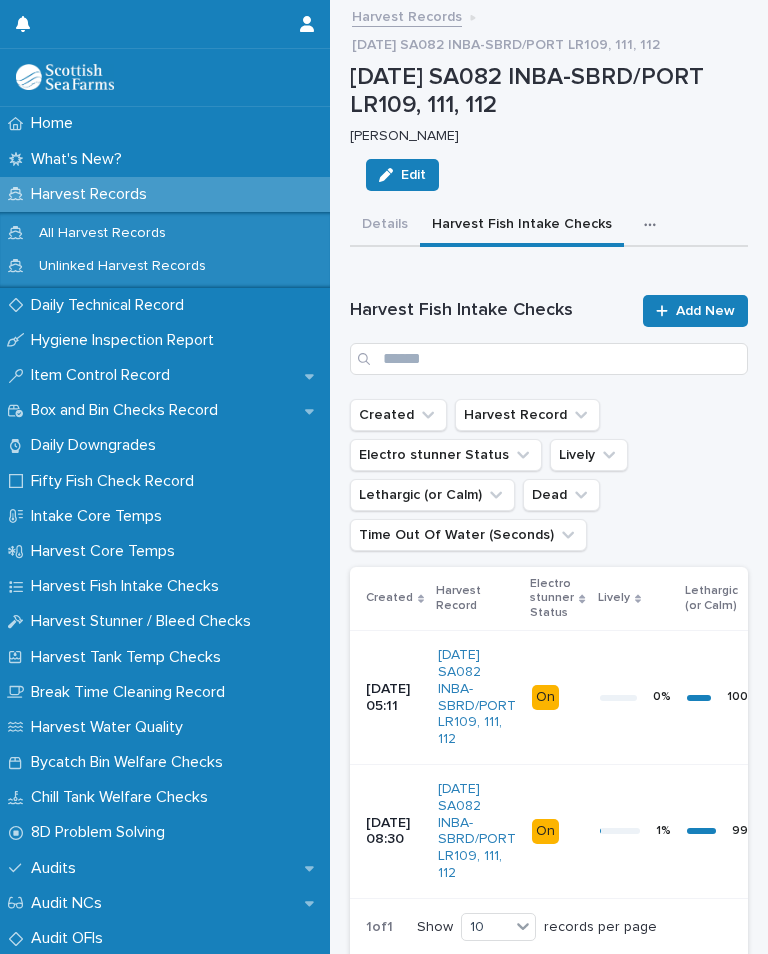 click 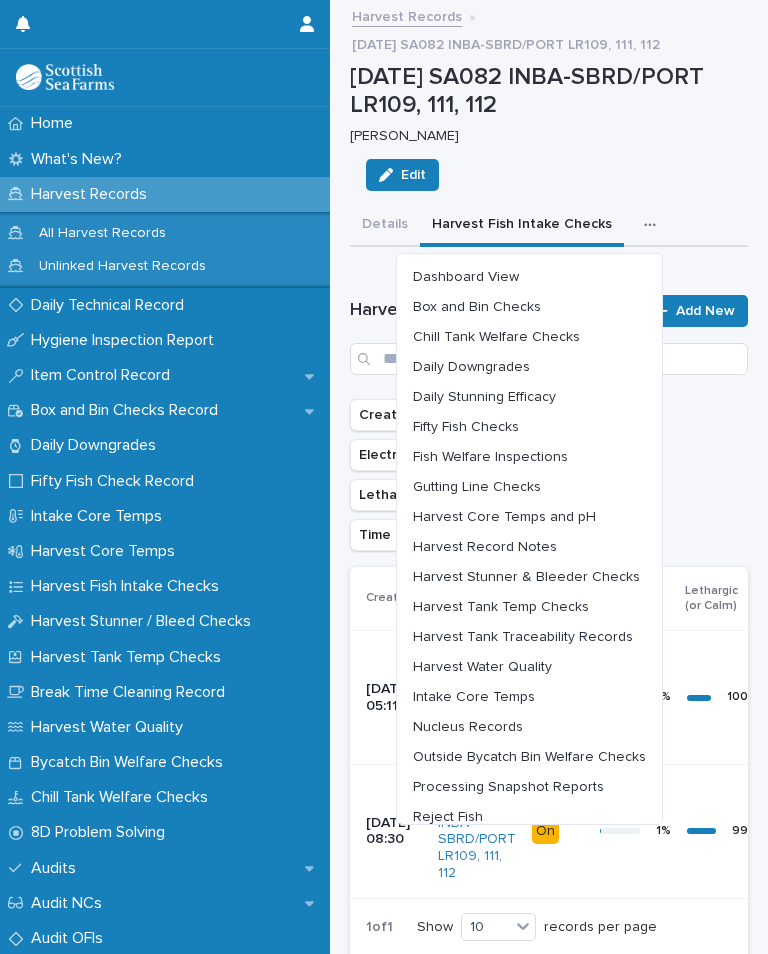 click on "Harvest Water Quality" at bounding box center [482, 667] 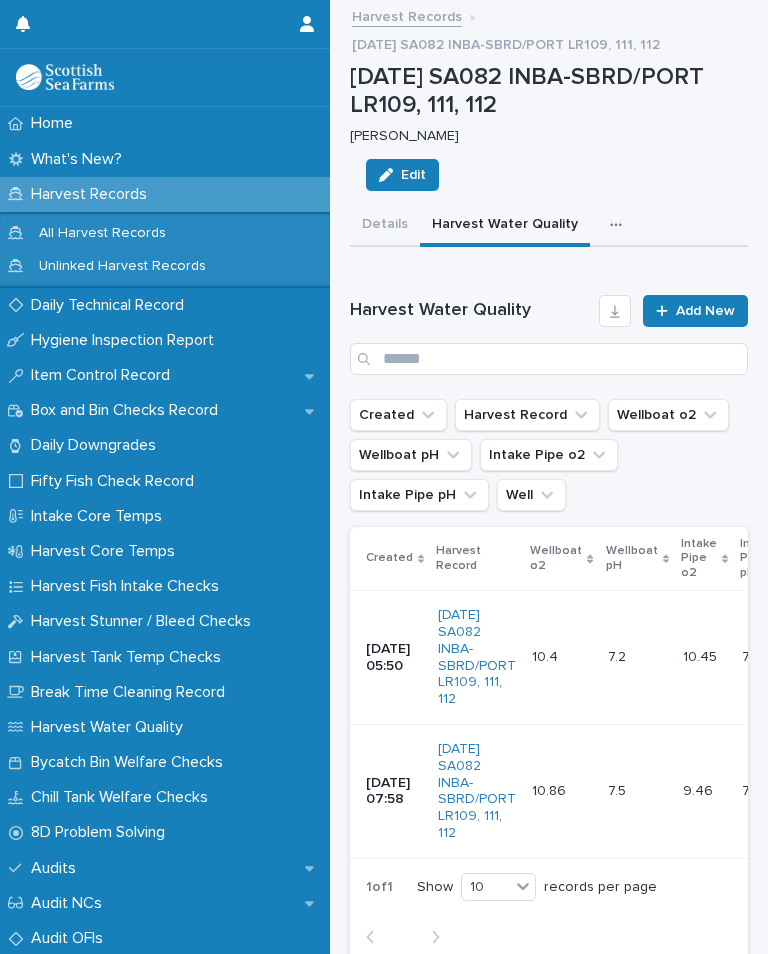 click at bounding box center [620, 225] 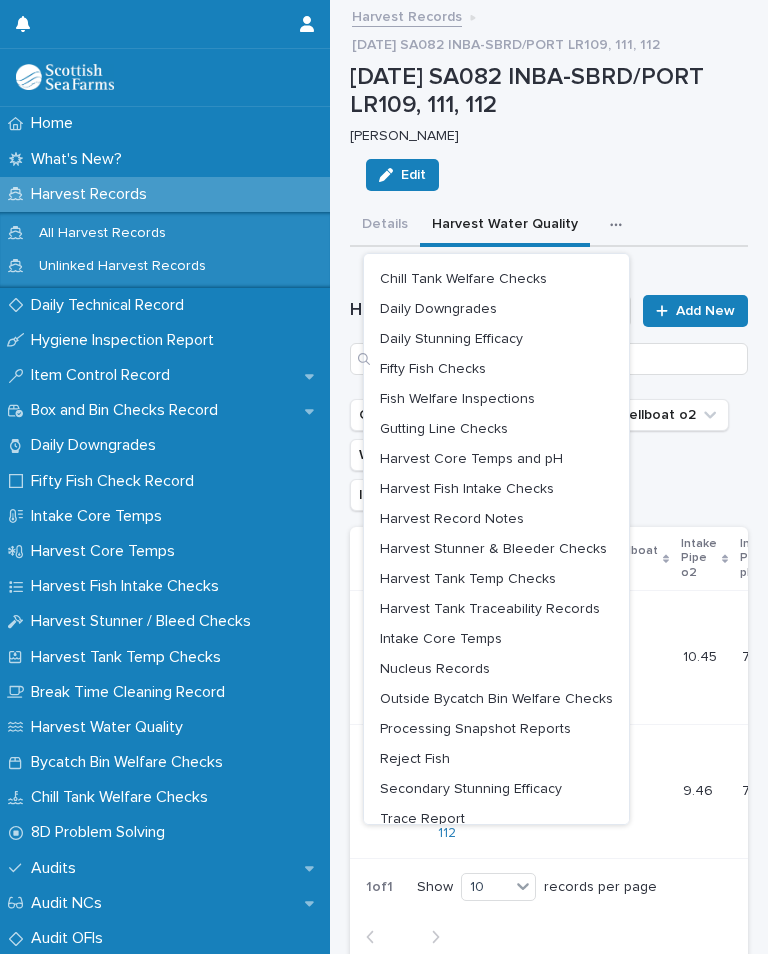scroll, scrollTop: 57, scrollLeft: 0, axis: vertical 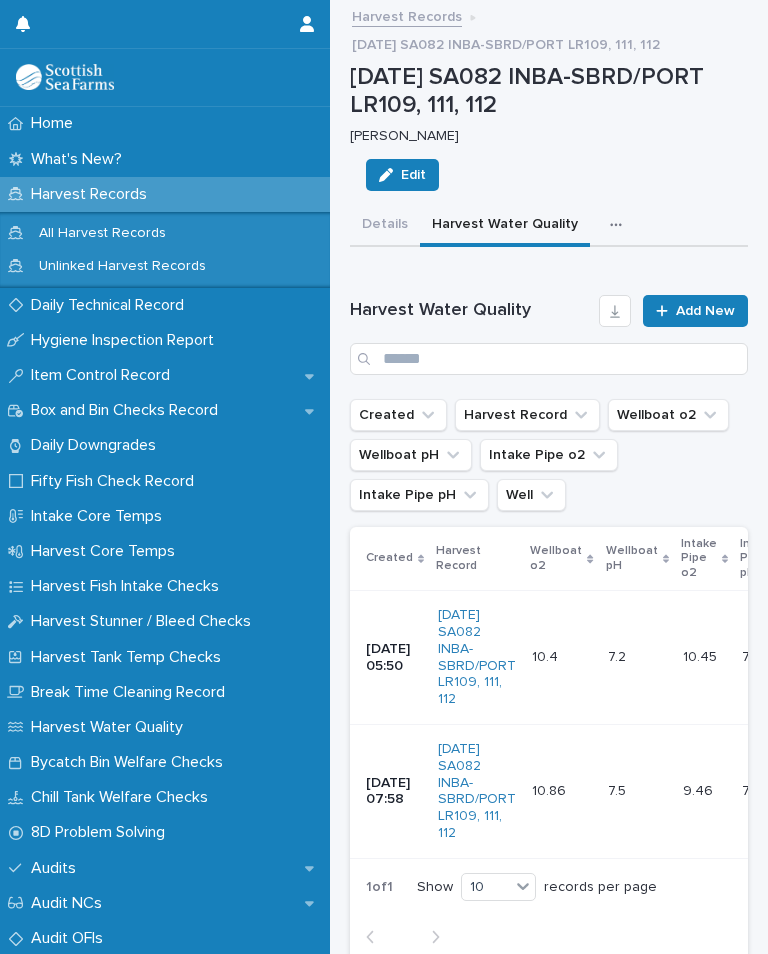 click on "10-07-2025 SA082 INBA-SBRD/PORT LR109, 111, 112 Robert Forbes Edit" at bounding box center [549, 134] 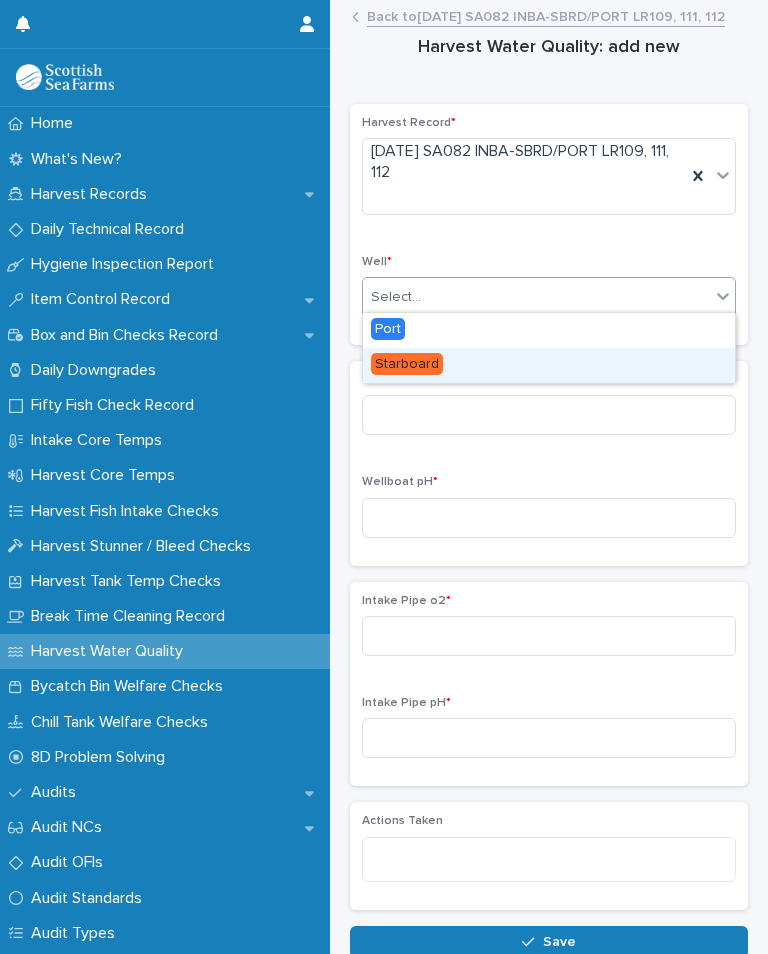 click on "Starboard" at bounding box center [407, 364] 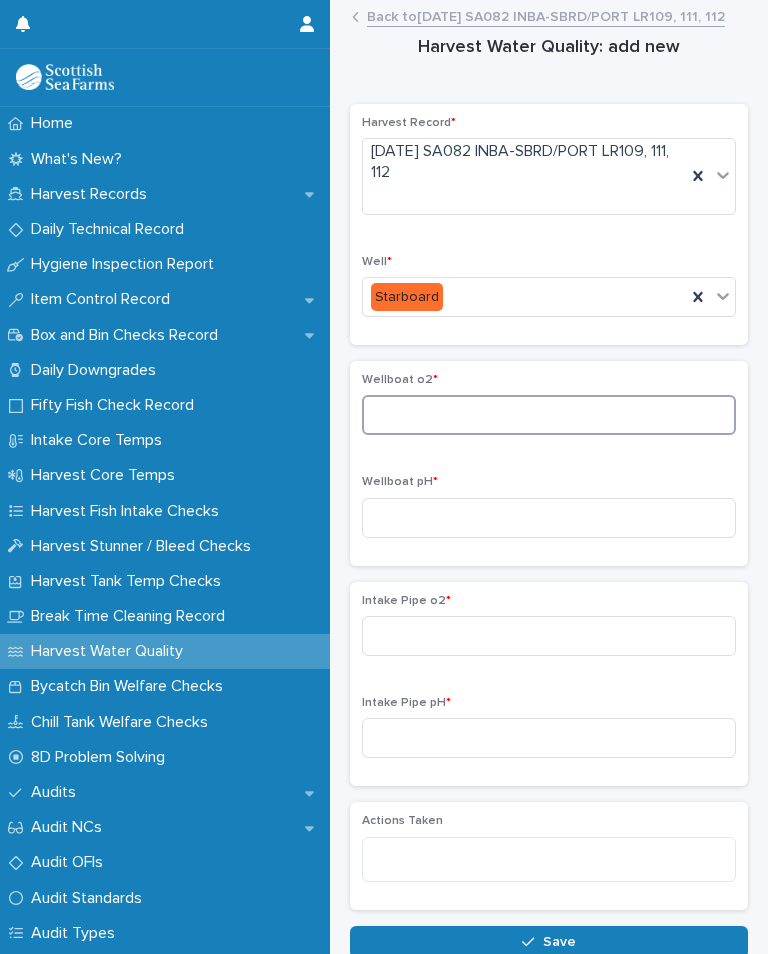 click at bounding box center (549, 415) 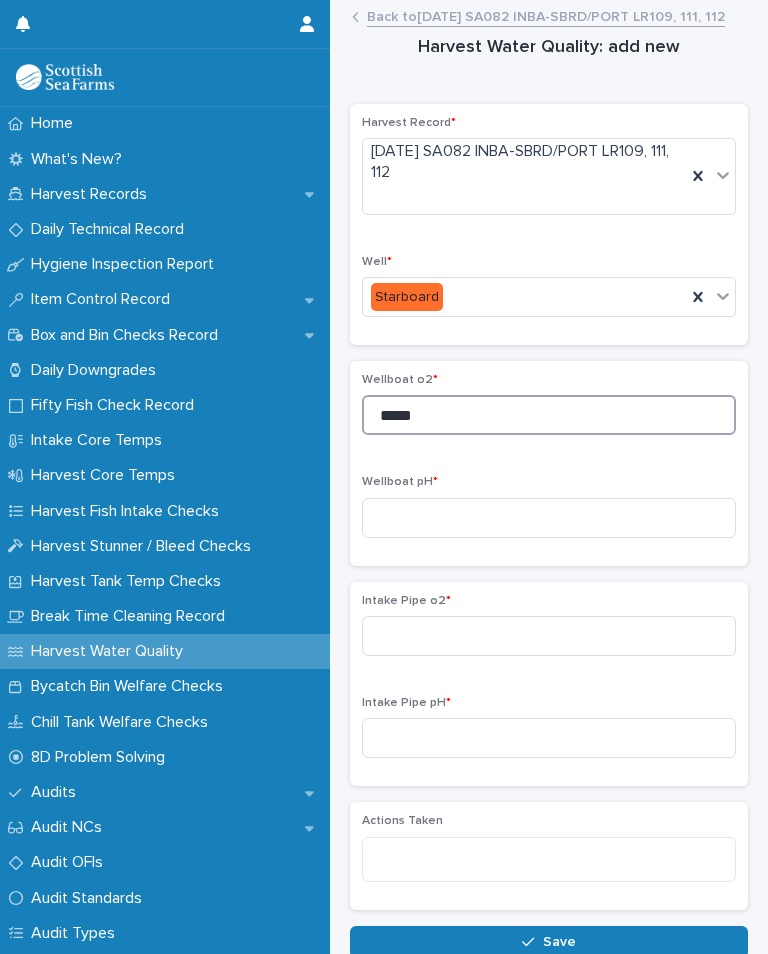 type on "*****" 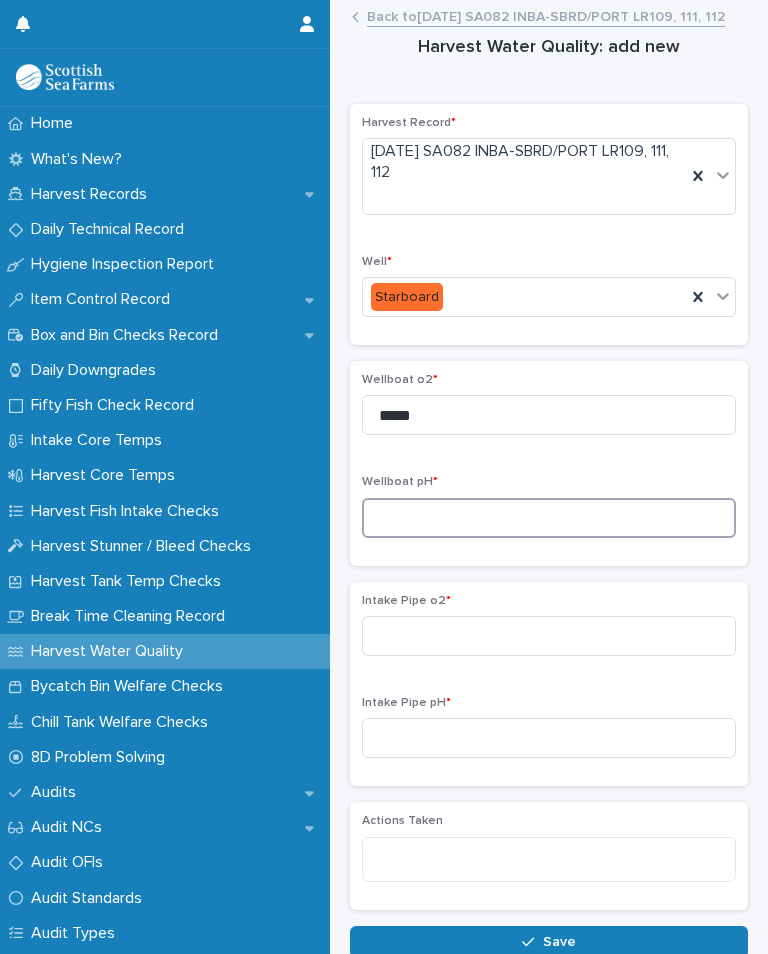 click at bounding box center (549, 518) 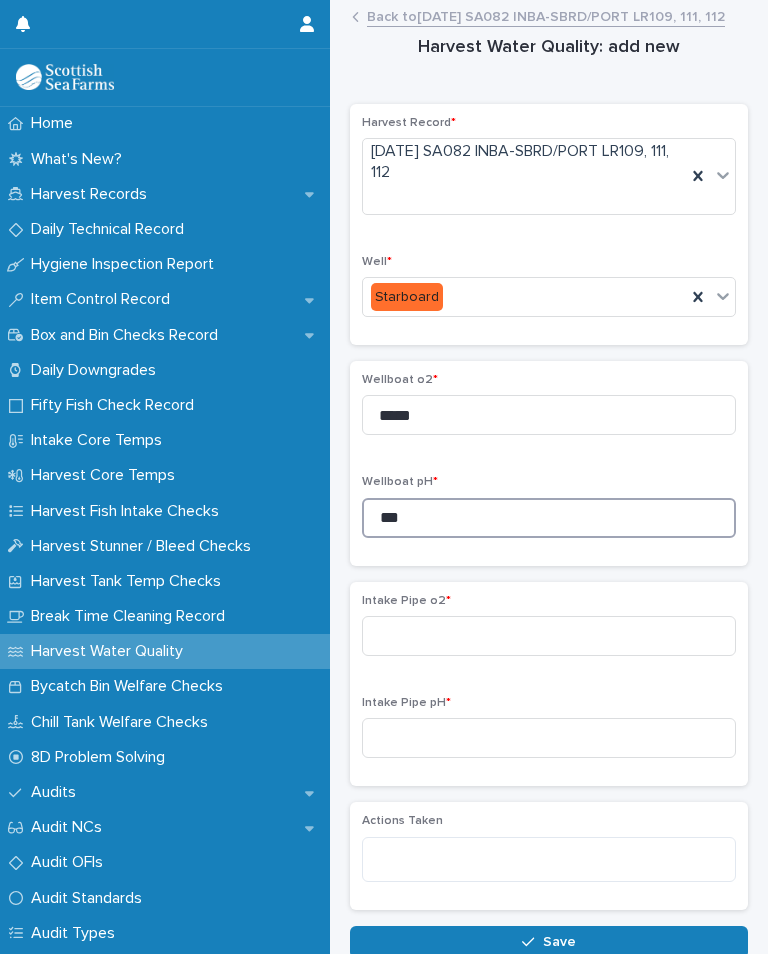 type on "***" 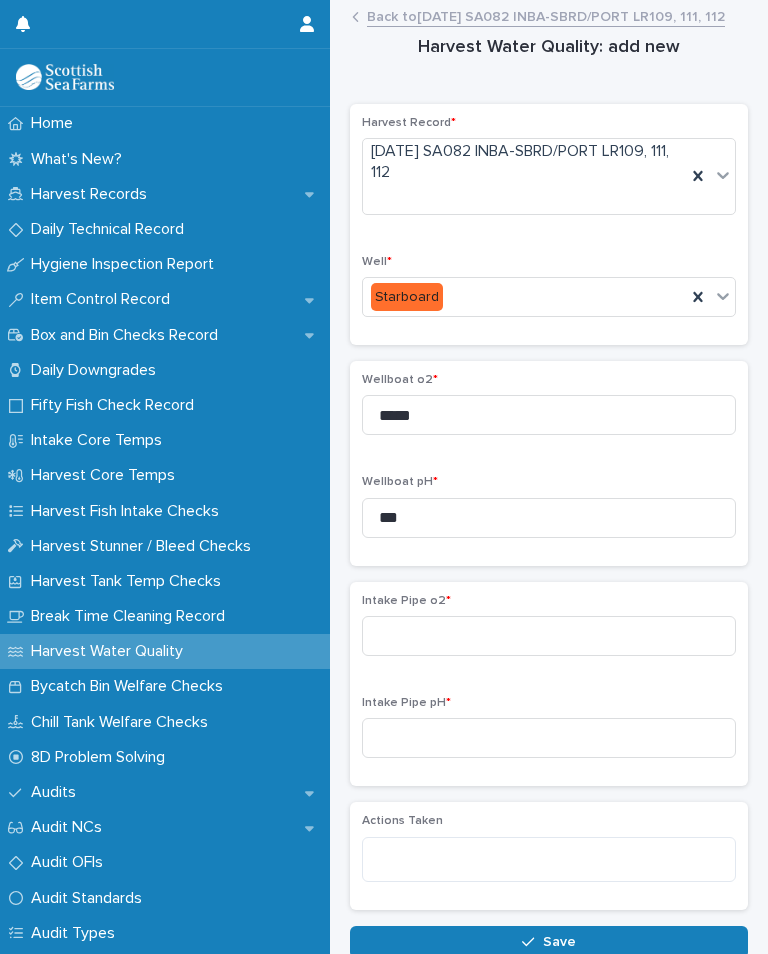 click on "Intake Pipe o2 * Intake Pipe pH *" at bounding box center (549, 684) 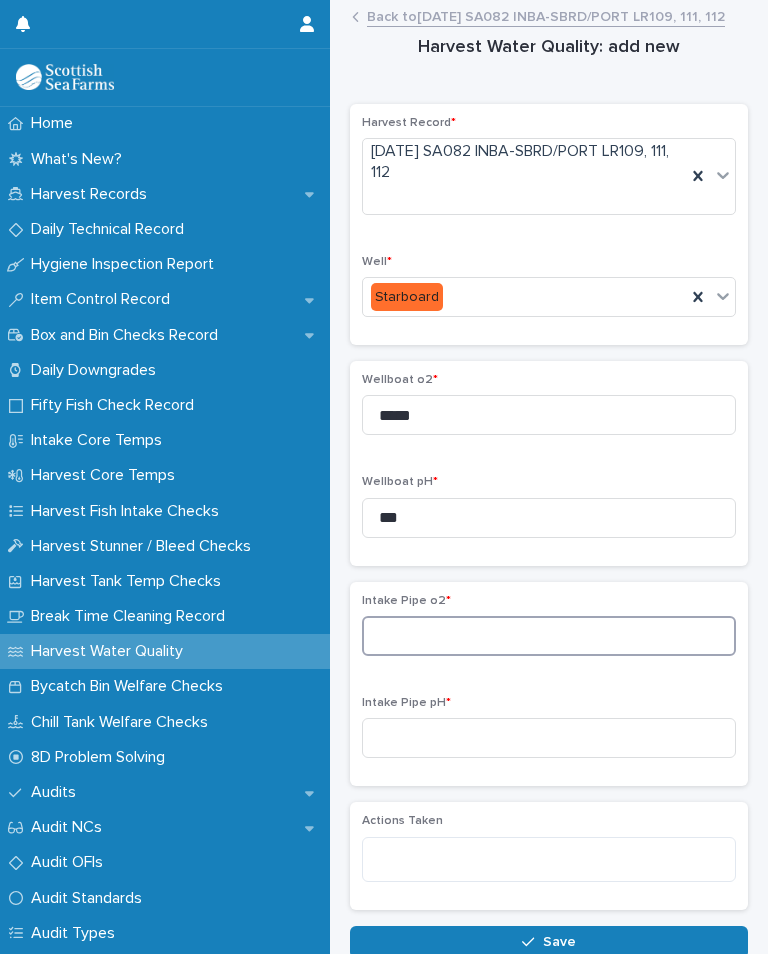 click at bounding box center (549, 636) 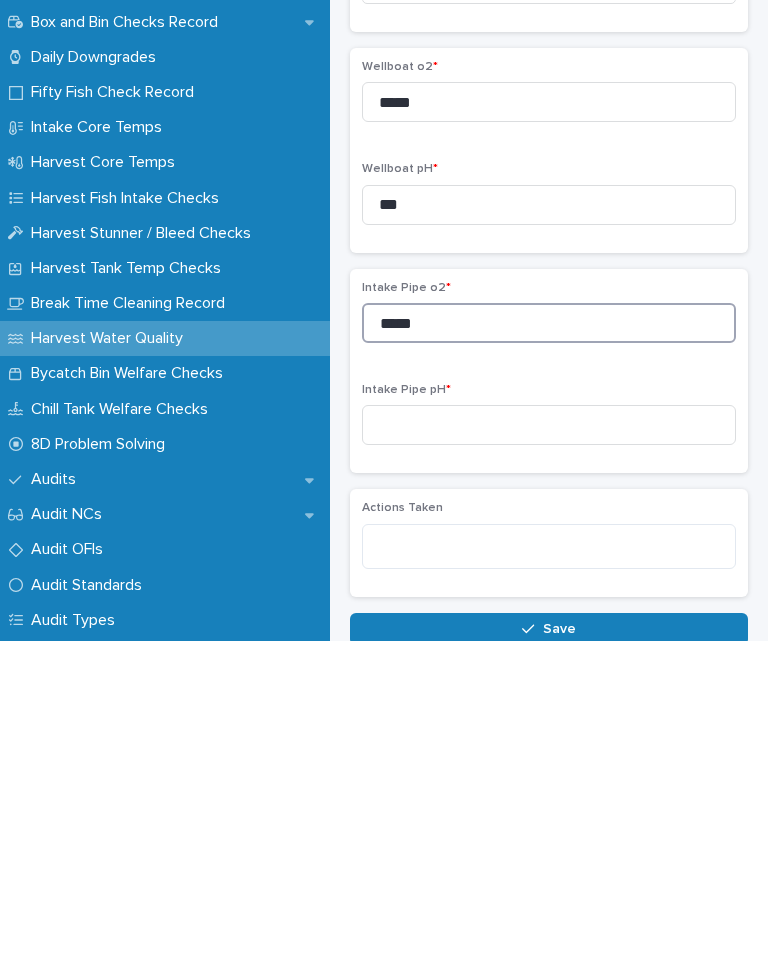 type on "*****" 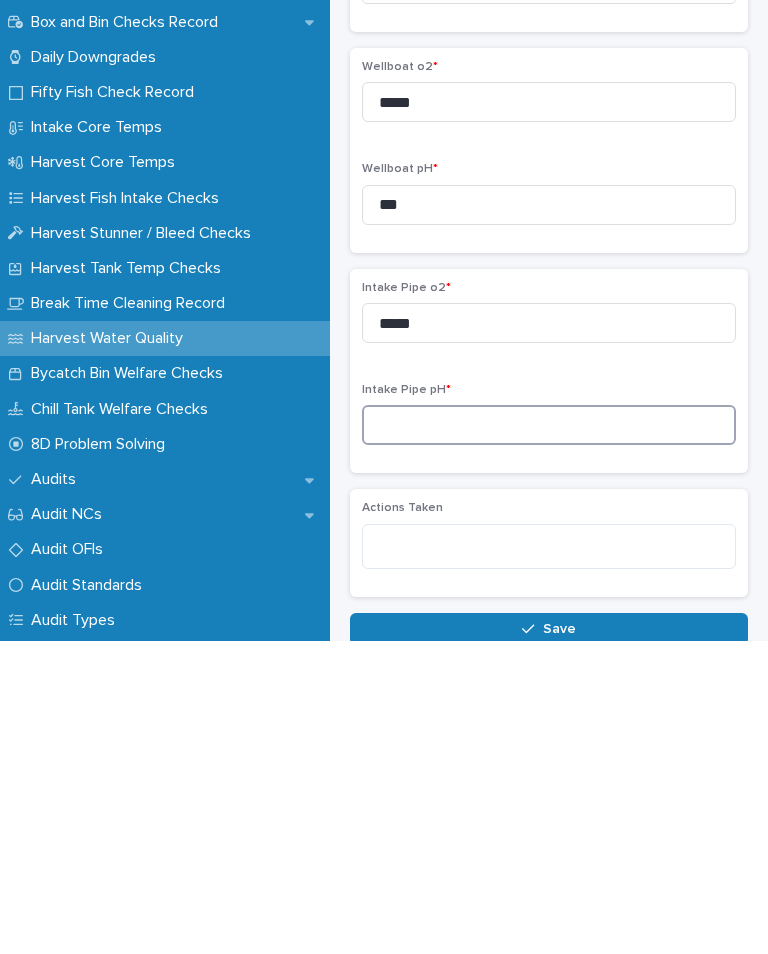 click at bounding box center [549, 738] 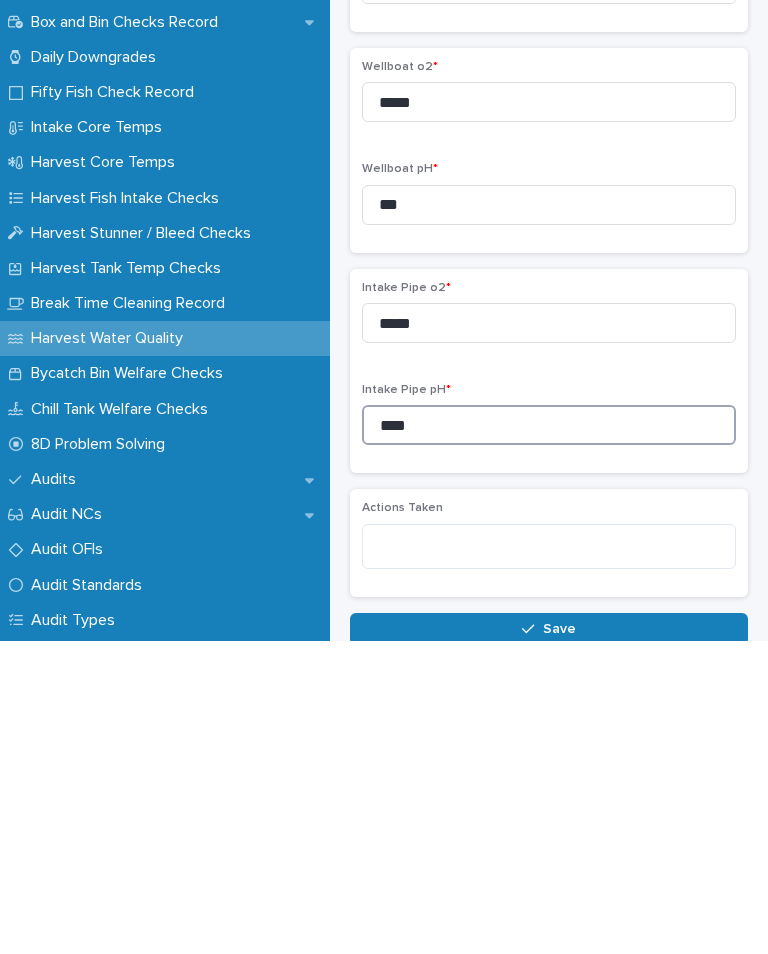 type on "****" 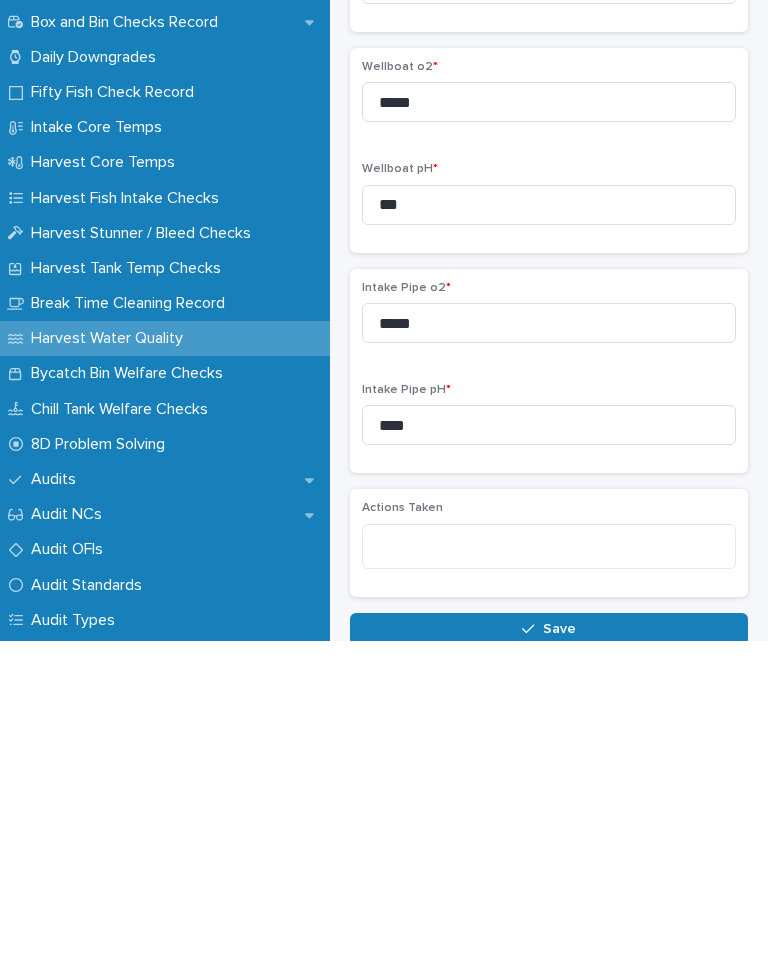 click on "Save" at bounding box center [559, 942] 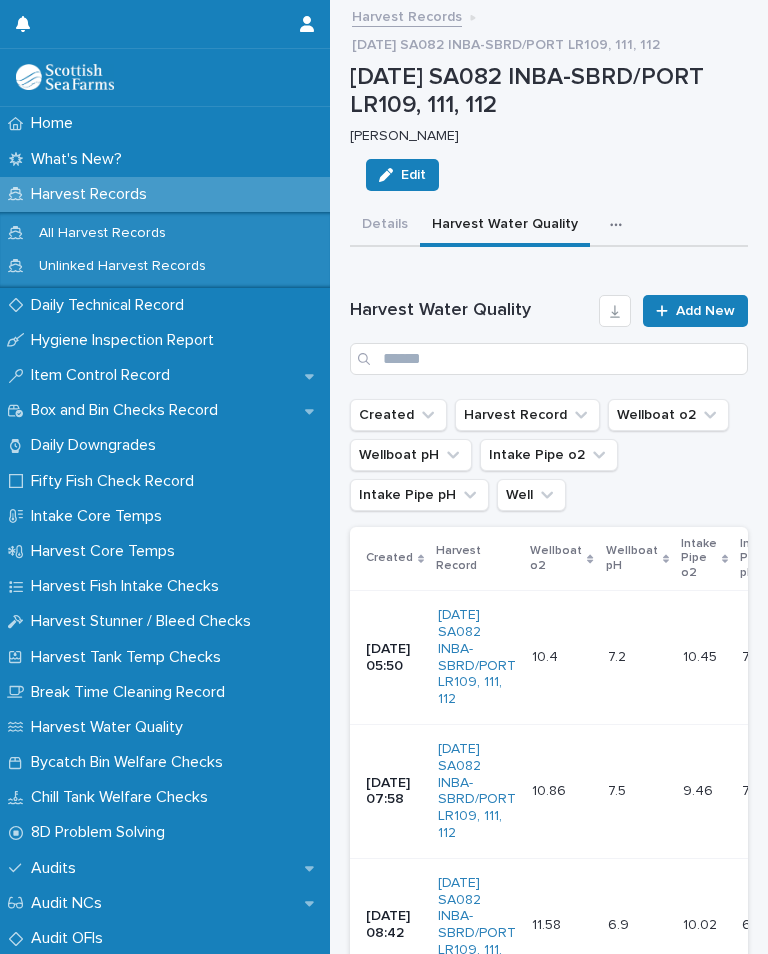 click 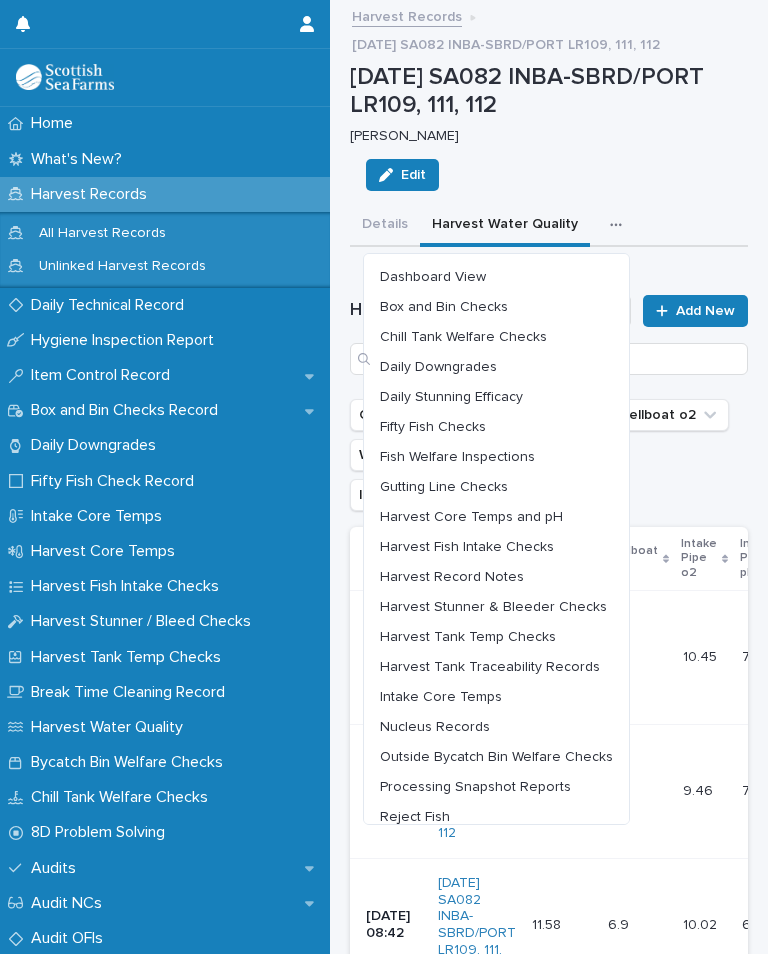 click on "Outside Bycatch Bin Welfare Checks" at bounding box center (496, 757) 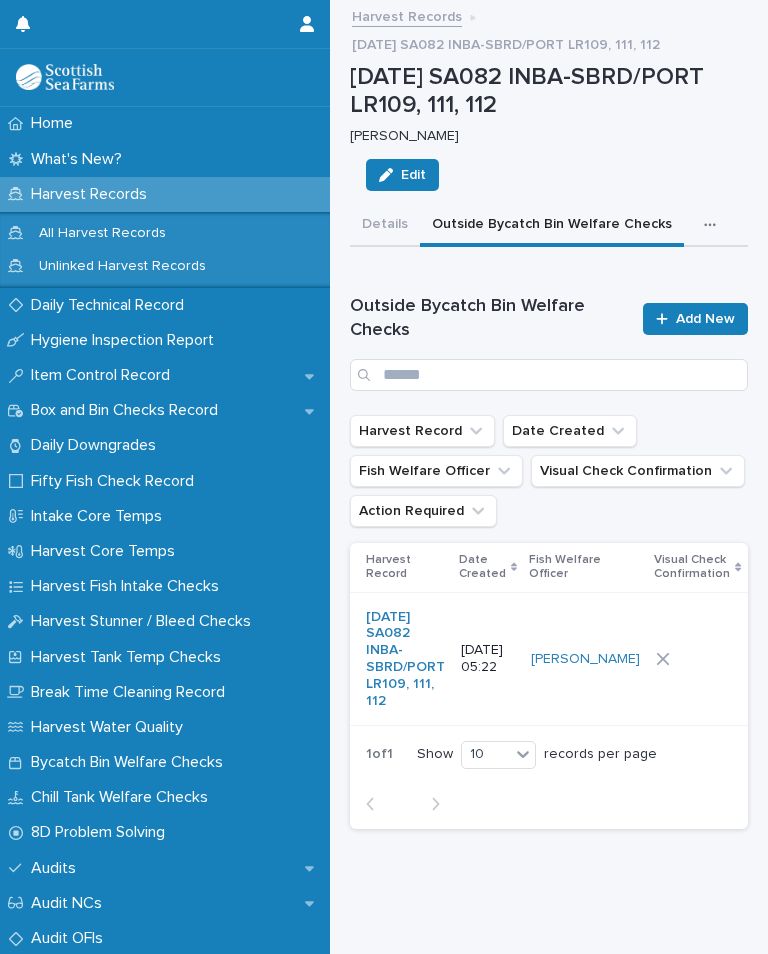 click at bounding box center (697, 659) 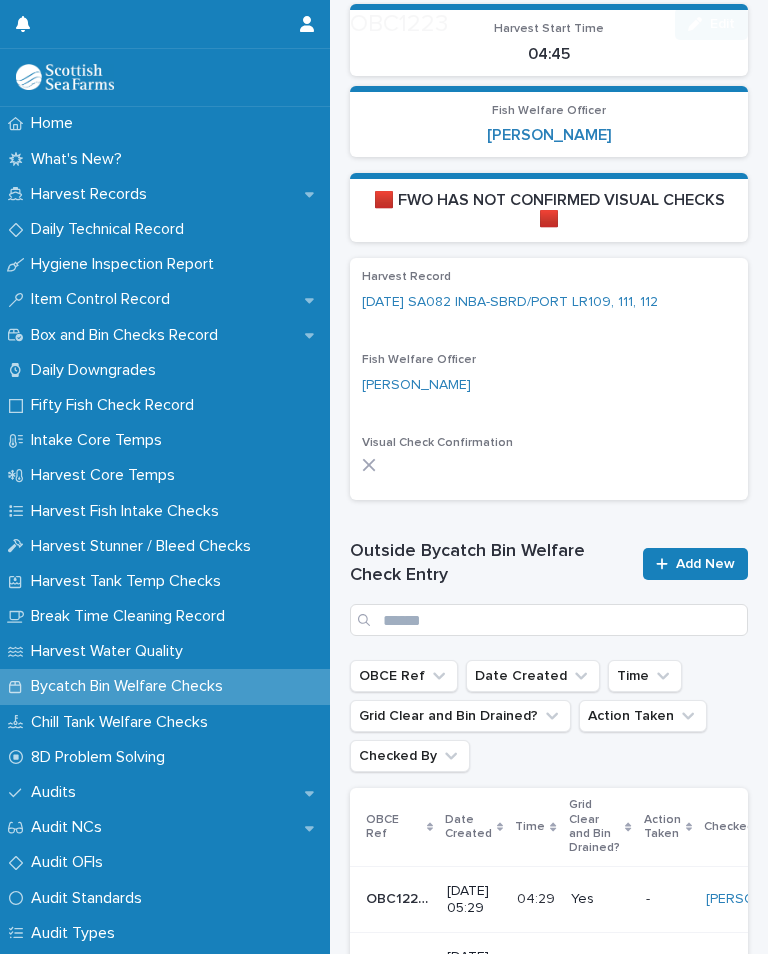 scroll, scrollTop: 499, scrollLeft: 0, axis: vertical 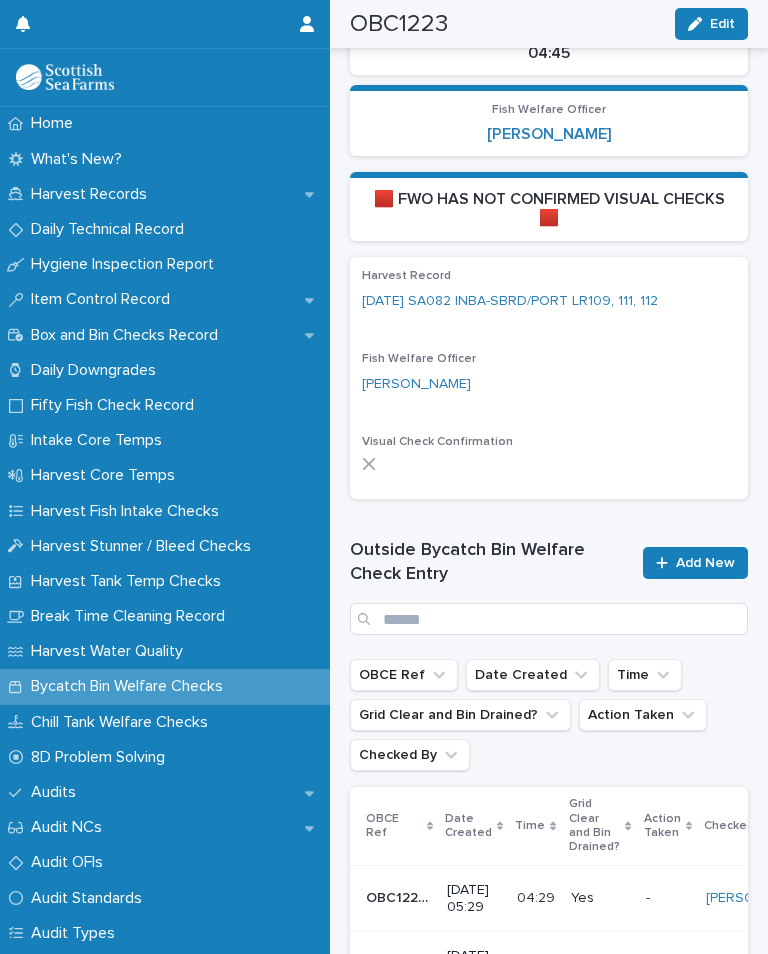 click on "Add New" at bounding box center [705, 563] 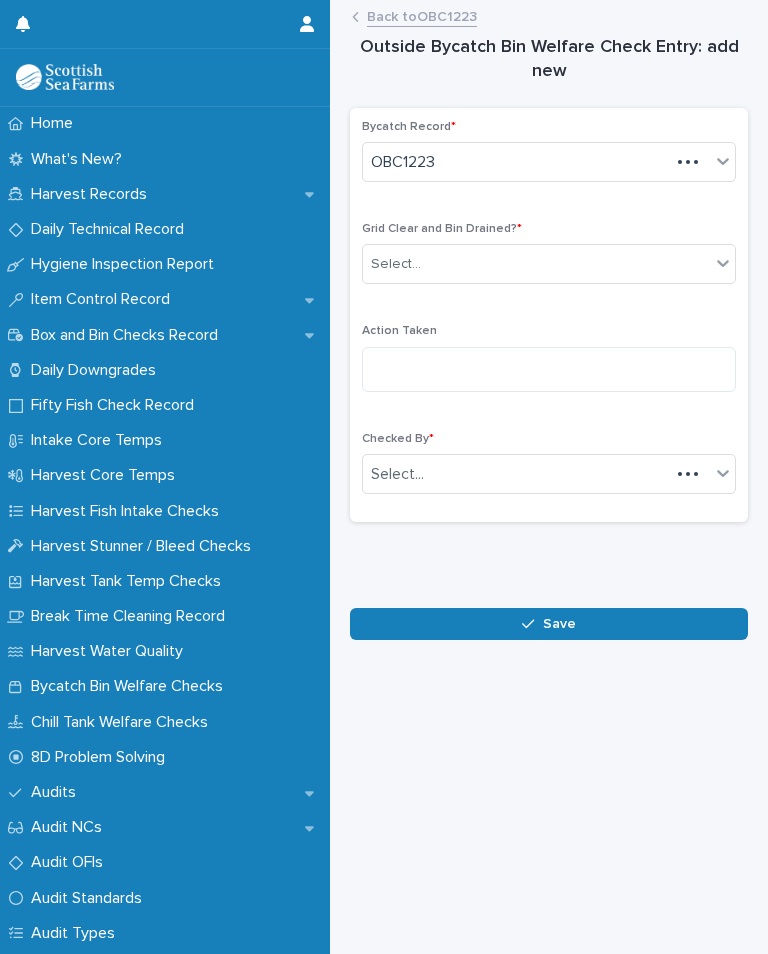 scroll, scrollTop: 0, scrollLeft: 0, axis: both 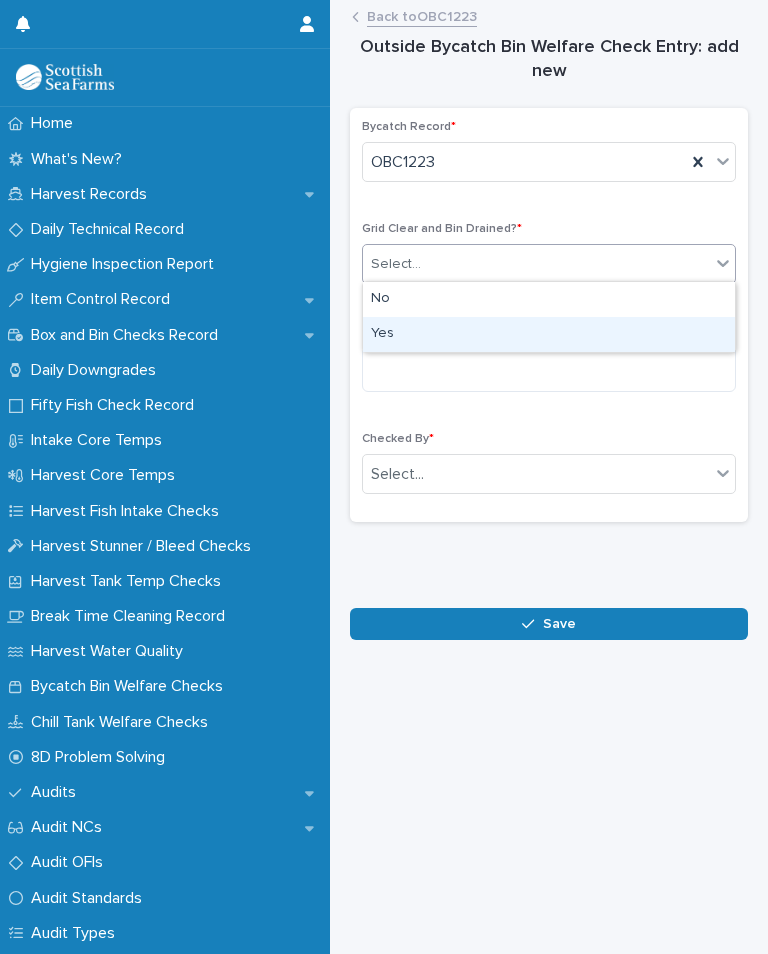 click on "Yes" at bounding box center (549, 334) 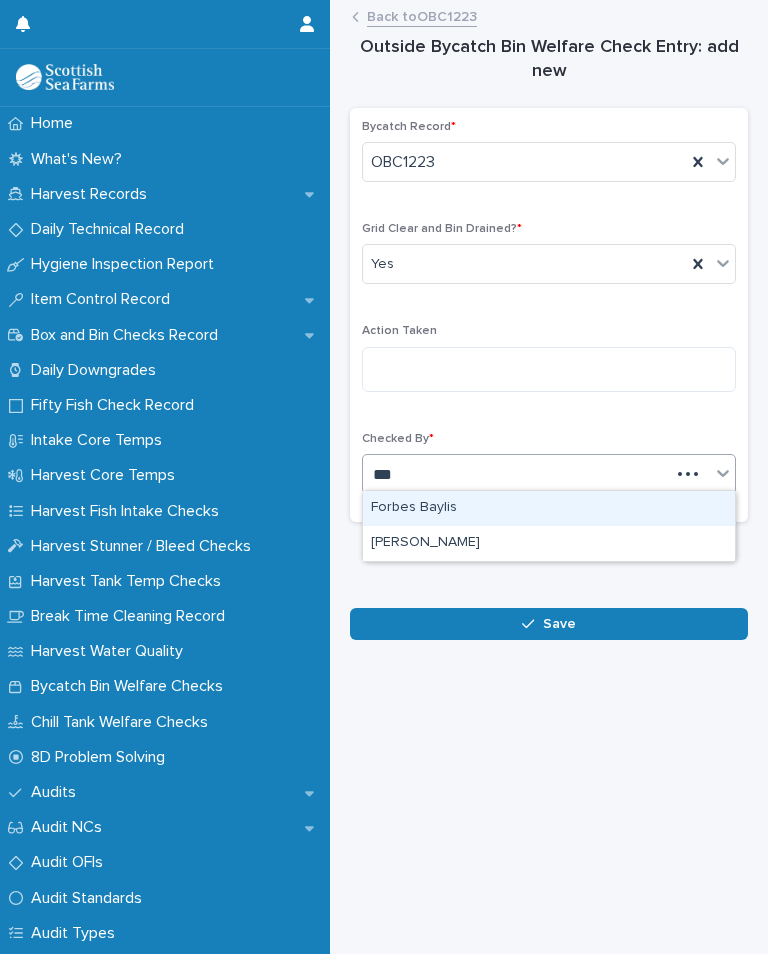 click on "[PERSON_NAME]" at bounding box center (549, 543) 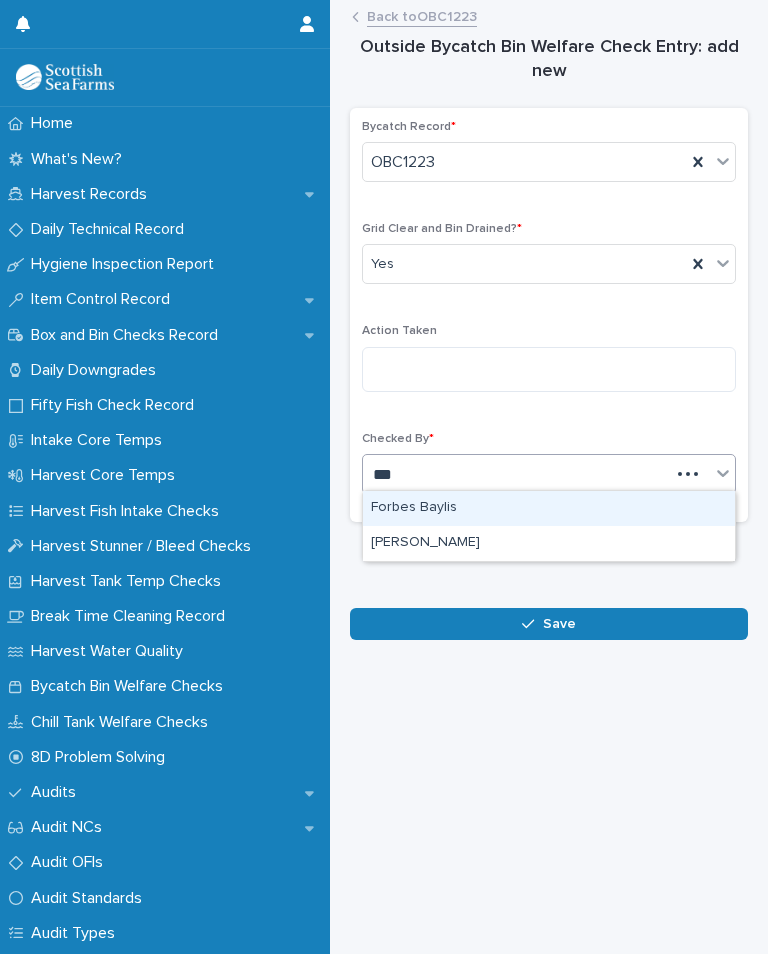 type on "***" 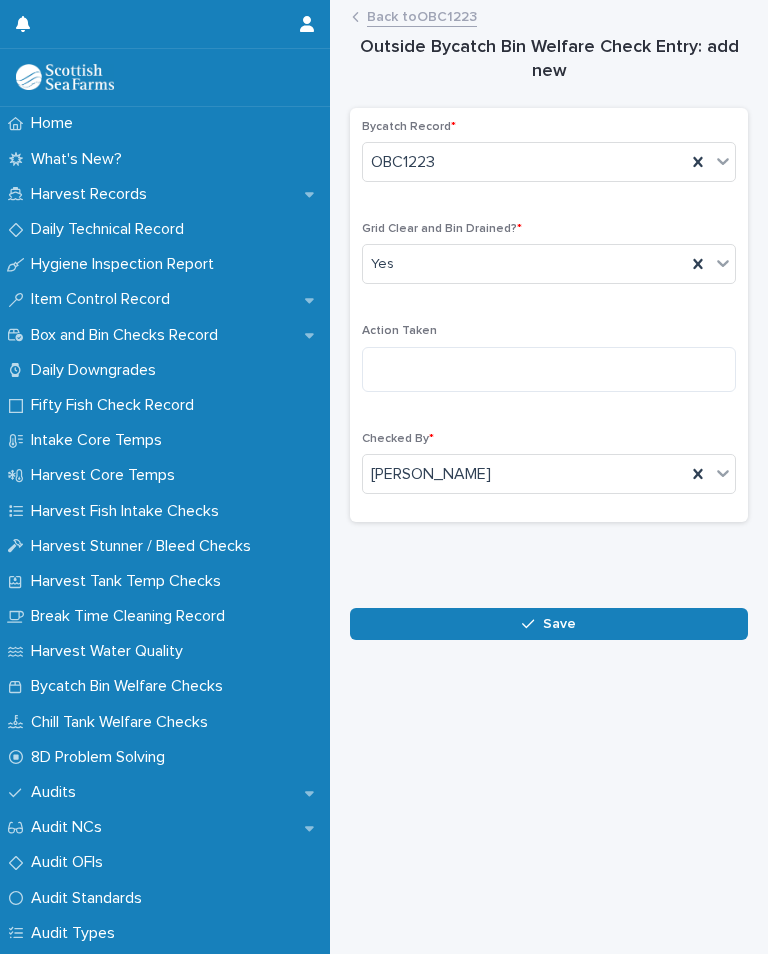 click on "Save" at bounding box center (559, 624) 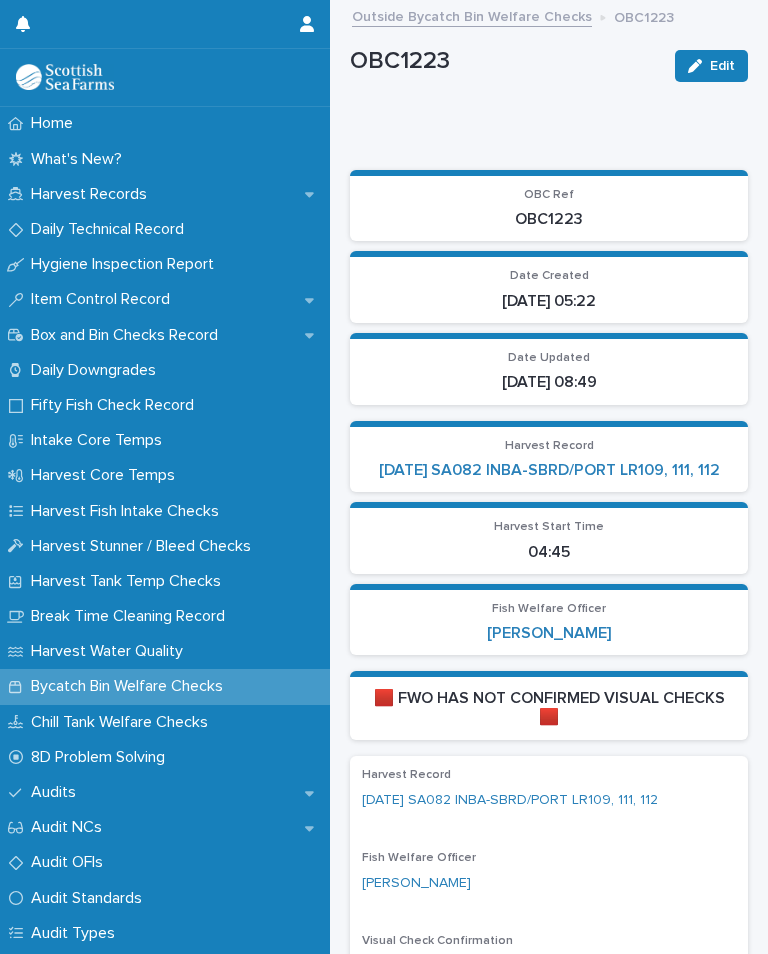 click on "[DATE] SA082 INBA-SBRD/PORT LR109, 111, 112" at bounding box center (549, 470) 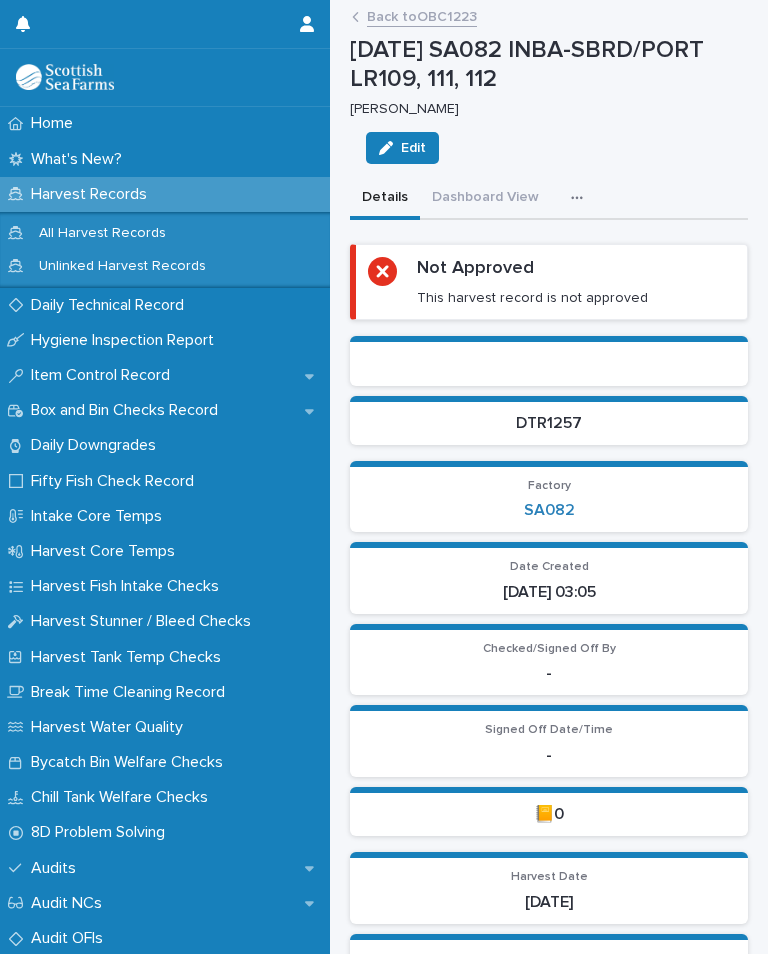 click 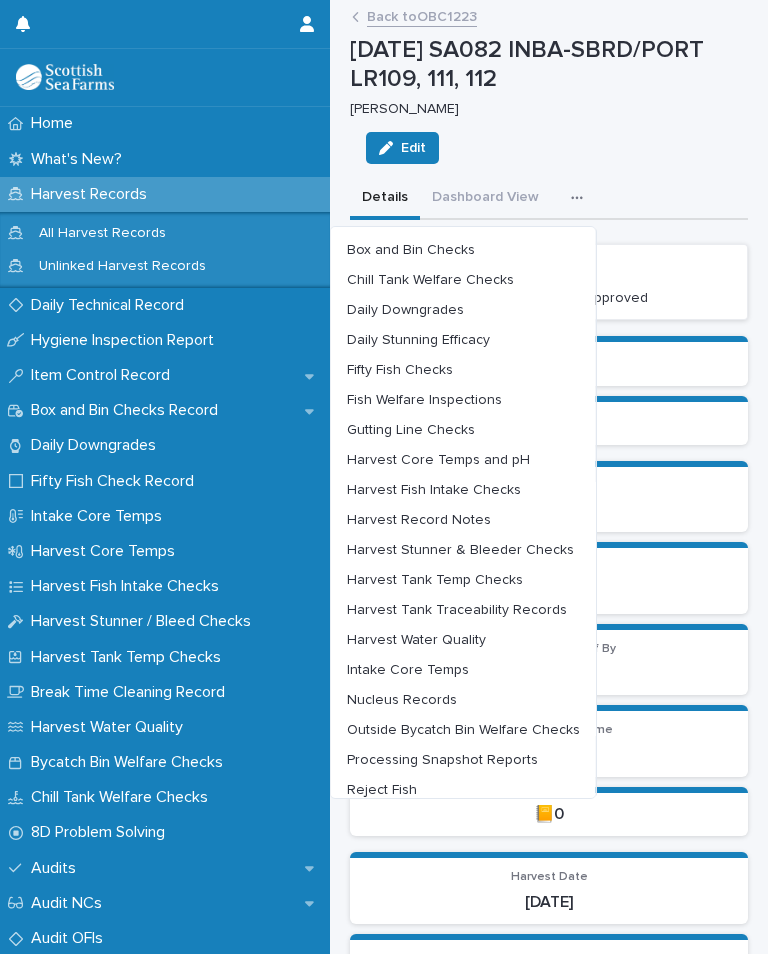 click on "Harvest Core Temps and pH" at bounding box center (438, 460) 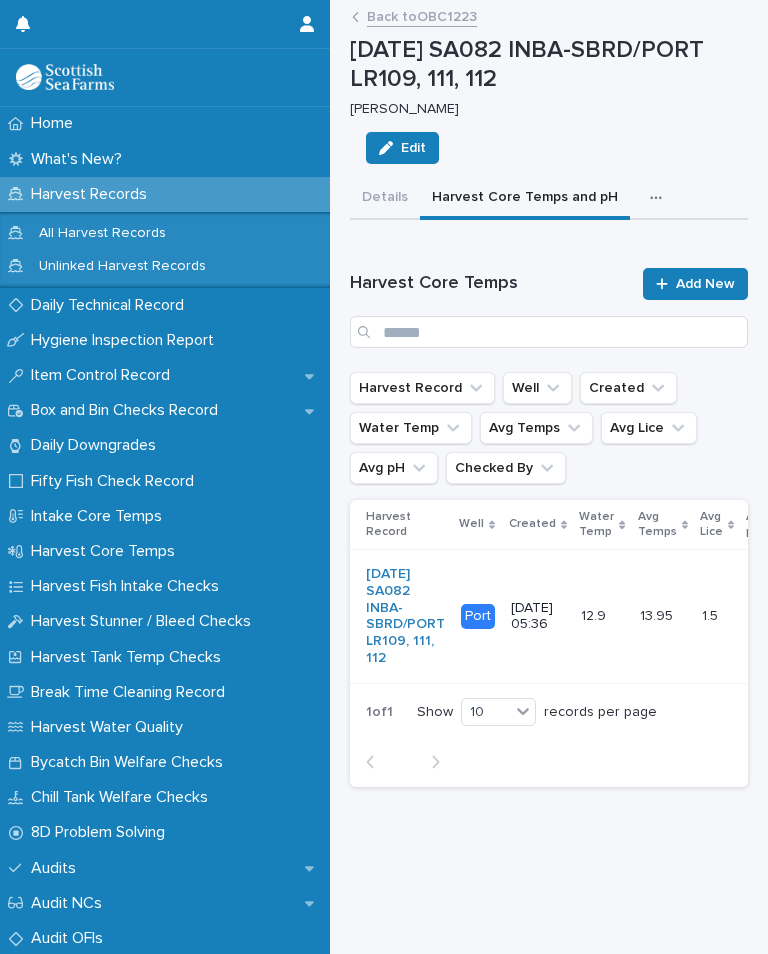 click on "Add New" at bounding box center (705, 284) 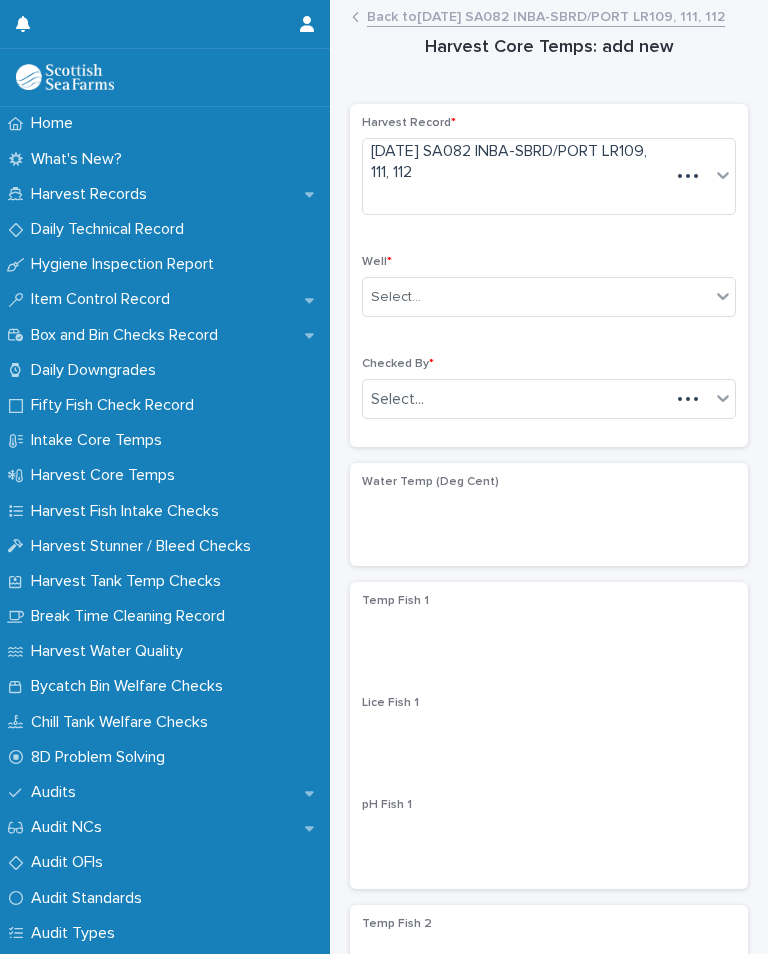 scroll, scrollTop: 0, scrollLeft: 0, axis: both 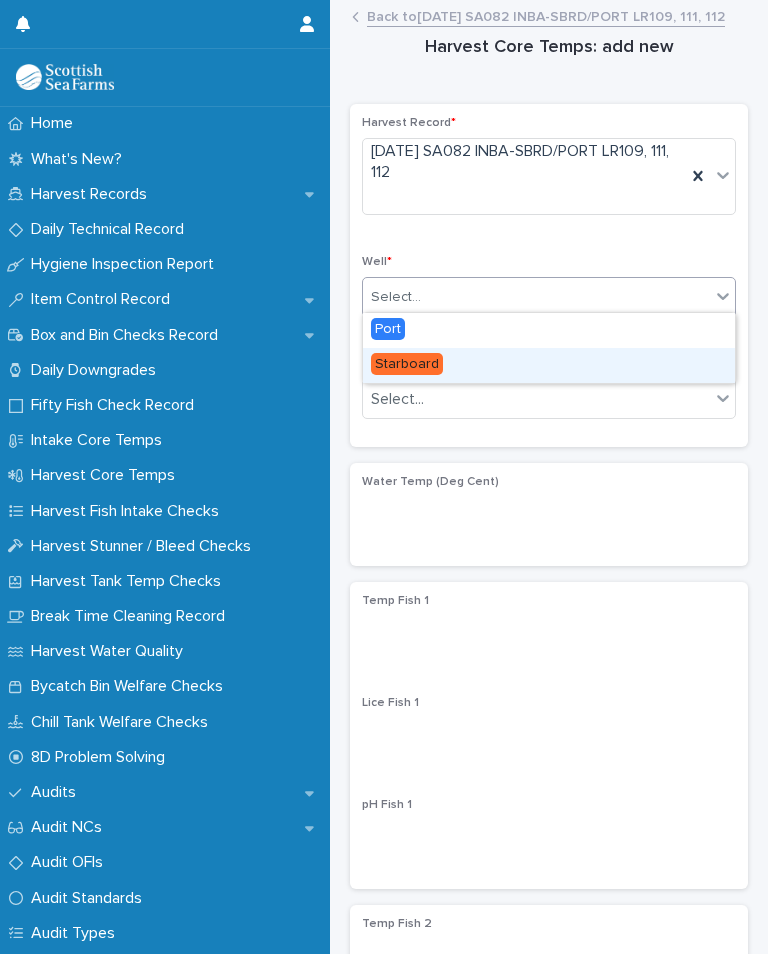 click on "Starboard" at bounding box center [549, 365] 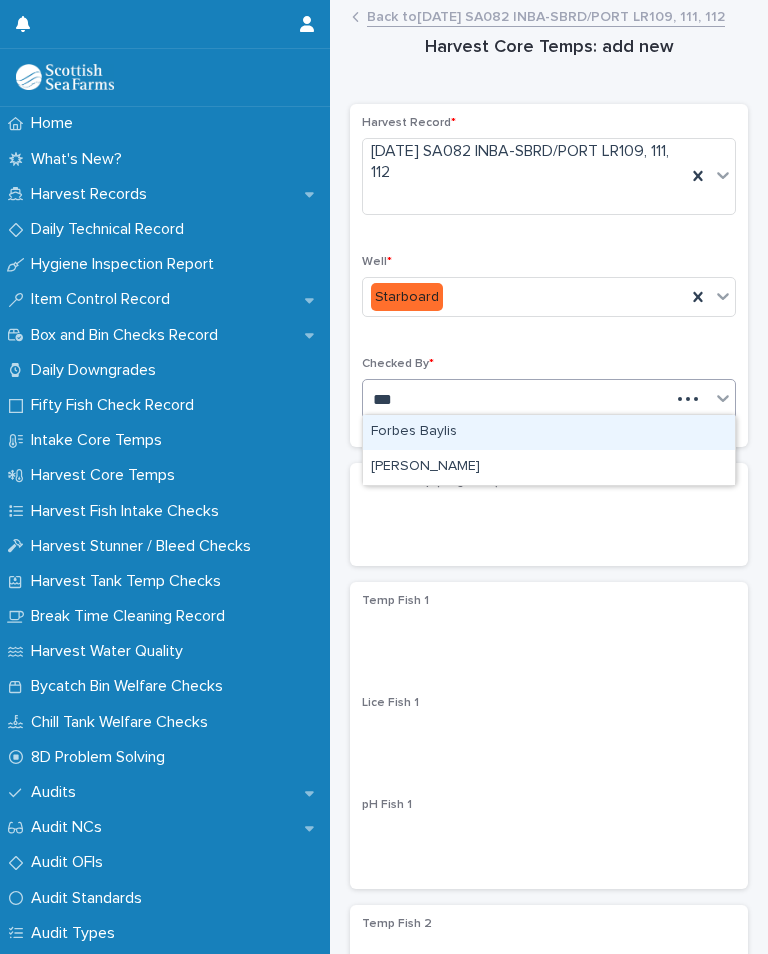 click on "[PERSON_NAME]" at bounding box center (549, 467) 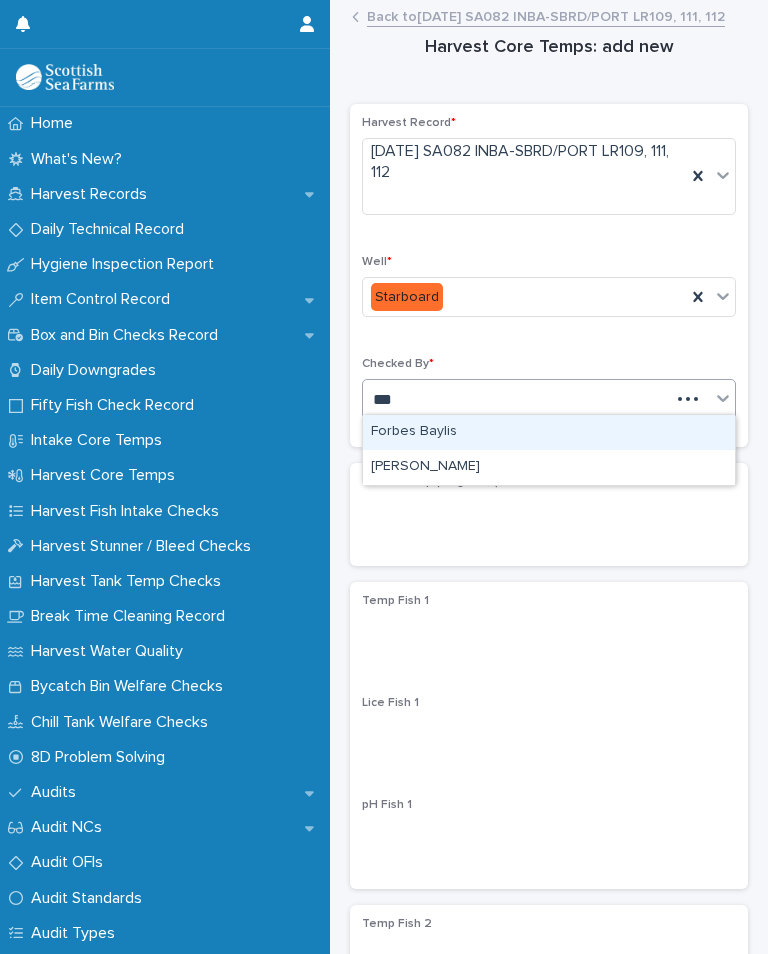 type on "***" 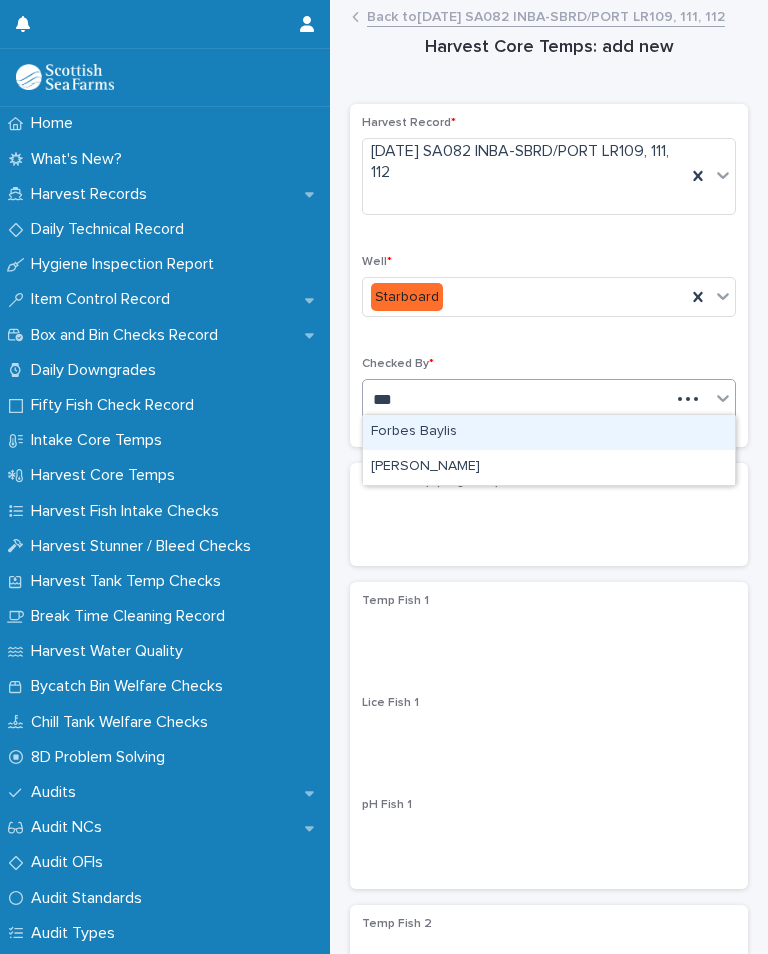 type 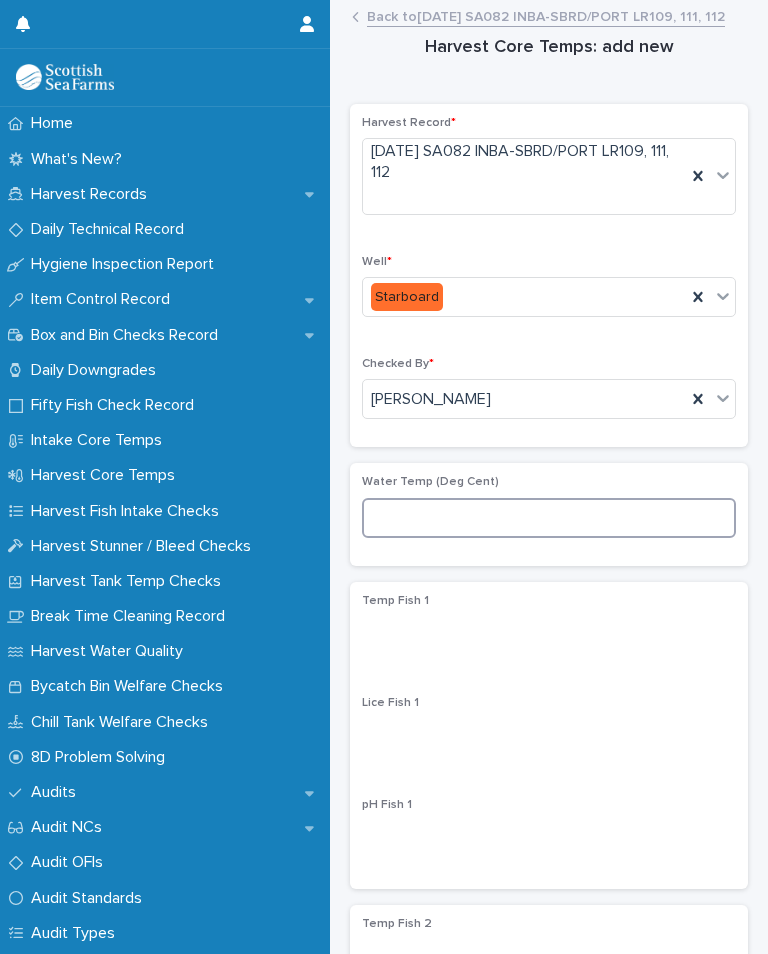 click at bounding box center [549, 518] 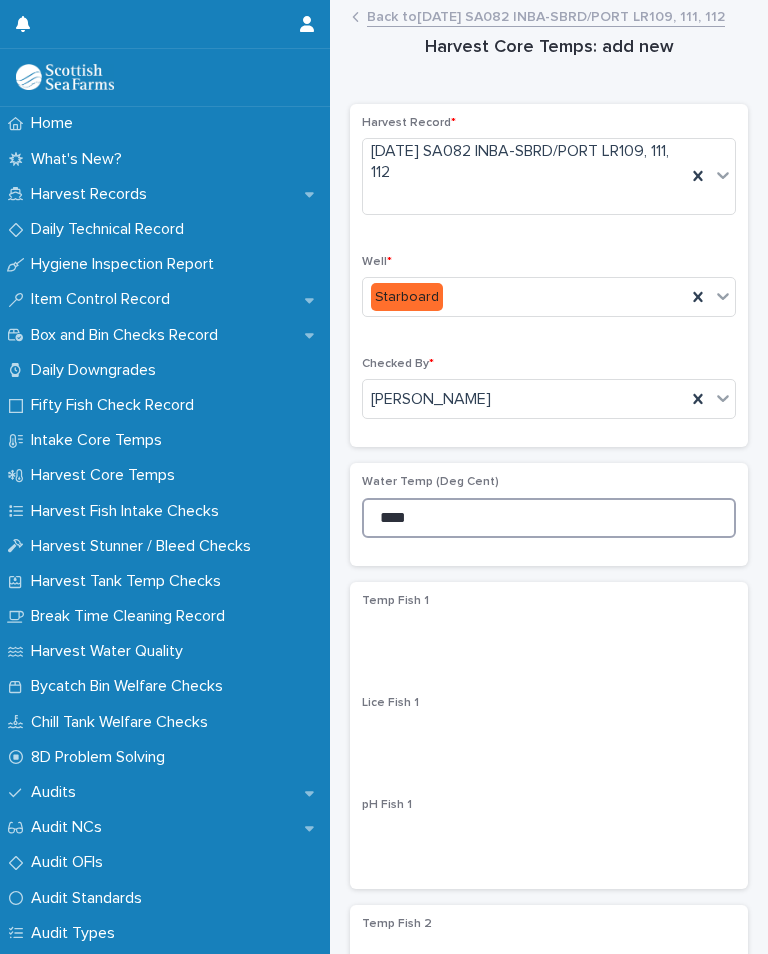 type on "****" 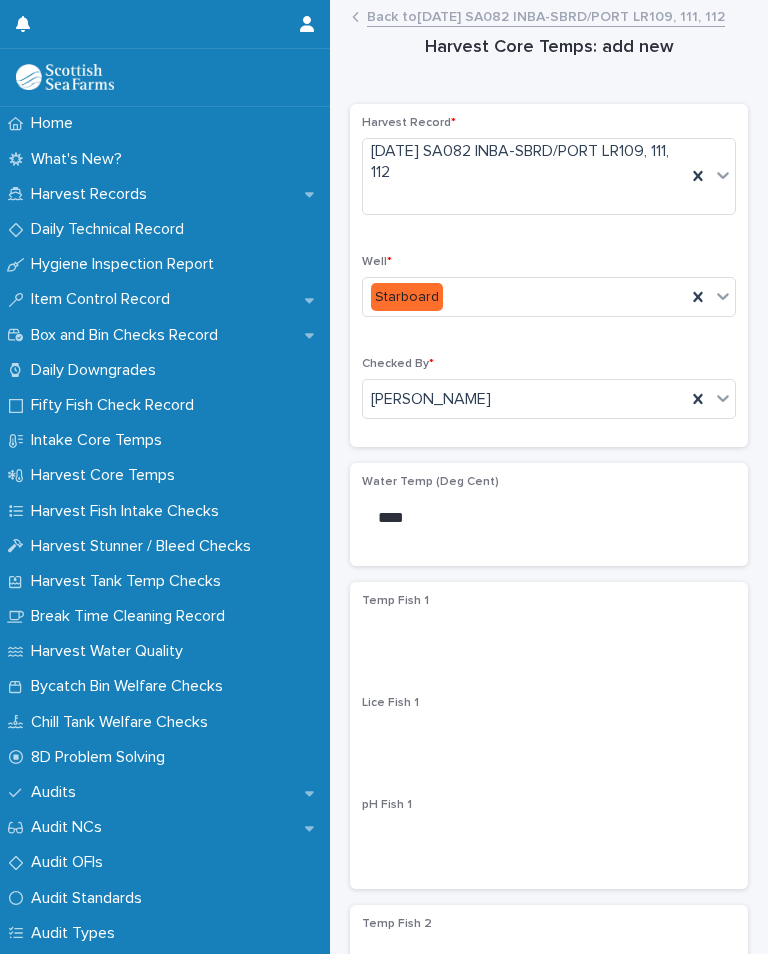 click on "Water Temp (Deg Cent) ****" at bounding box center [549, 514] 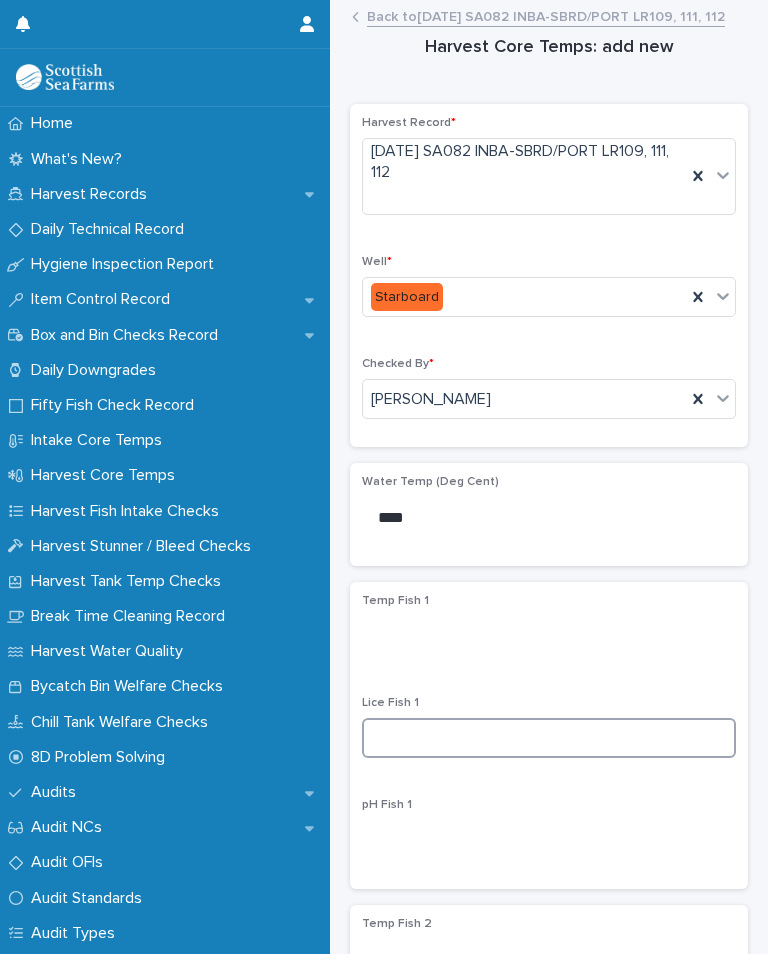 click at bounding box center [549, 738] 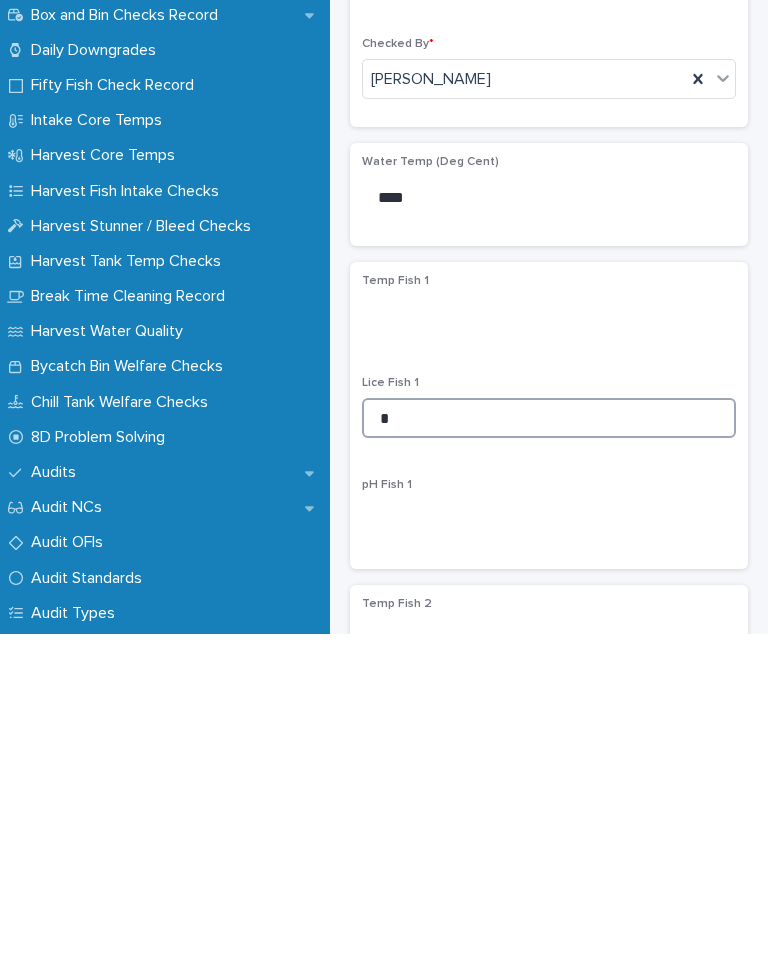 type on "*" 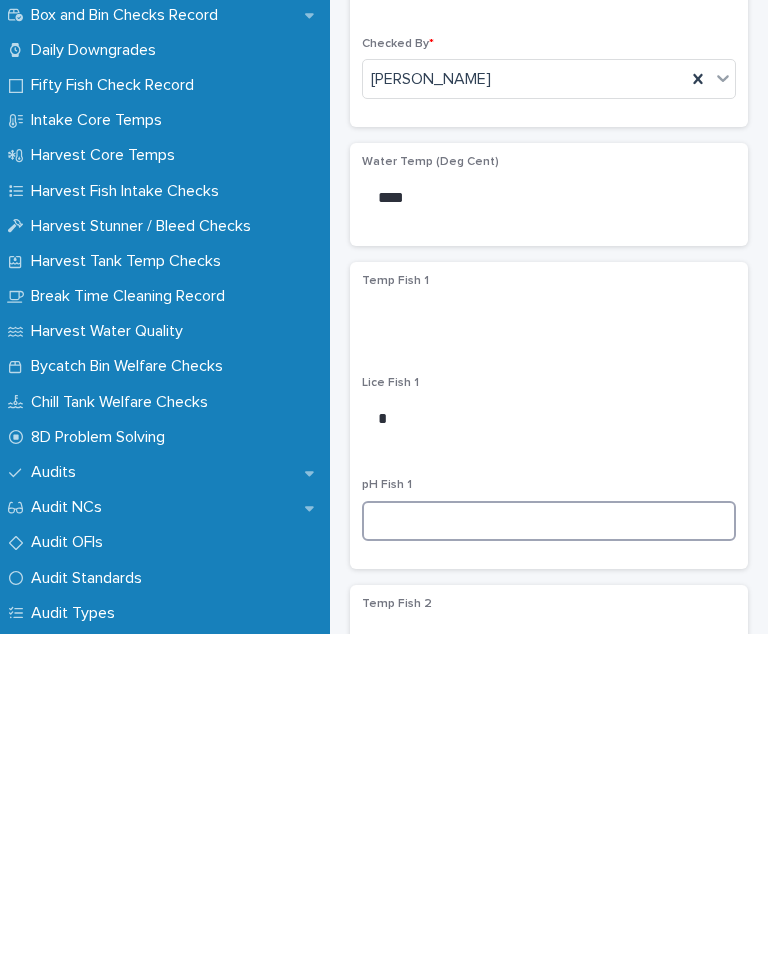 click at bounding box center [549, 841] 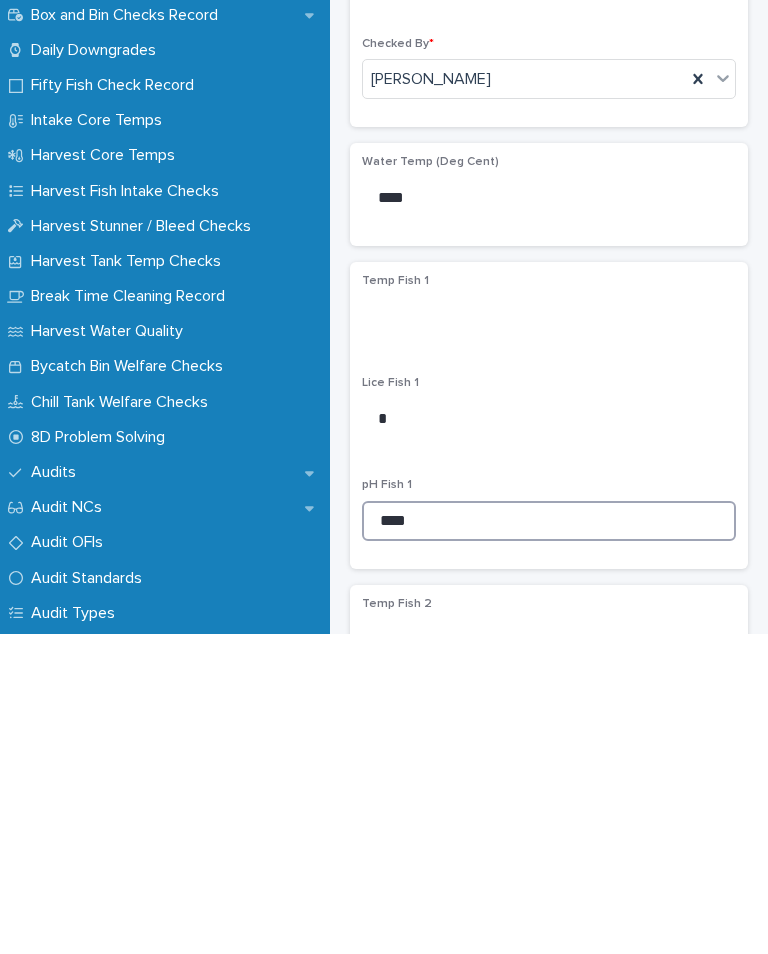 type on "****" 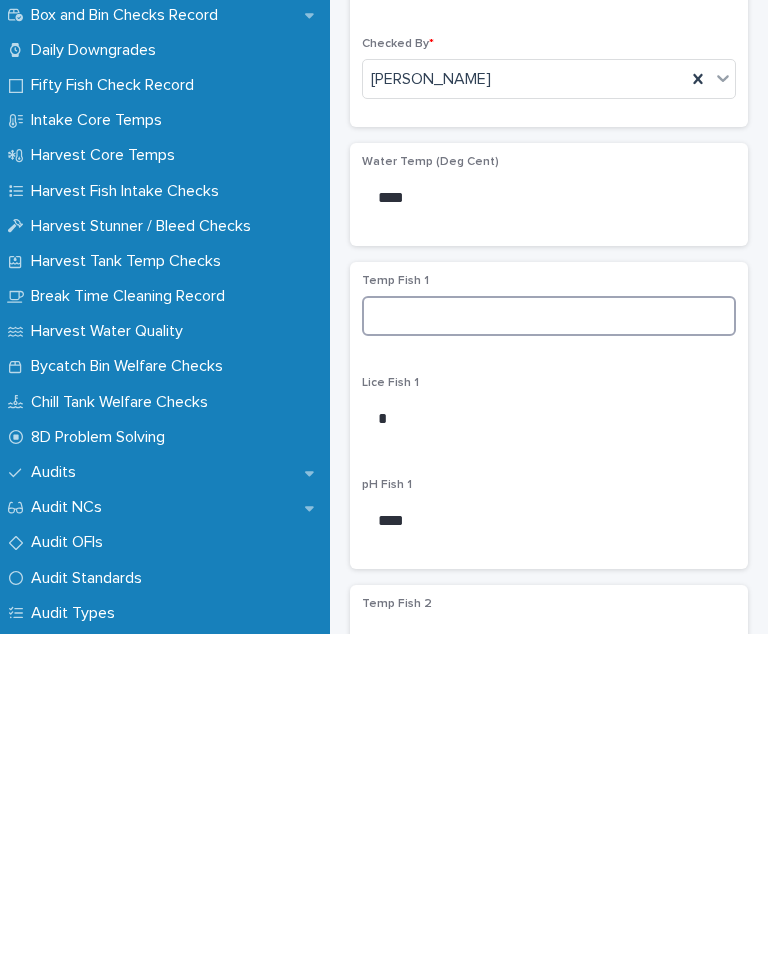 click at bounding box center (549, 636) 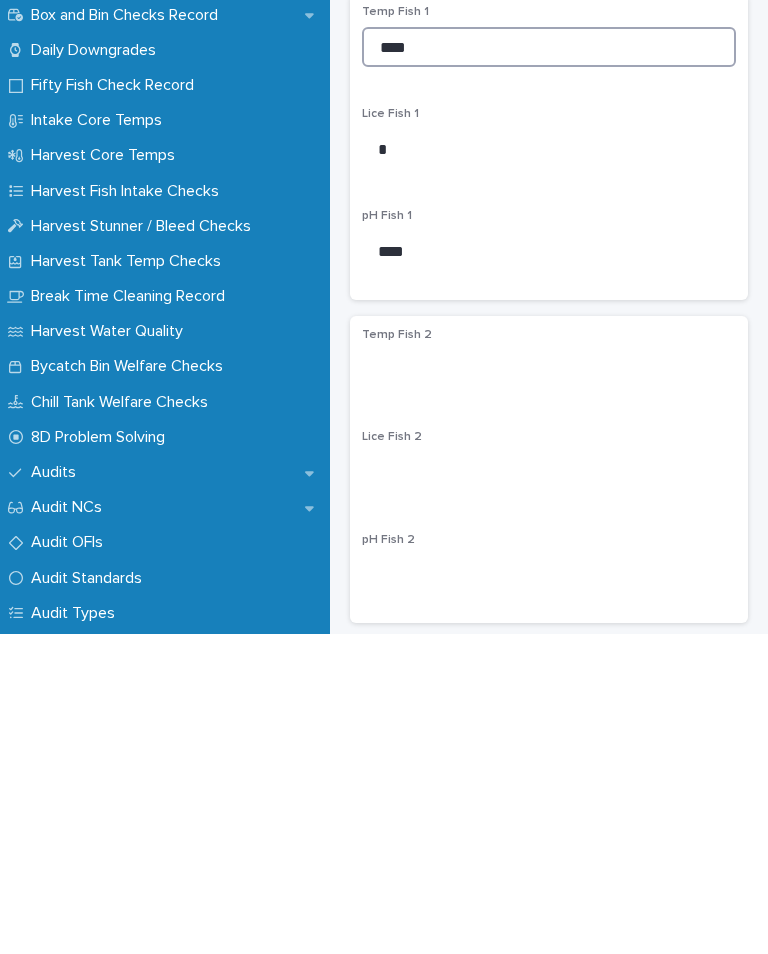 scroll, scrollTop: 268, scrollLeft: 0, axis: vertical 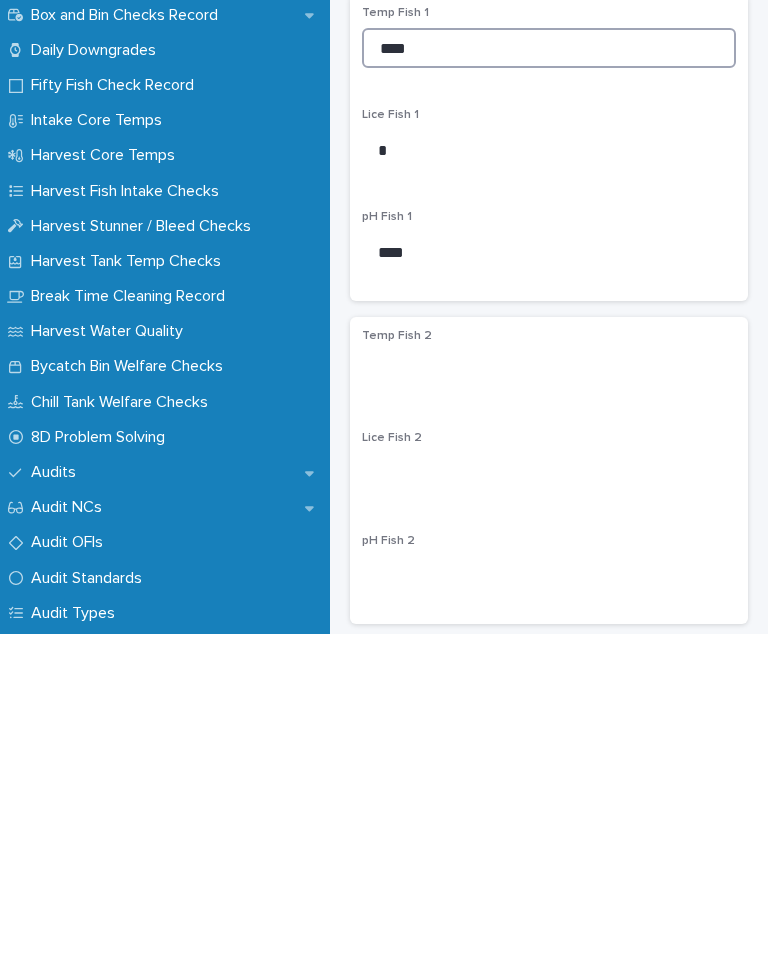 type on "****" 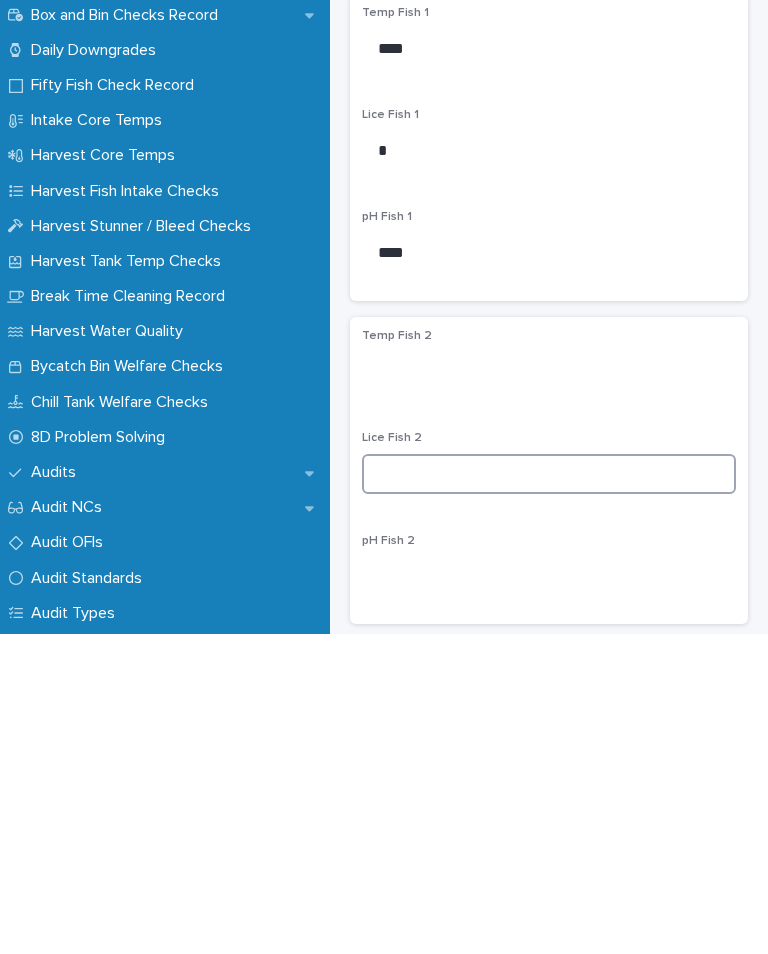 click at bounding box center (549, 794) 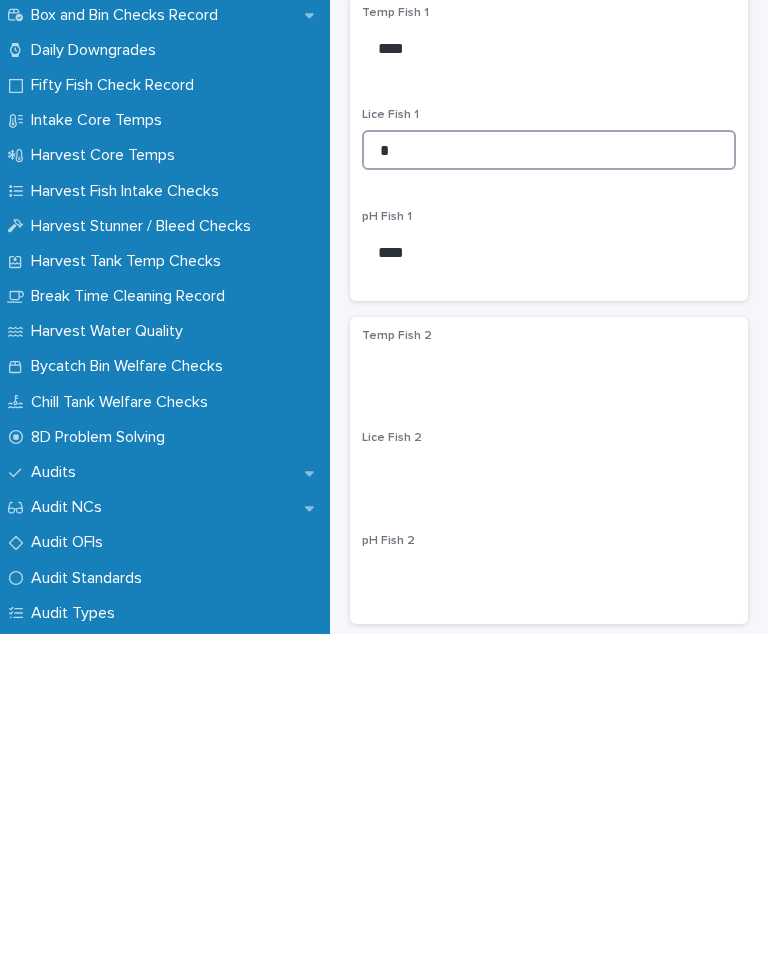 click on "*" at bounding box center (549, 470) 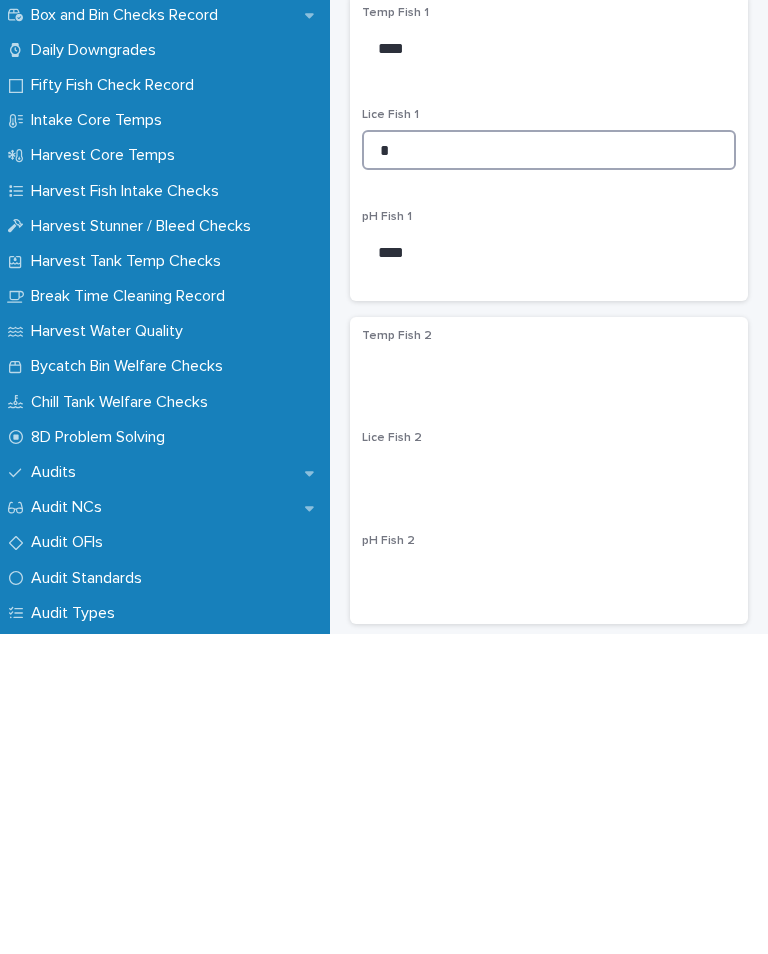 click on "*" at bounding box center (549, 470) 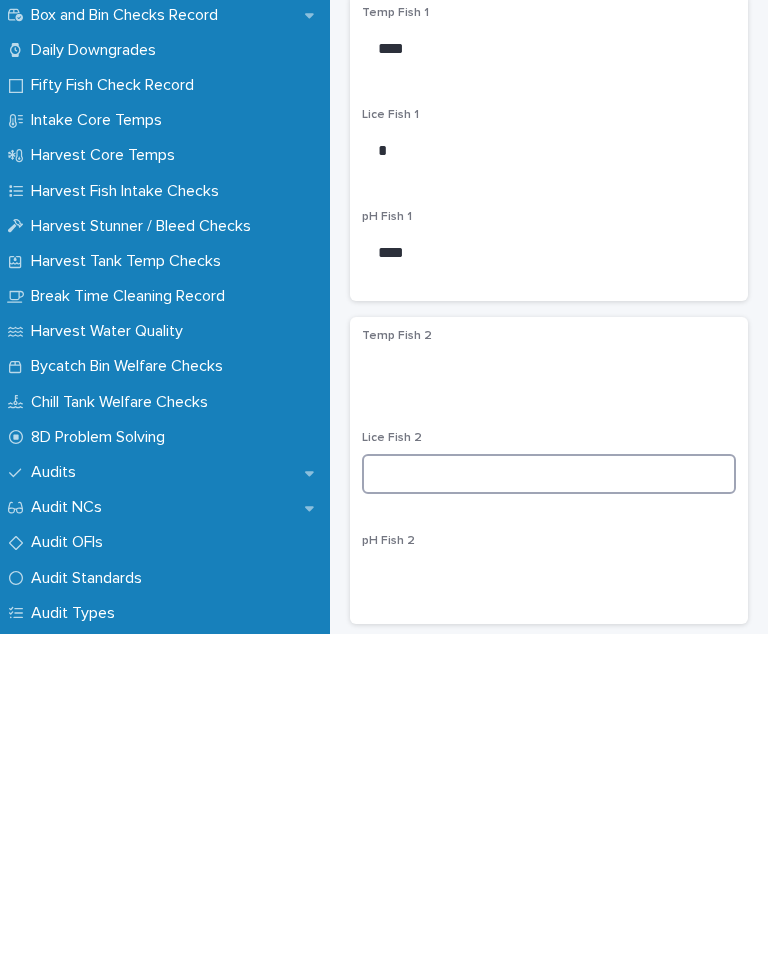 click at bounding box center [549, 794] 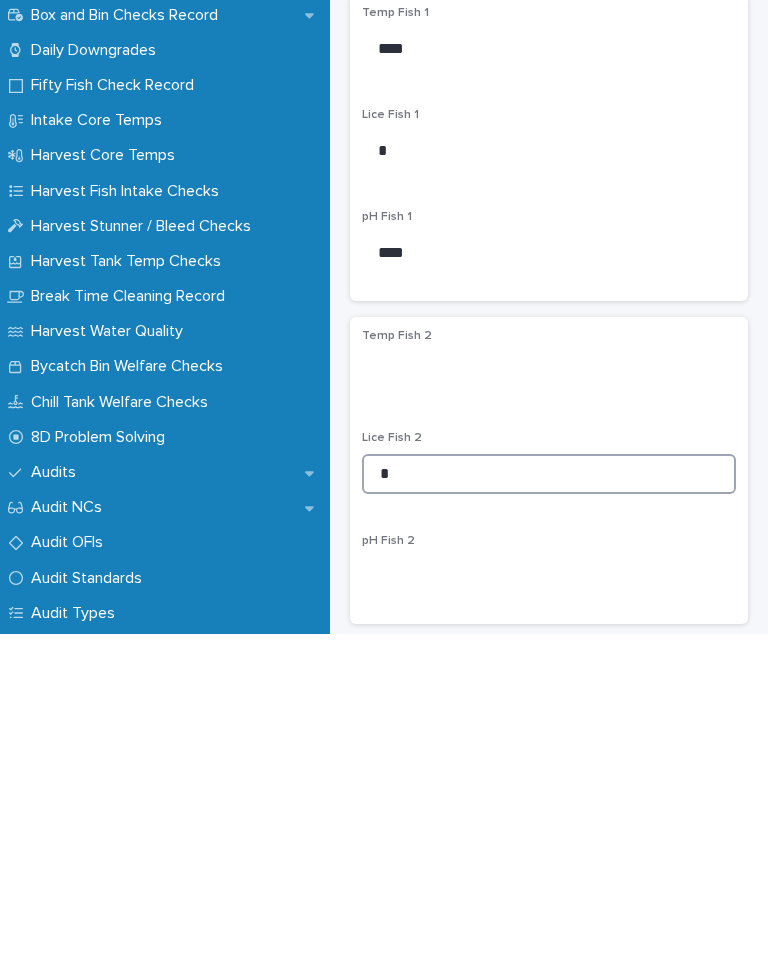type on "*" 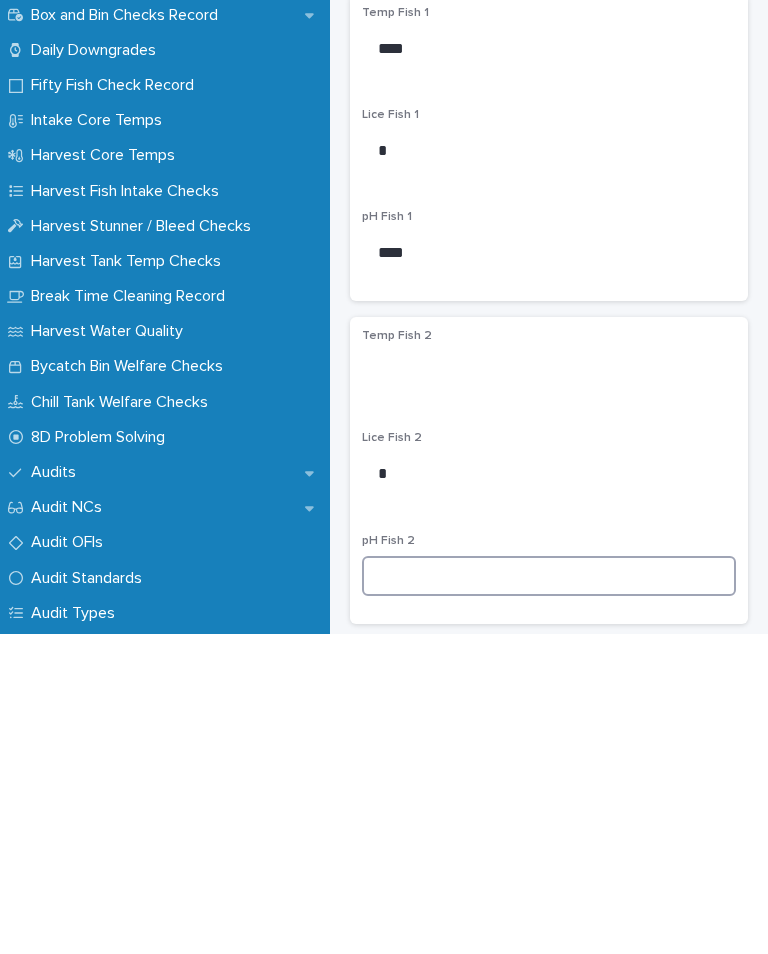 click at bounding box center [549, 896] 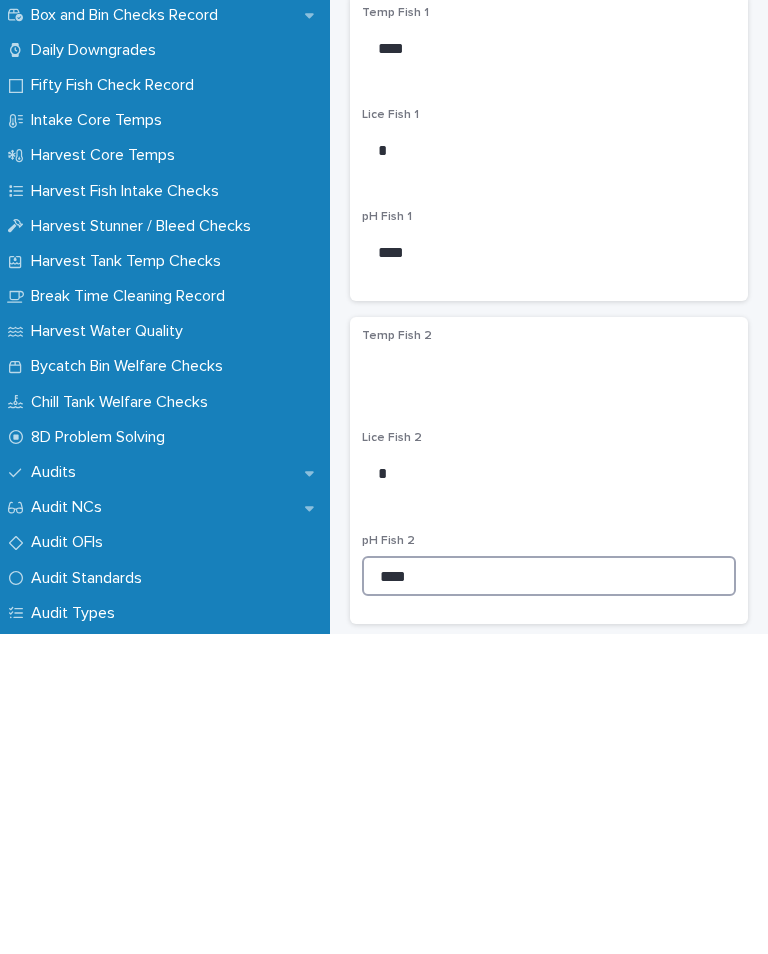 type on "****" 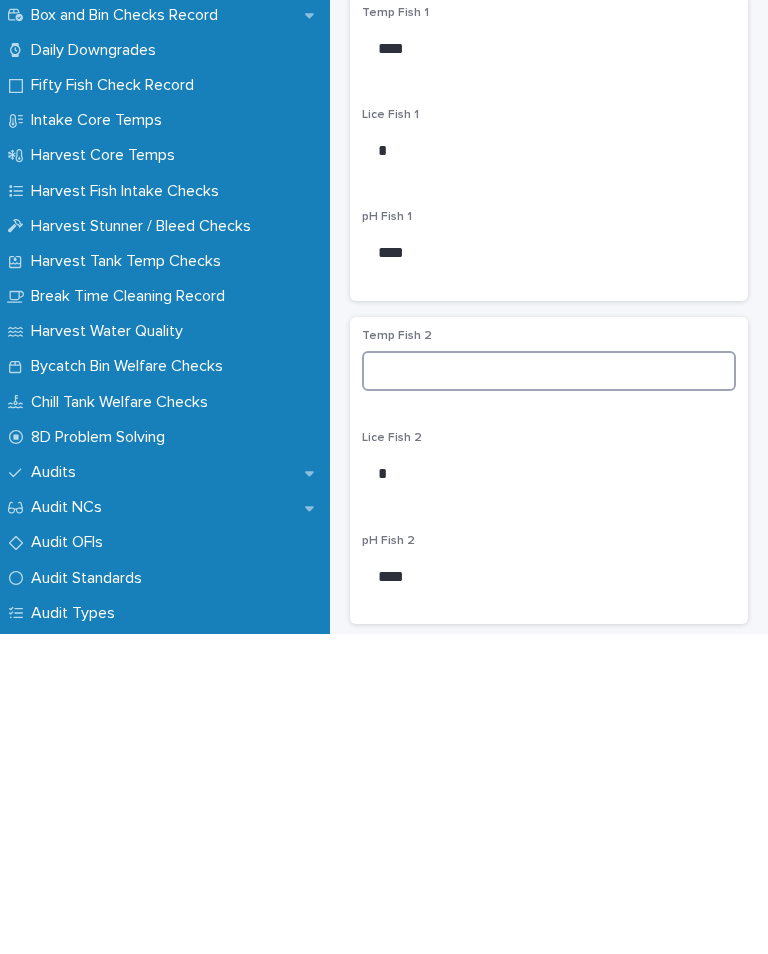 click at bounding box center [549, 691] 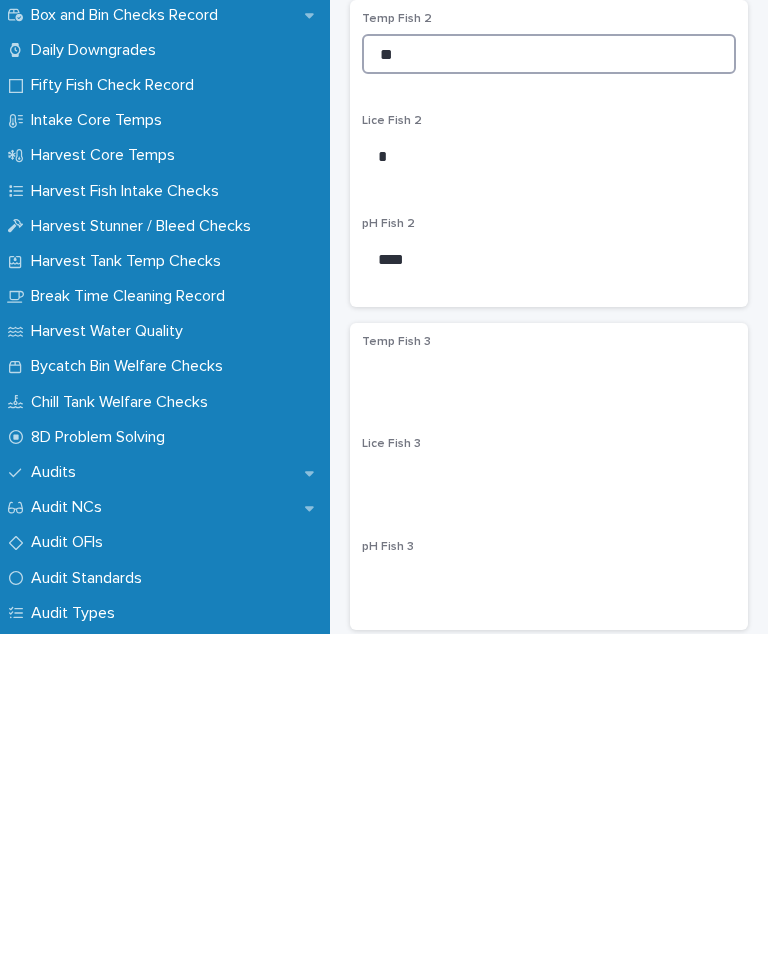 scroll, scrollTop: 584, scrollLeft: 0, axis: vertical 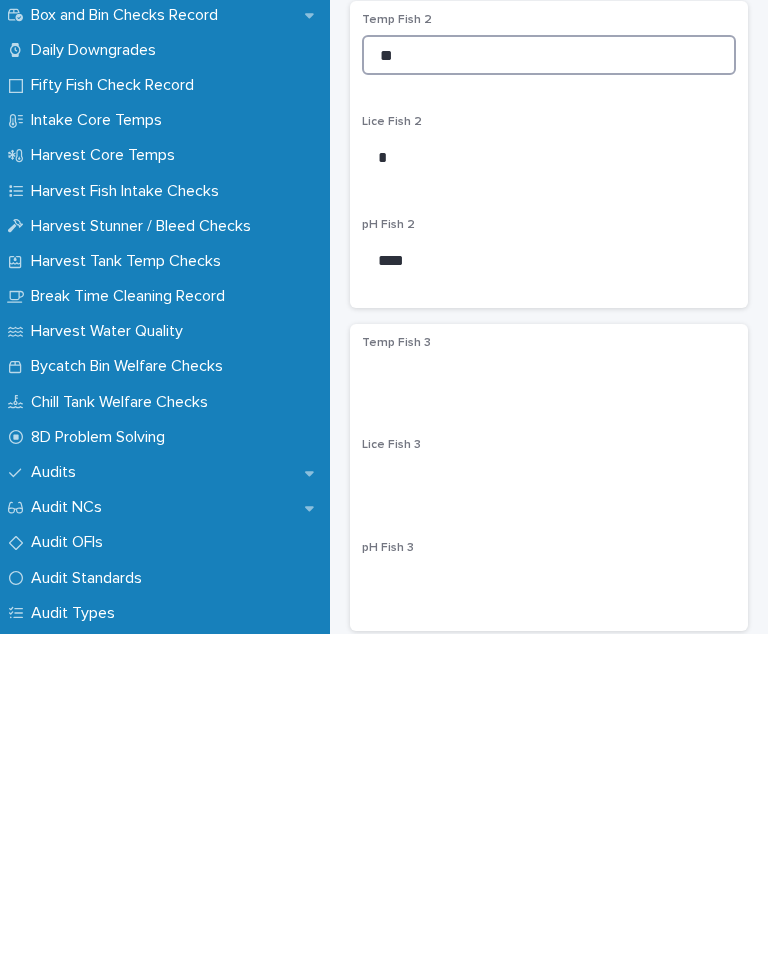 type on "**" 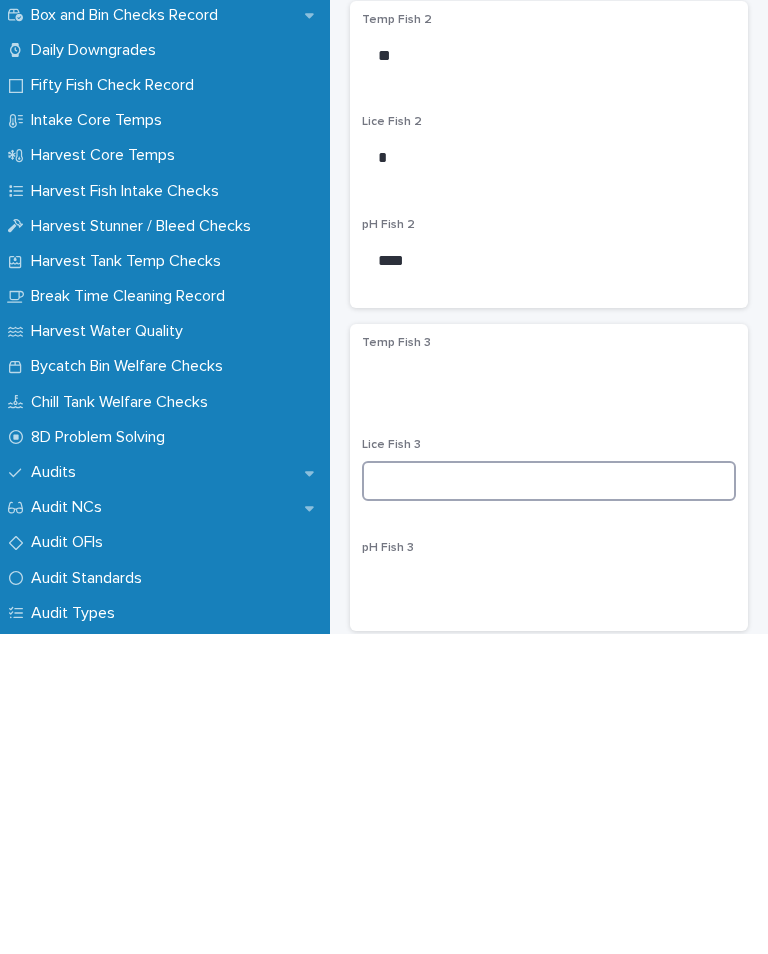 click at bounding box center (549, 801) 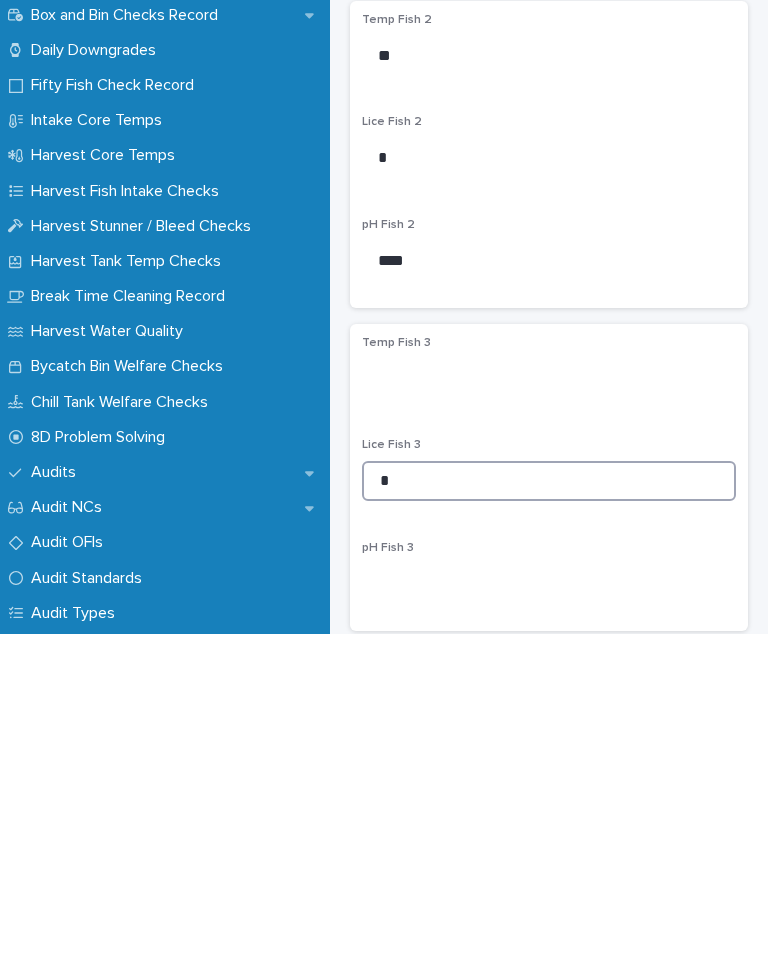 type on "*" 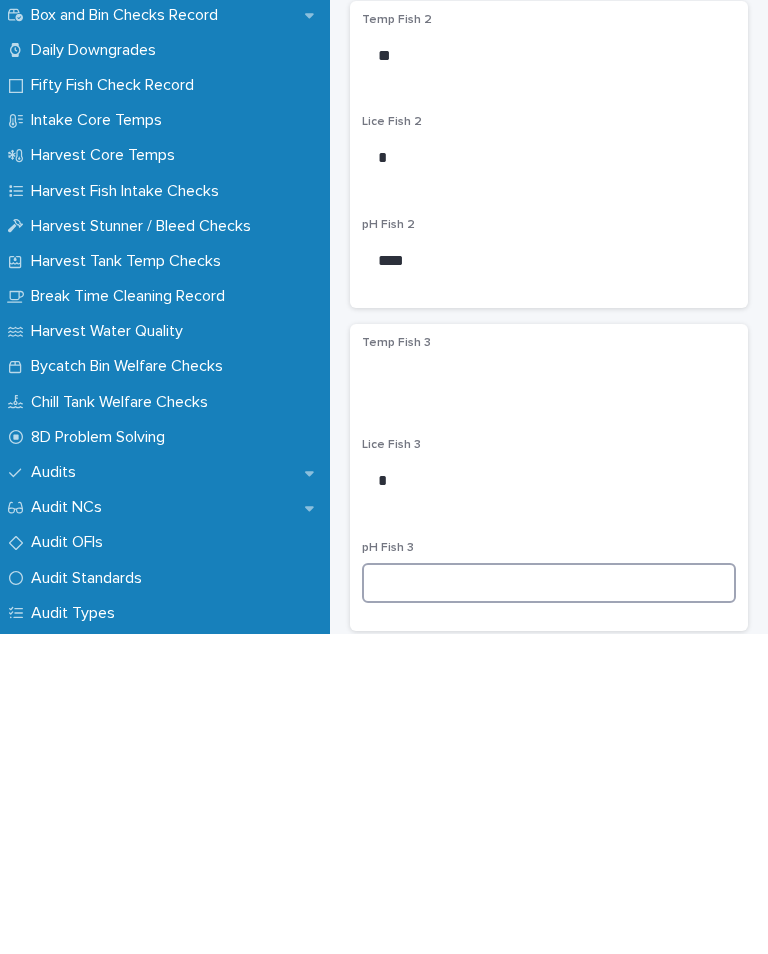 click at bounding box center (549, 903) 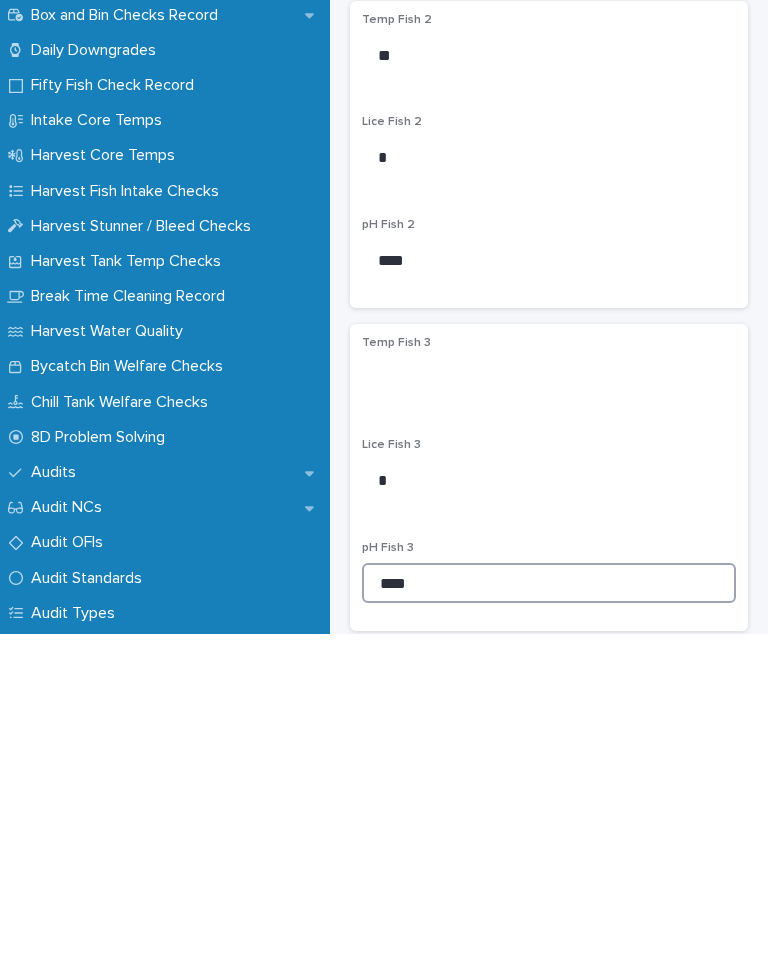type on "****" 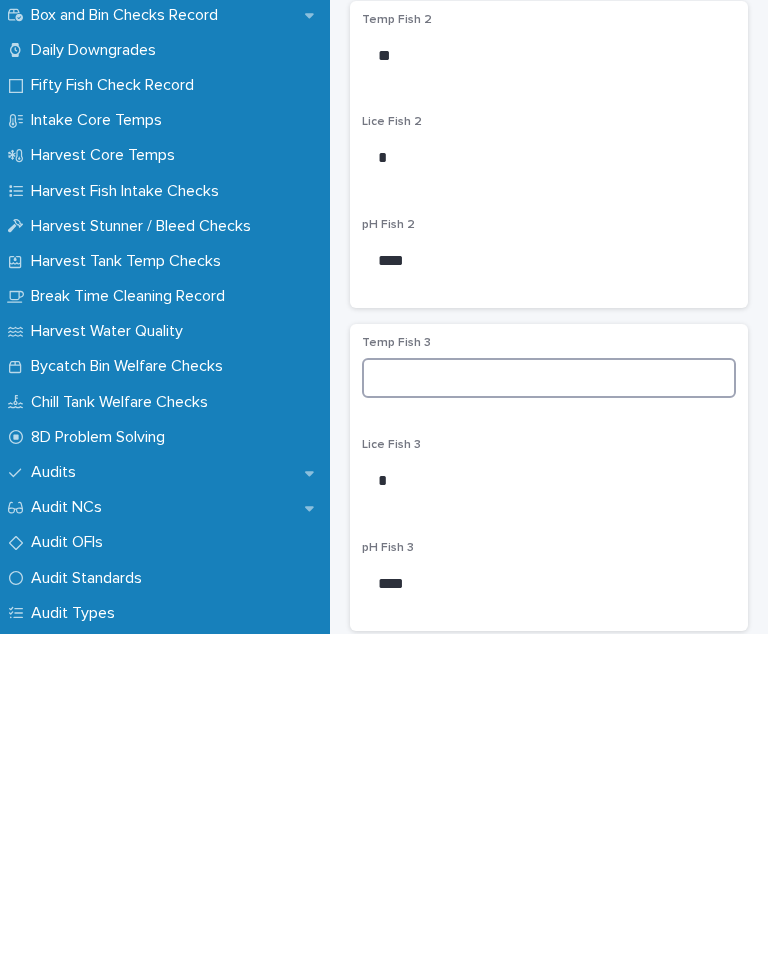 click at bounding box center [549, 698] 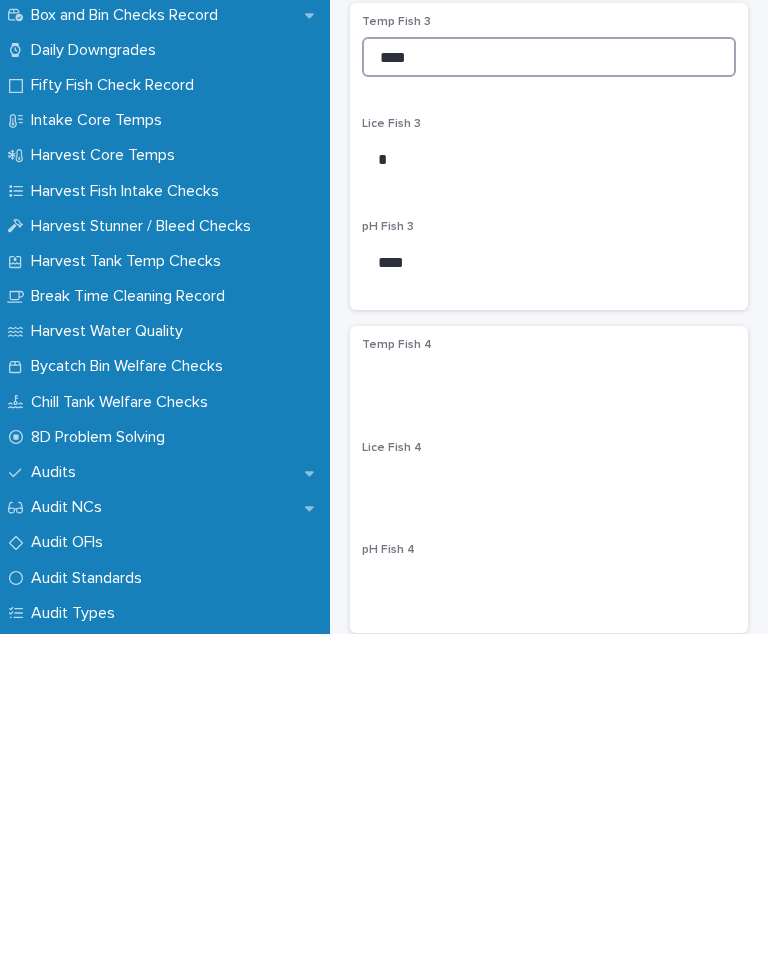 scroll, scrollTop: 904, scrollLeft: 0, axis: vertical 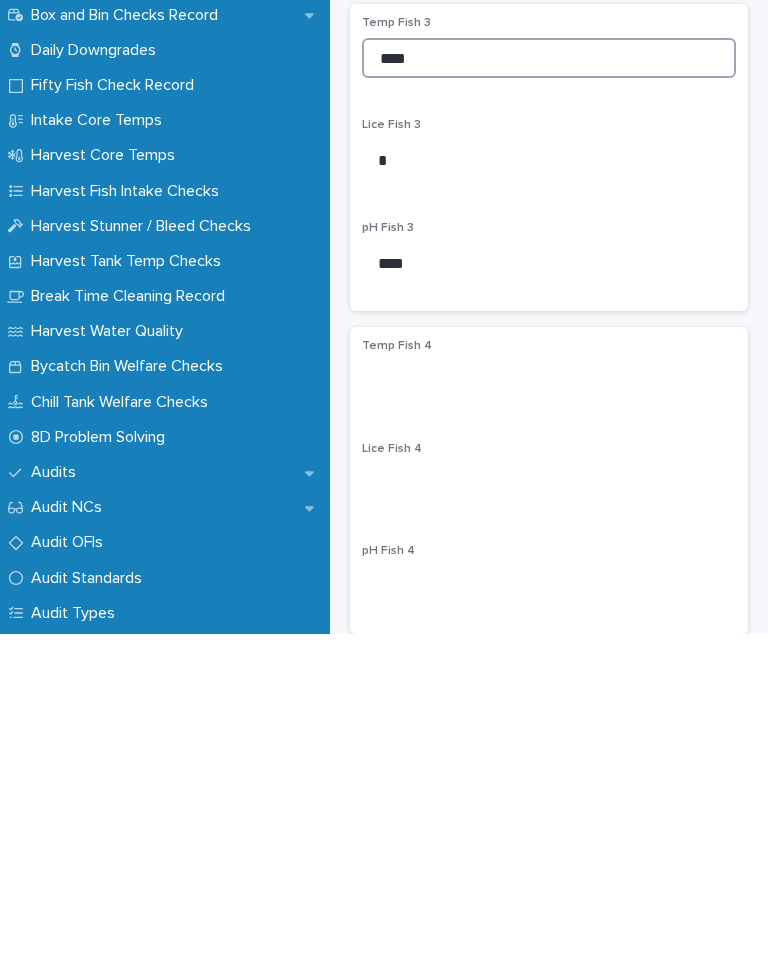 type on "****" 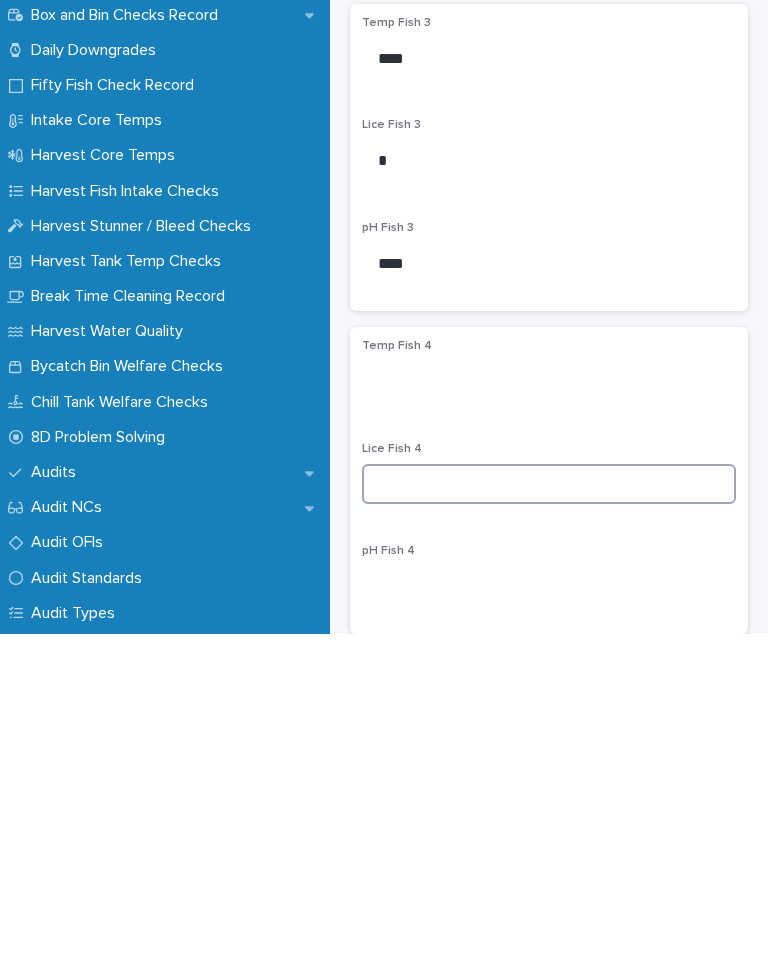 click at bounding box center [549, 804] 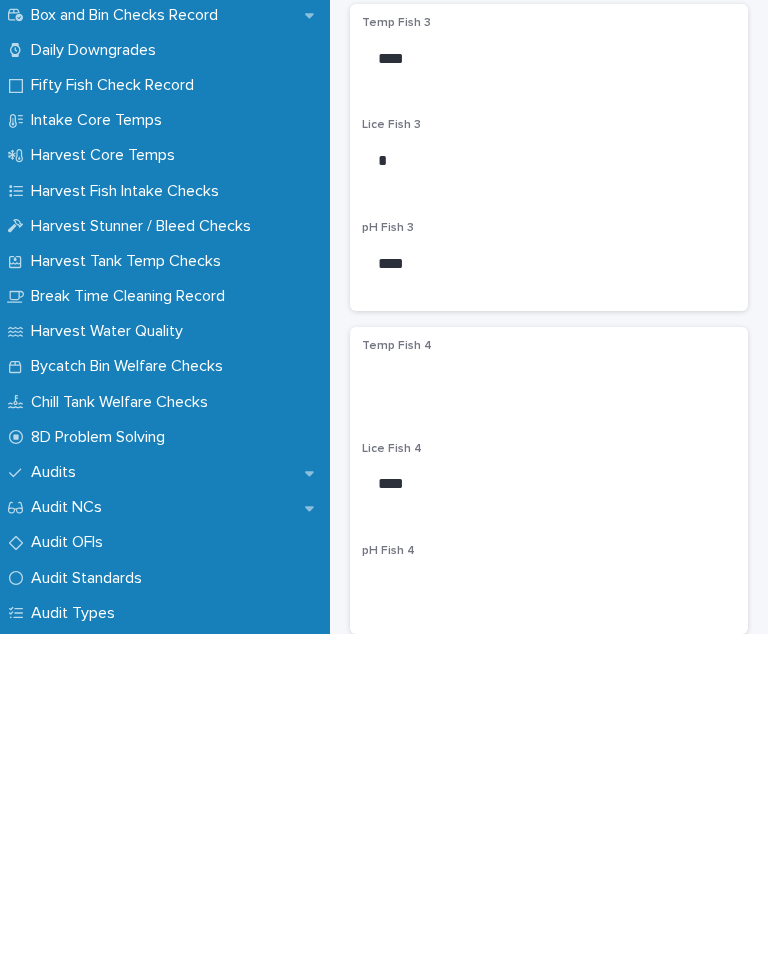 click on "Temp Fish 4" at bounding box center (549, 698) 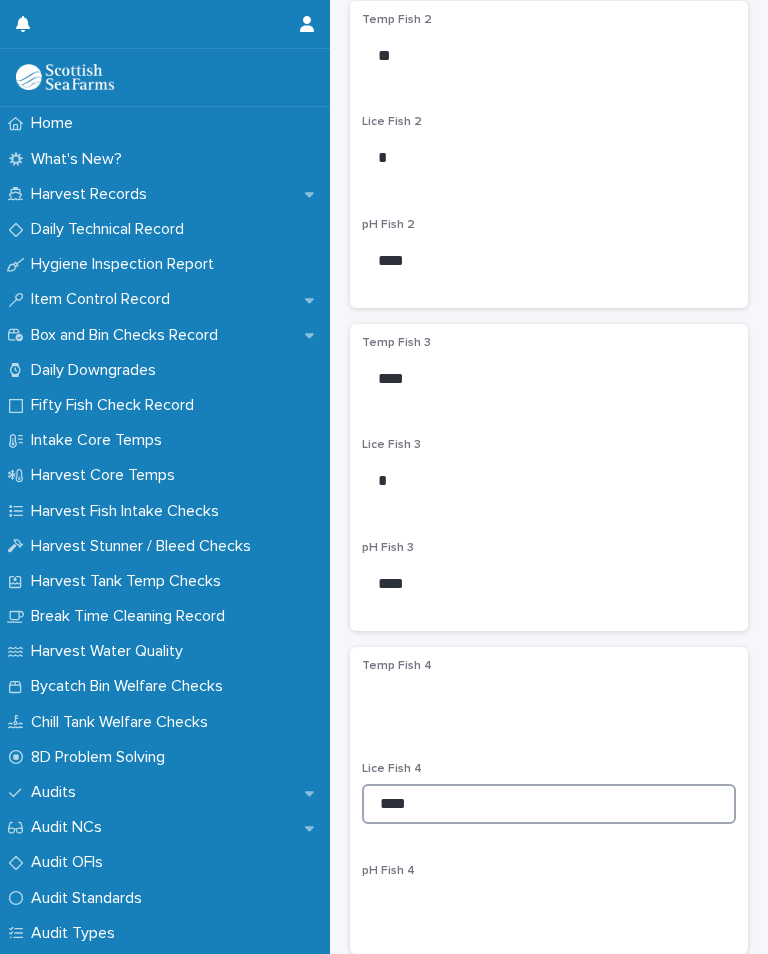 click on "****" at bounding box center [549, 804] 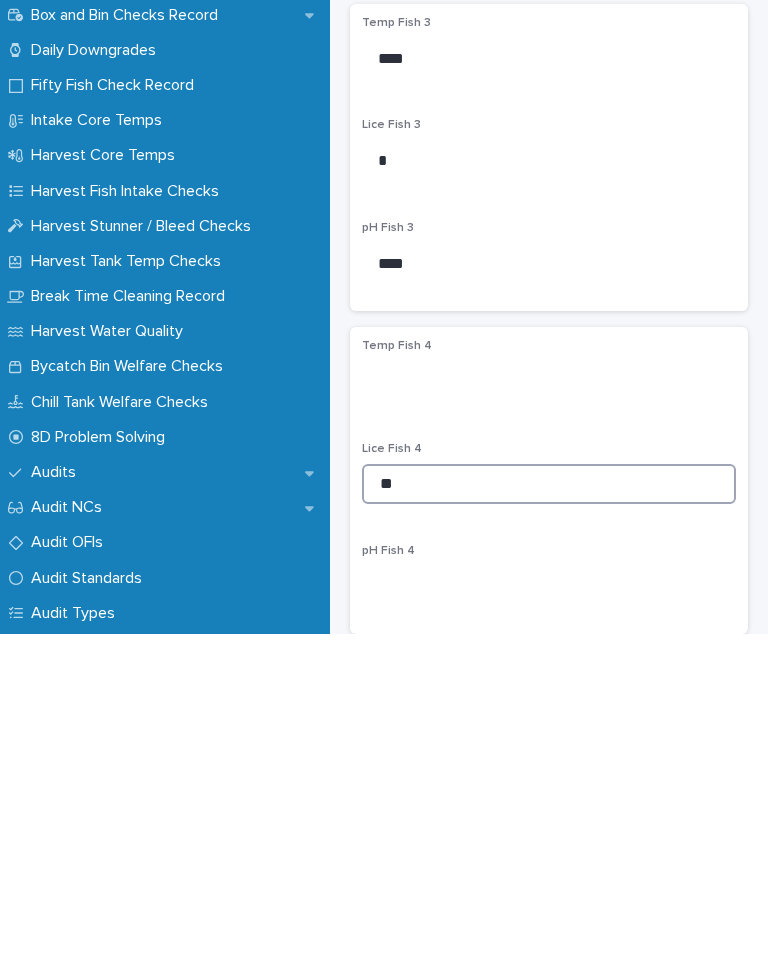 type on "*" 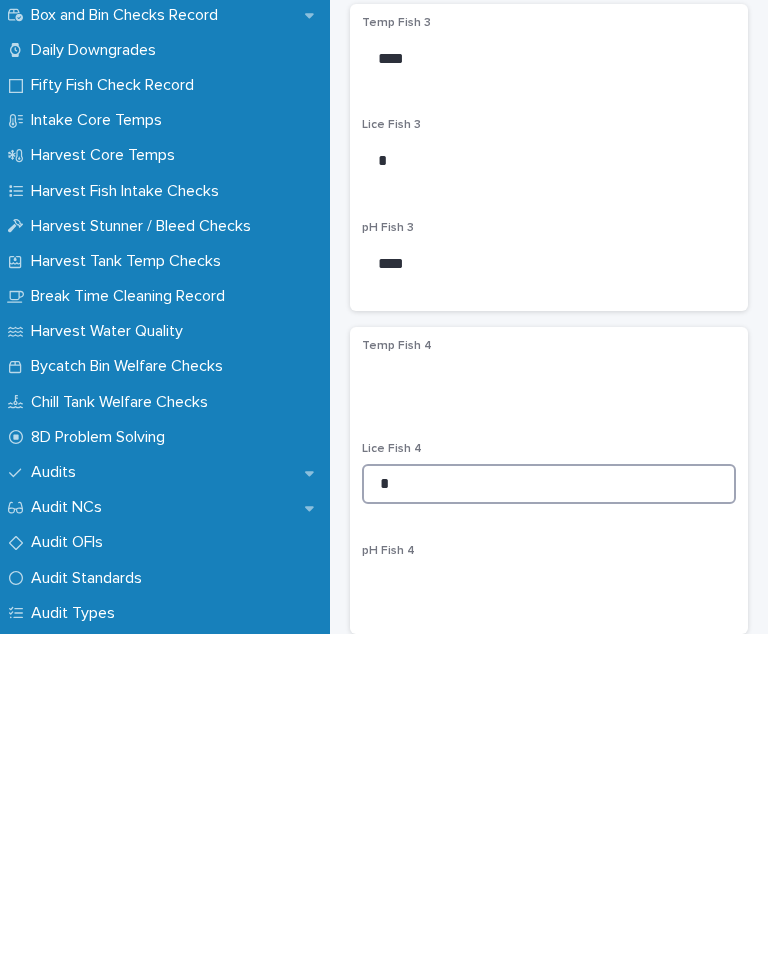 type on "*" 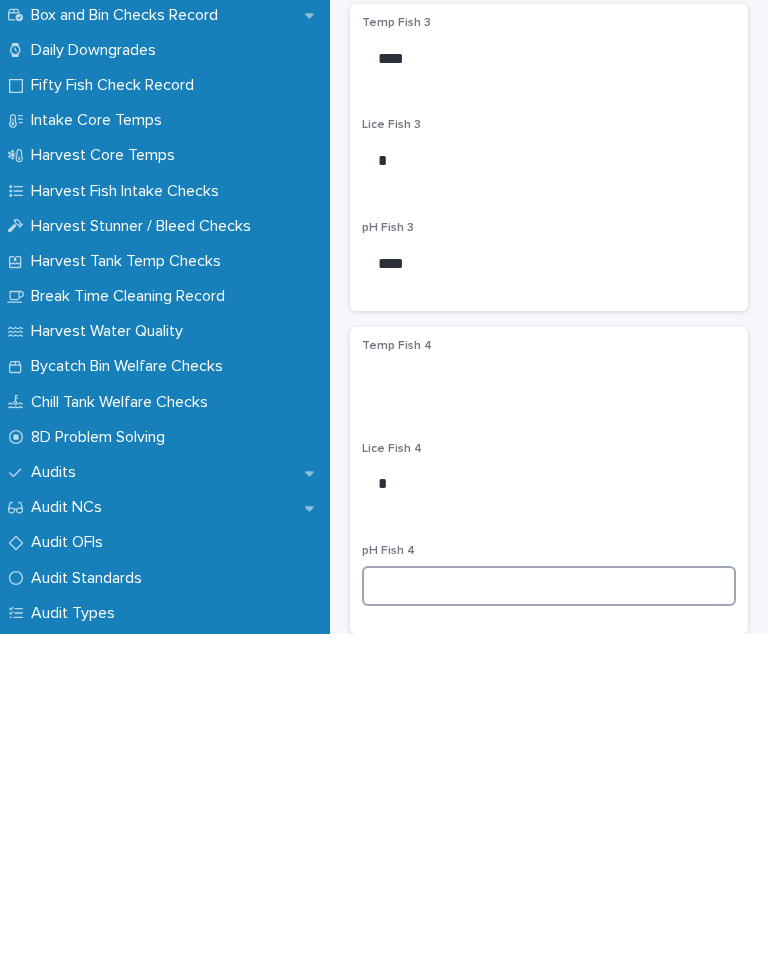 click at bounding box center (549, 906) 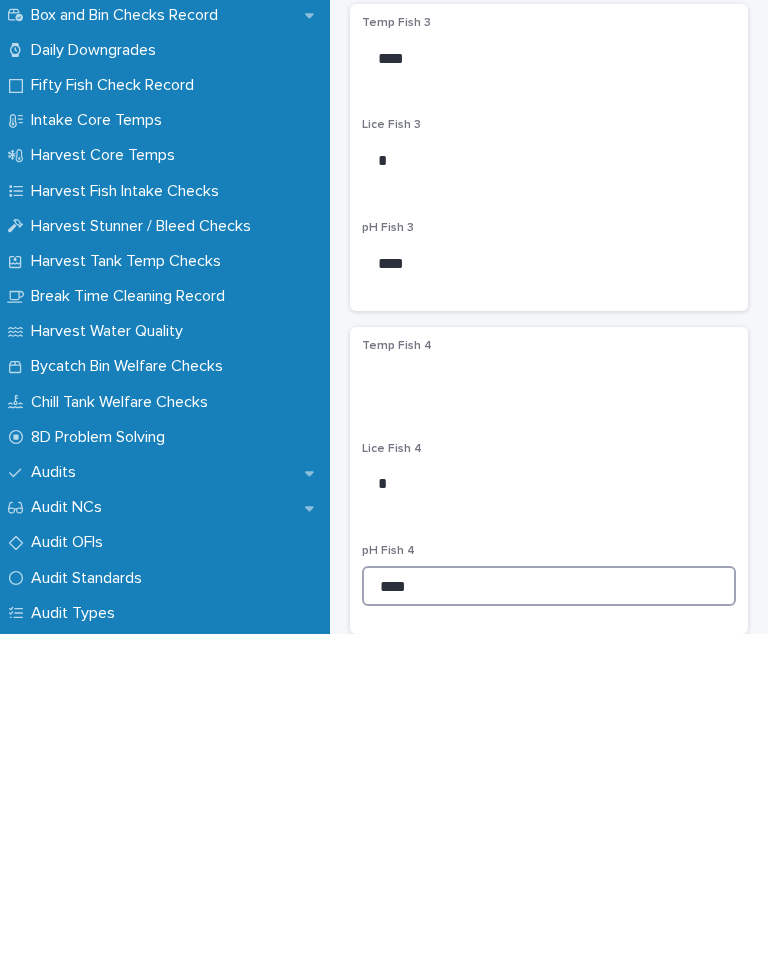 type on "****" 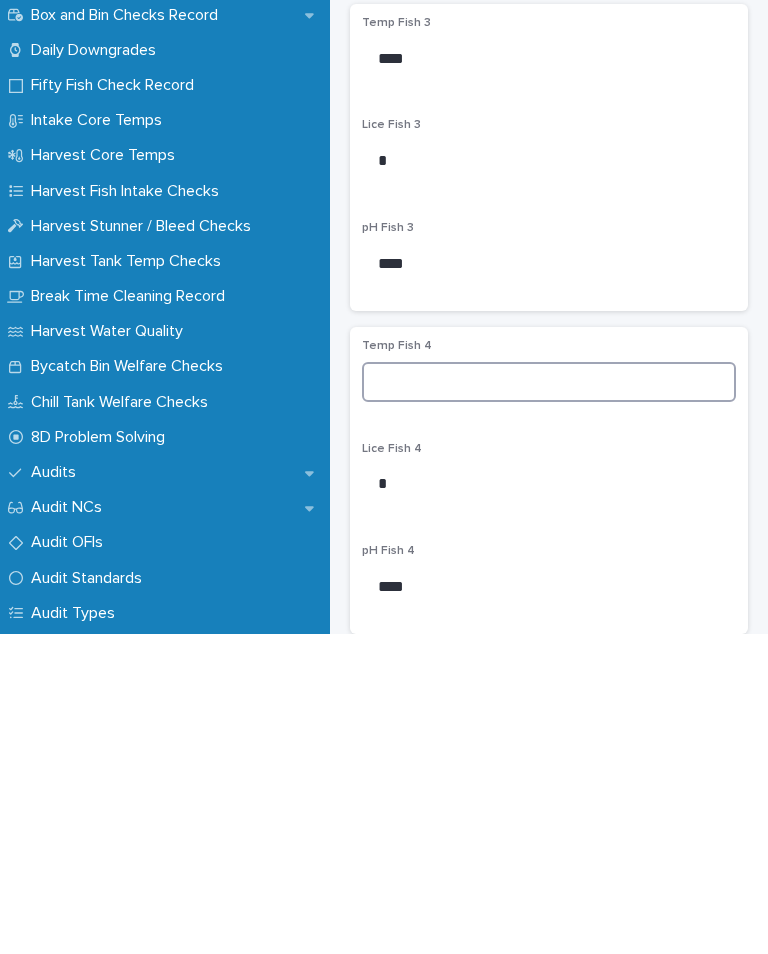 click at bounding box center (549, 702) 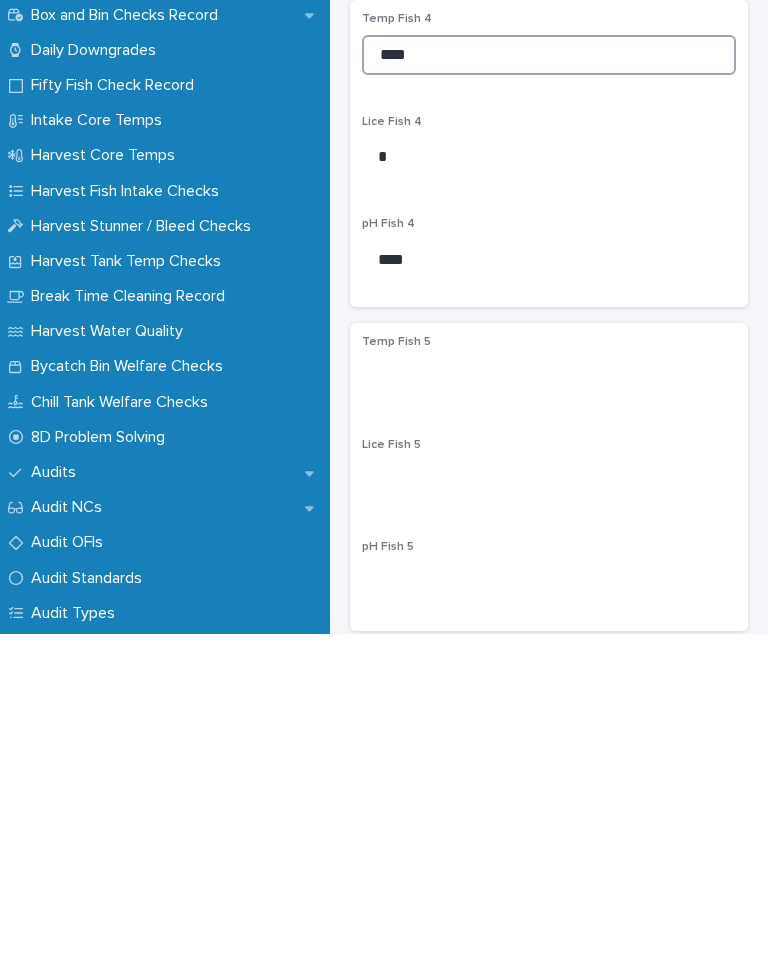 scroll, scrollTop: 1230, scrollLeft: 0, axis: vertical 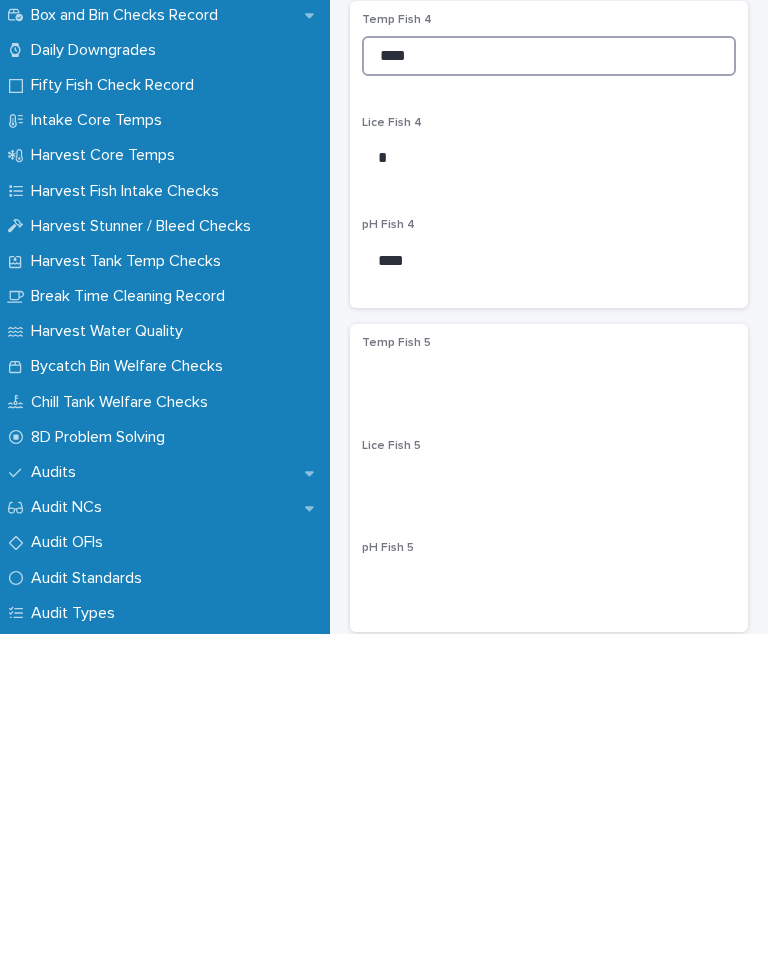 type on "****" 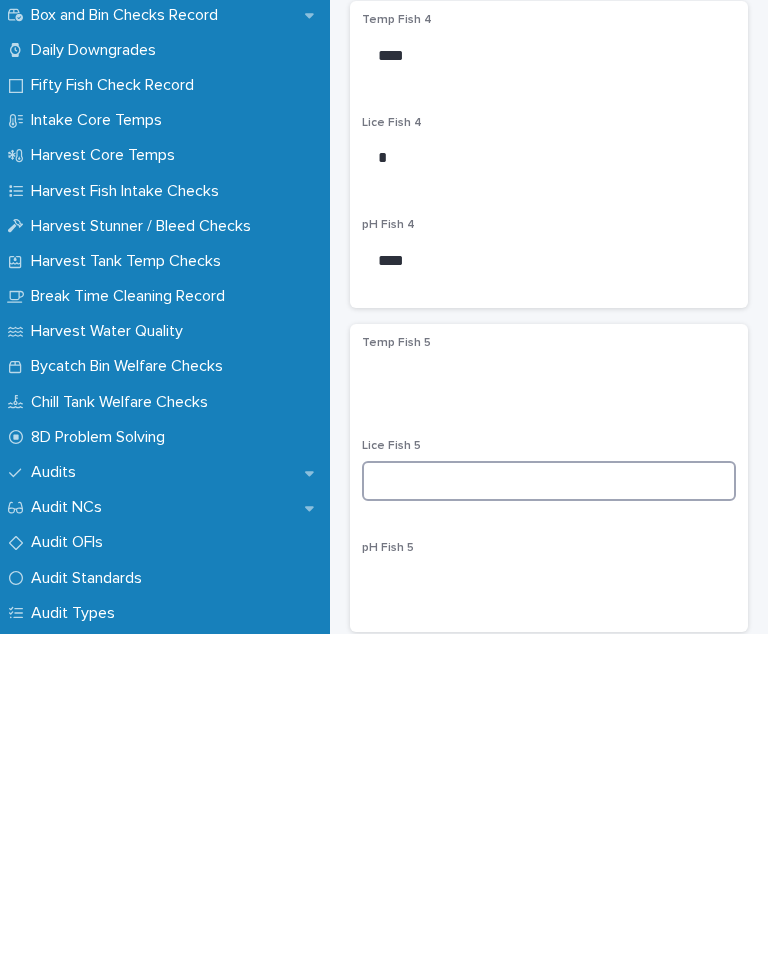 click at bounding box center (549, 801) 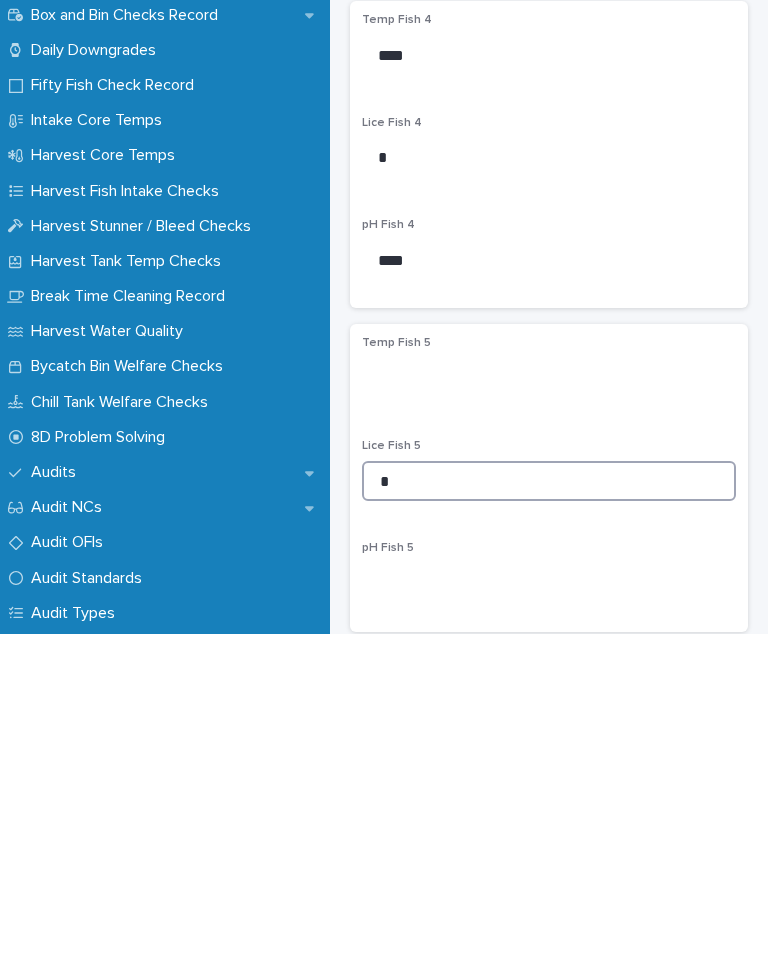 type on "*" 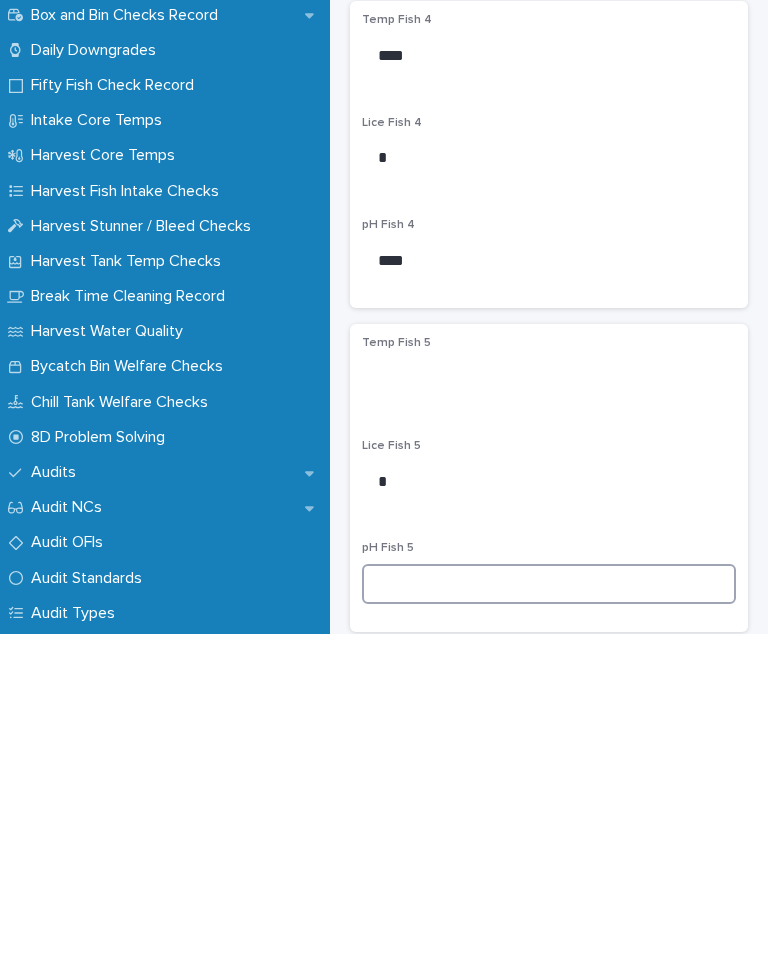 click at bounding box center (549, 904) 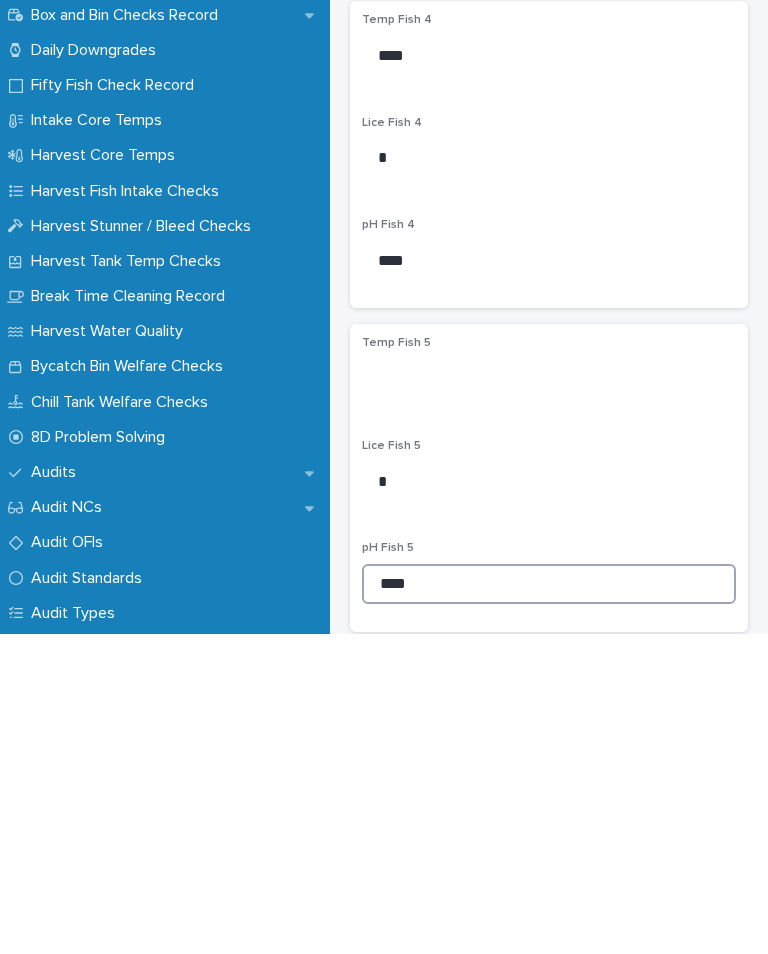 type on "****" 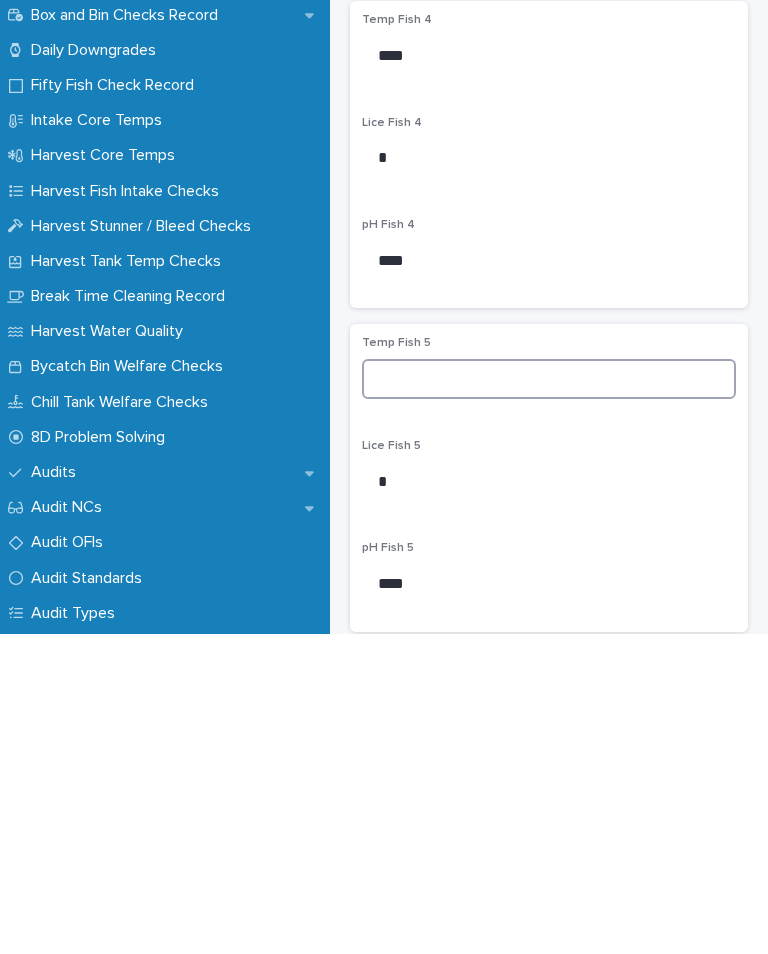 click at bounding box center [549, 699] 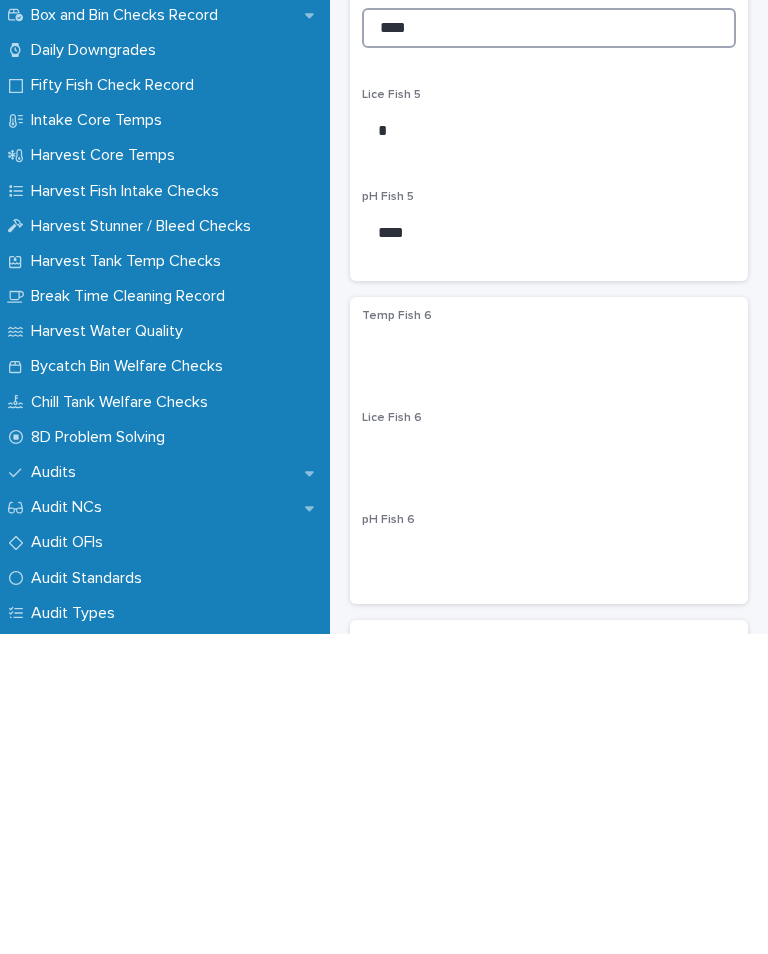 scroll, scrollTop: 1579, scrollLeft: 0, axis: vertical 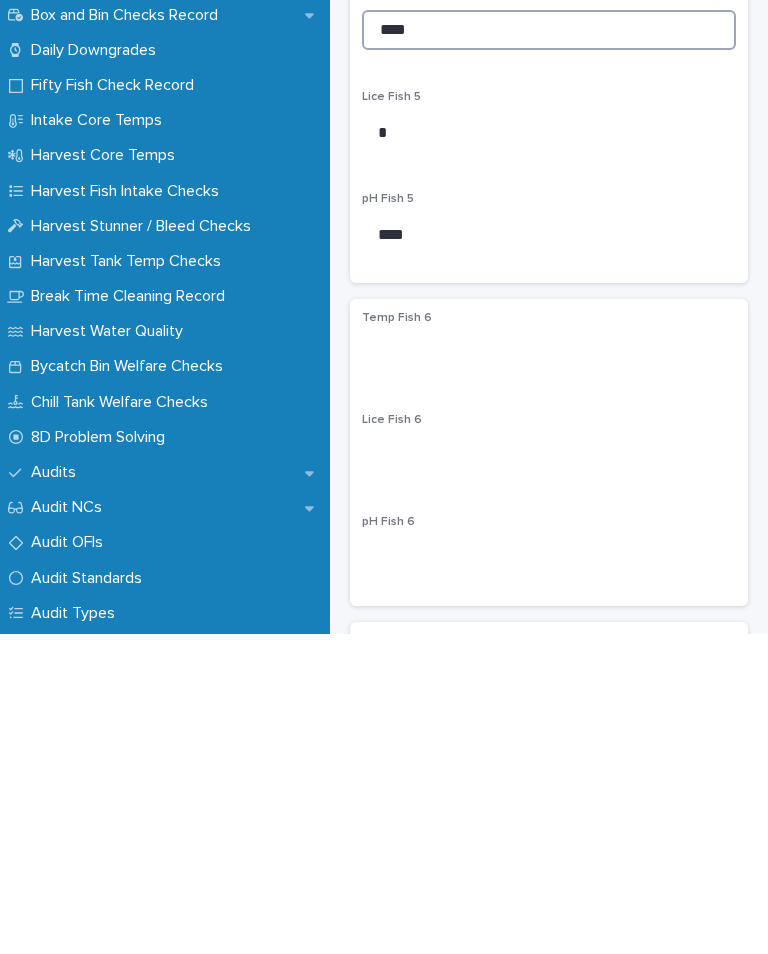type on "****" 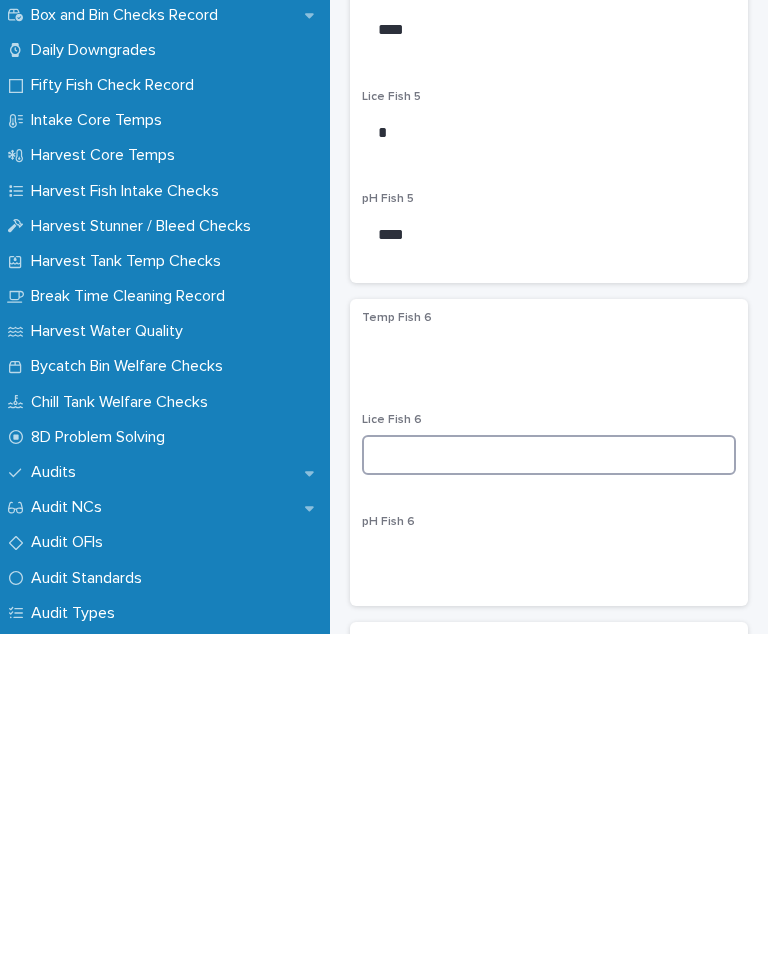 click at bounding box center [549, 775] 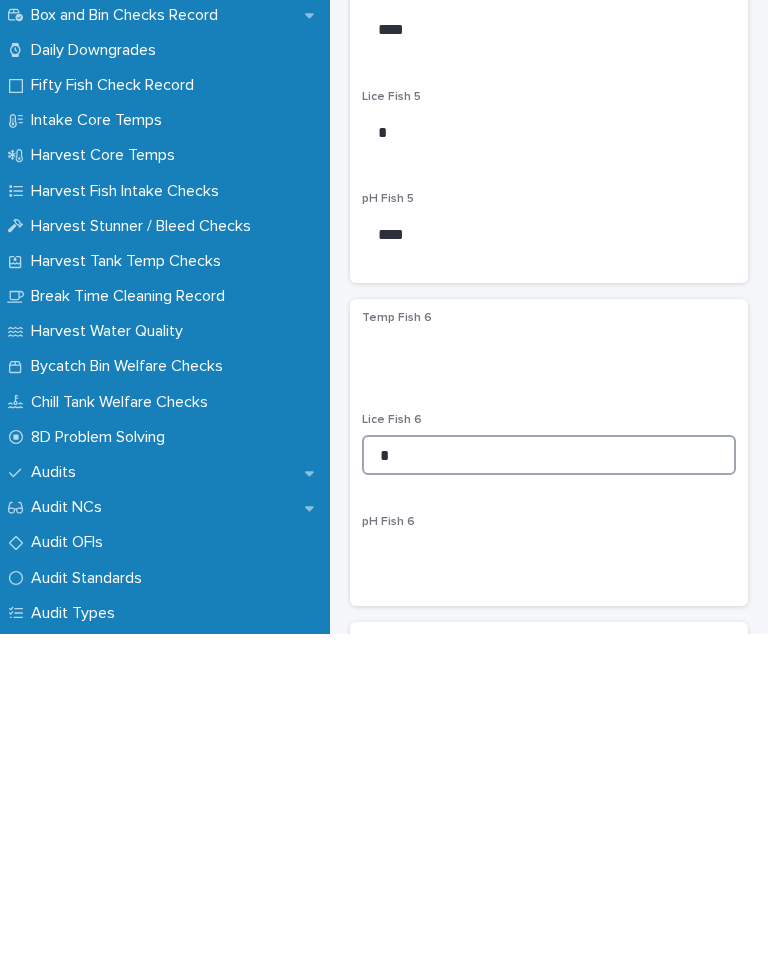 type on "*" 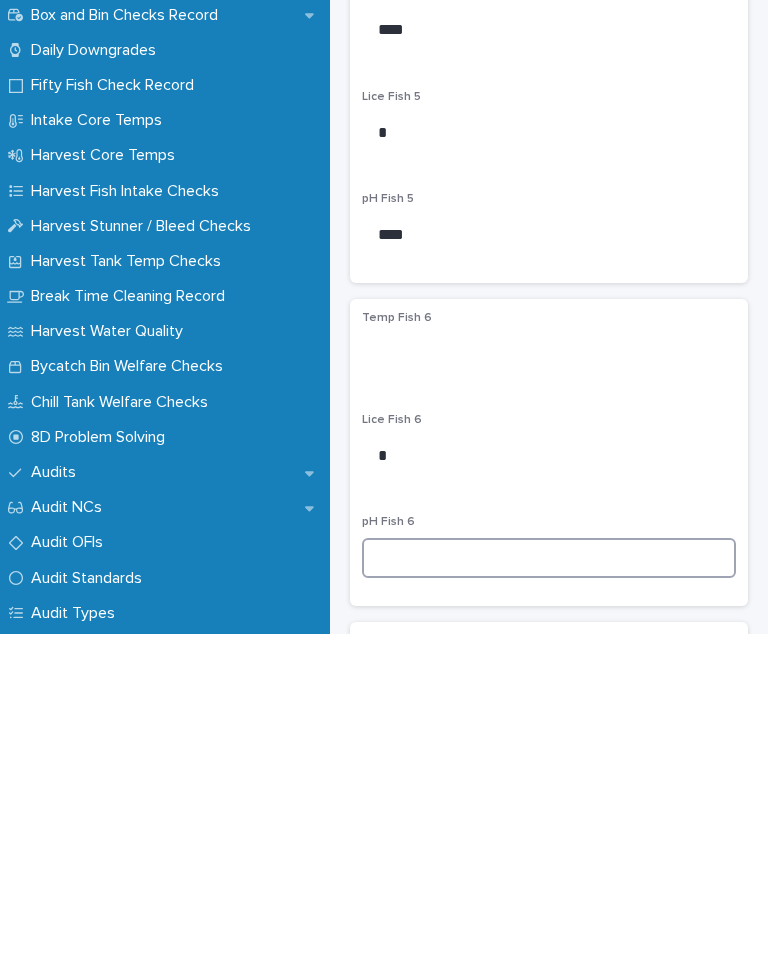 click at bounding box center (549, 878) 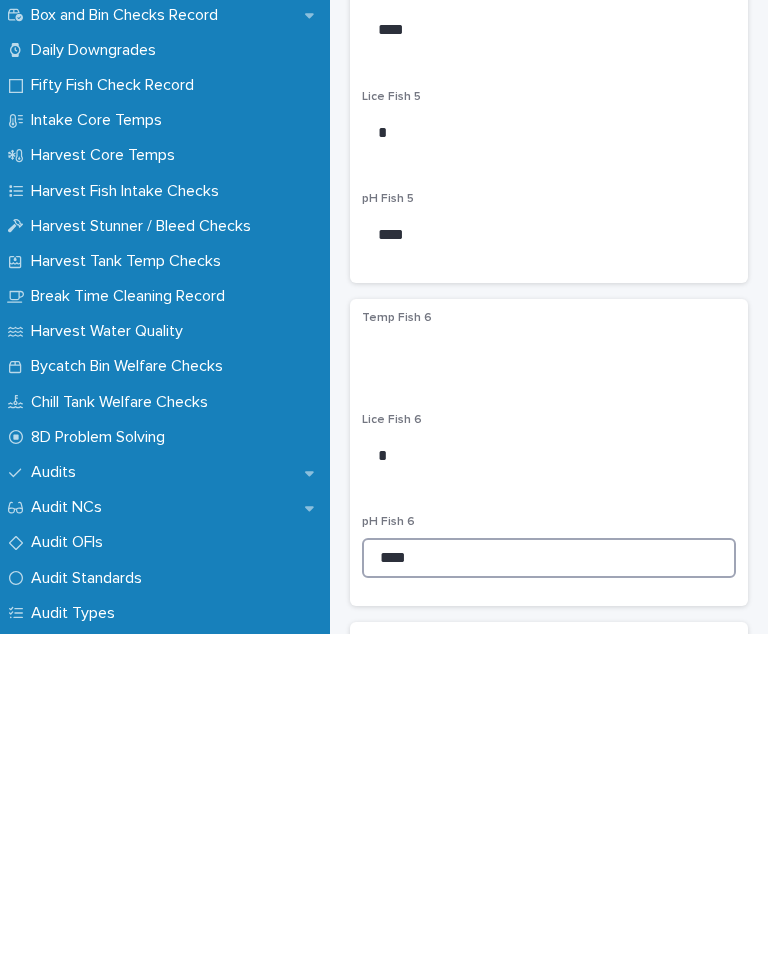 type on "****" 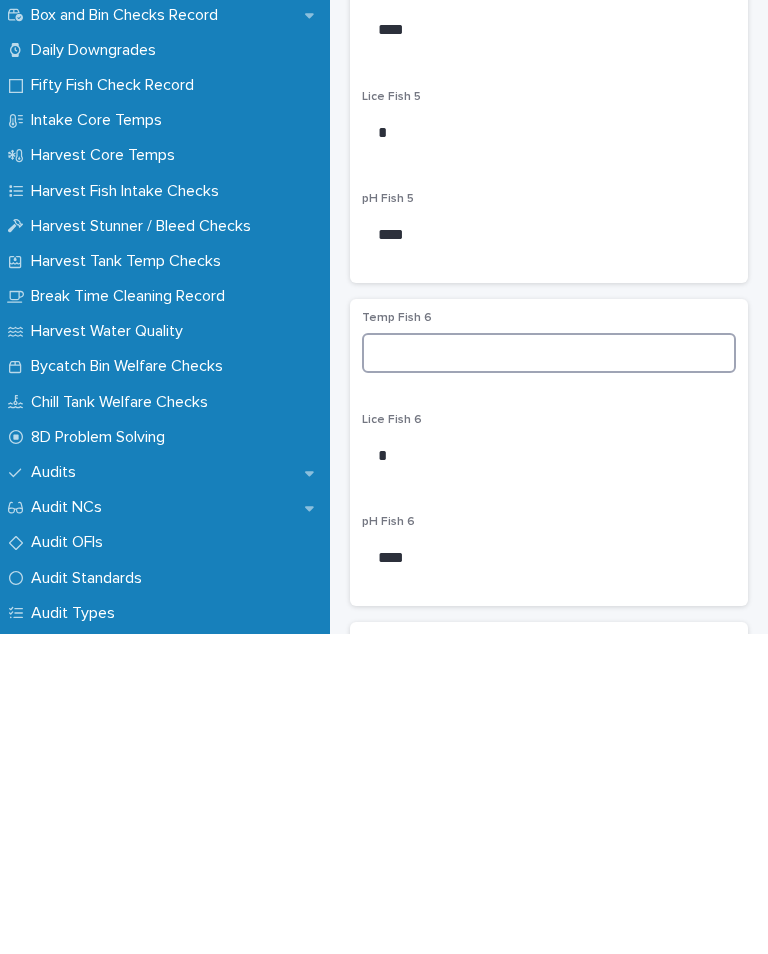 click at bounding box center (549, 673) 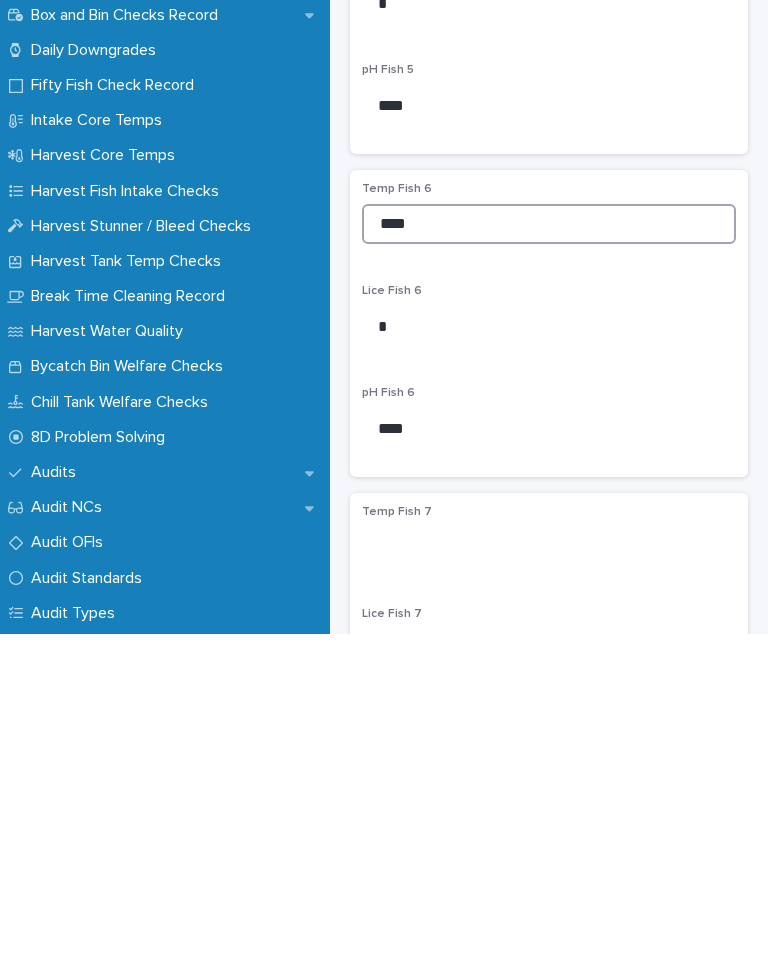 scroll, scrollTop: 1708, scrollLeft: 0, axis: vertical 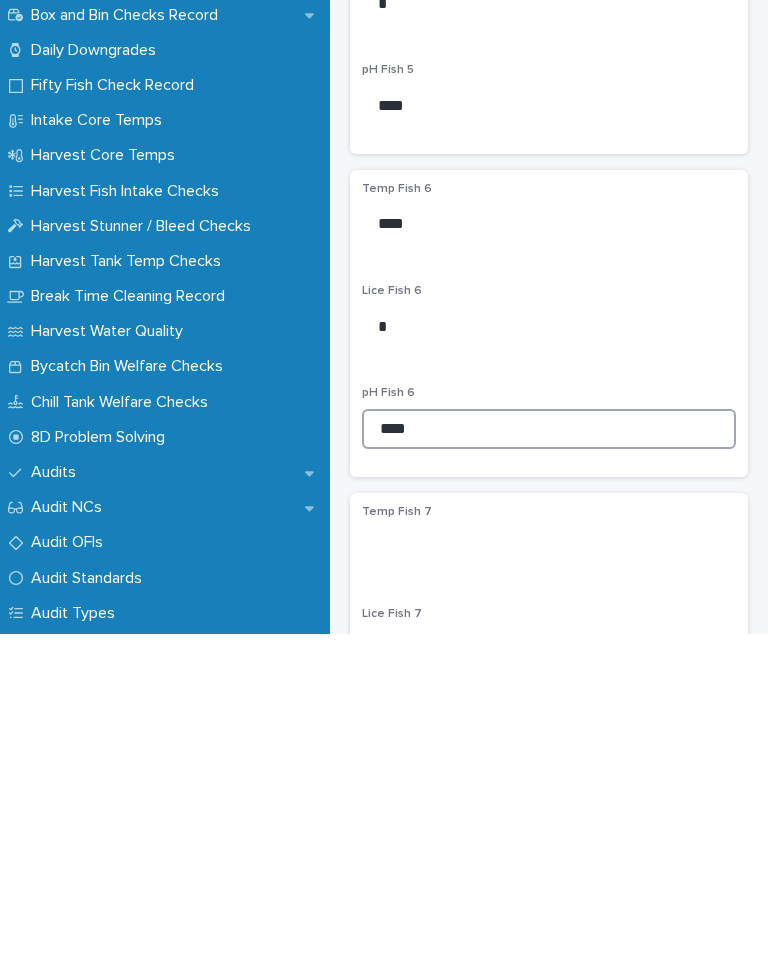 click on "****" at bounding box center [549, 749] 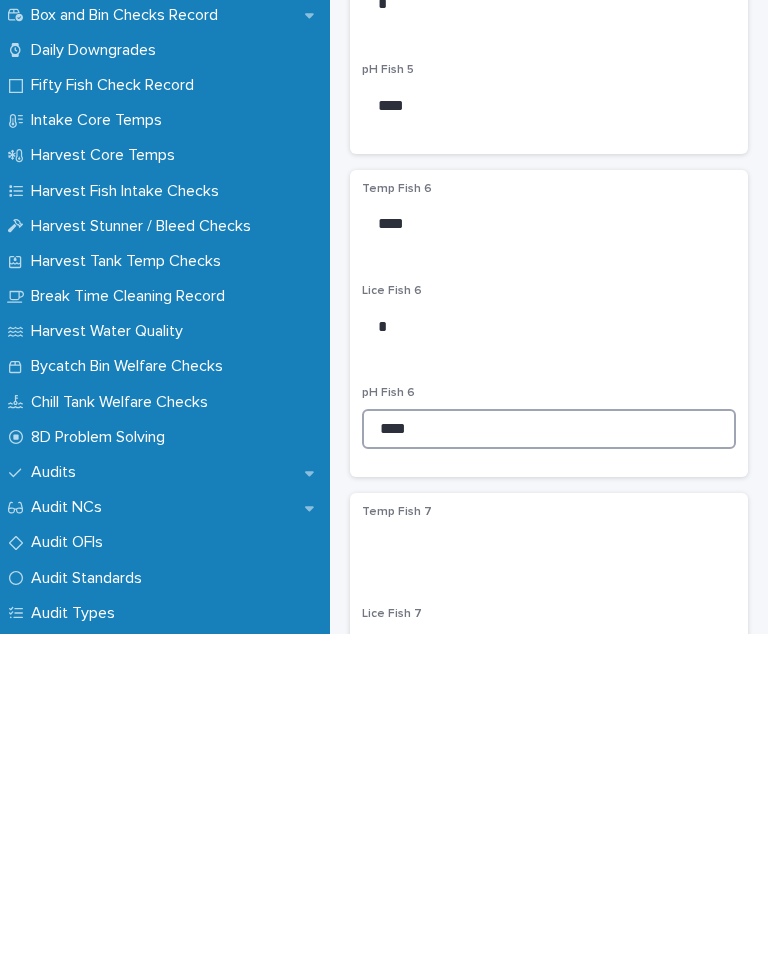 click on "****" at bounding box center [549, 749] 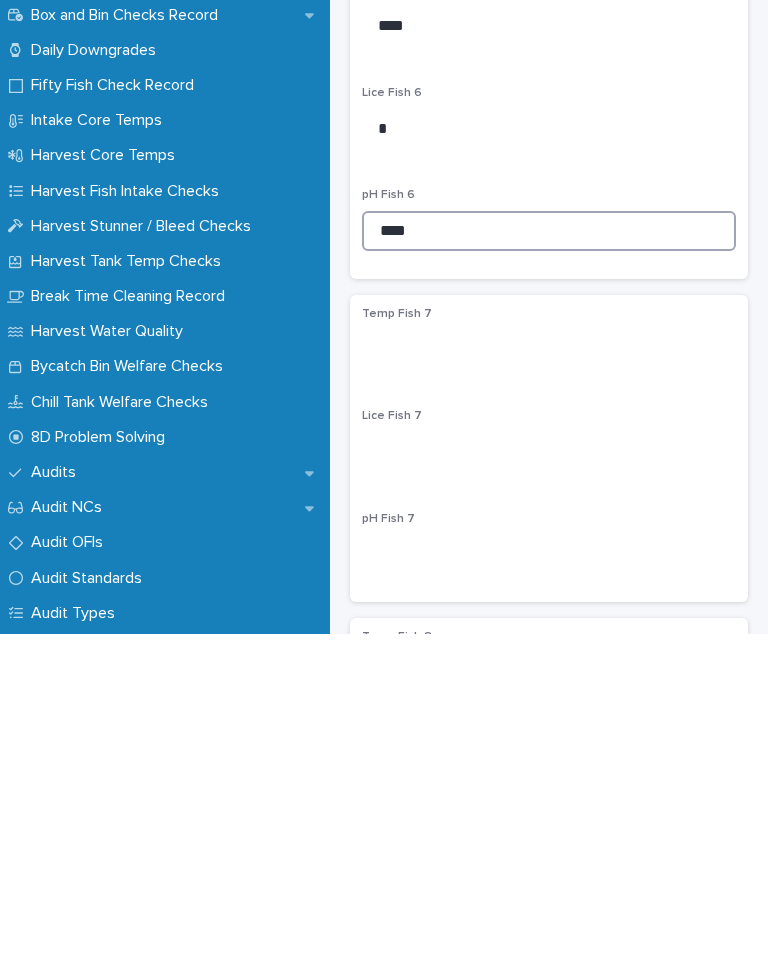 scroll, scrollTop: 1901, scrollLeft: 0, axis: vertical 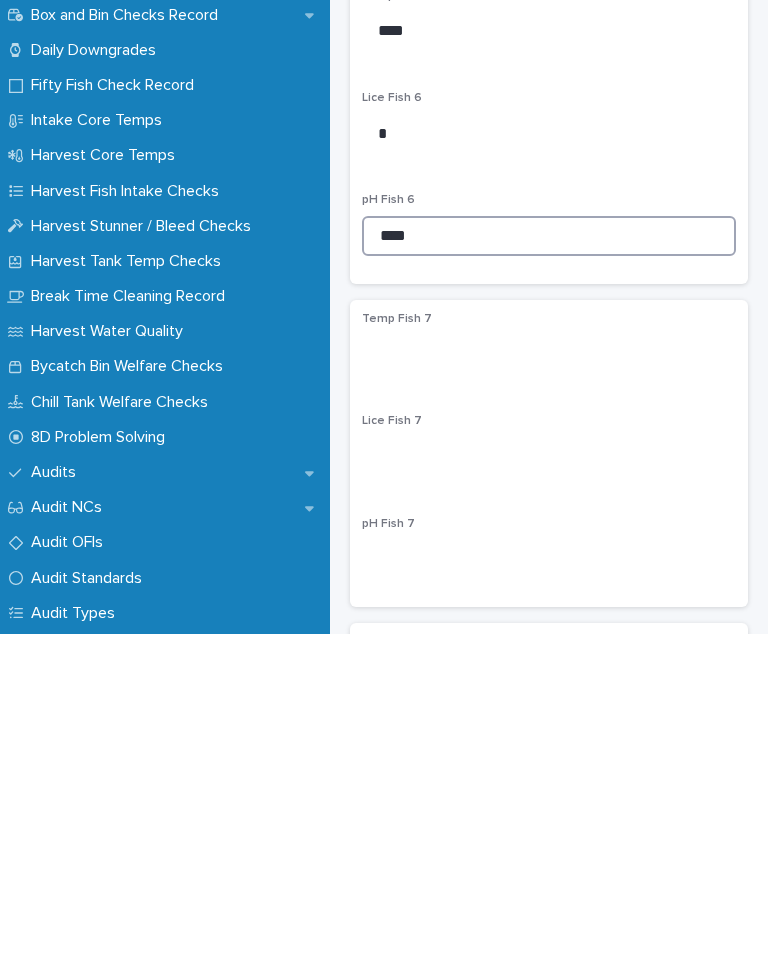 type on "****" 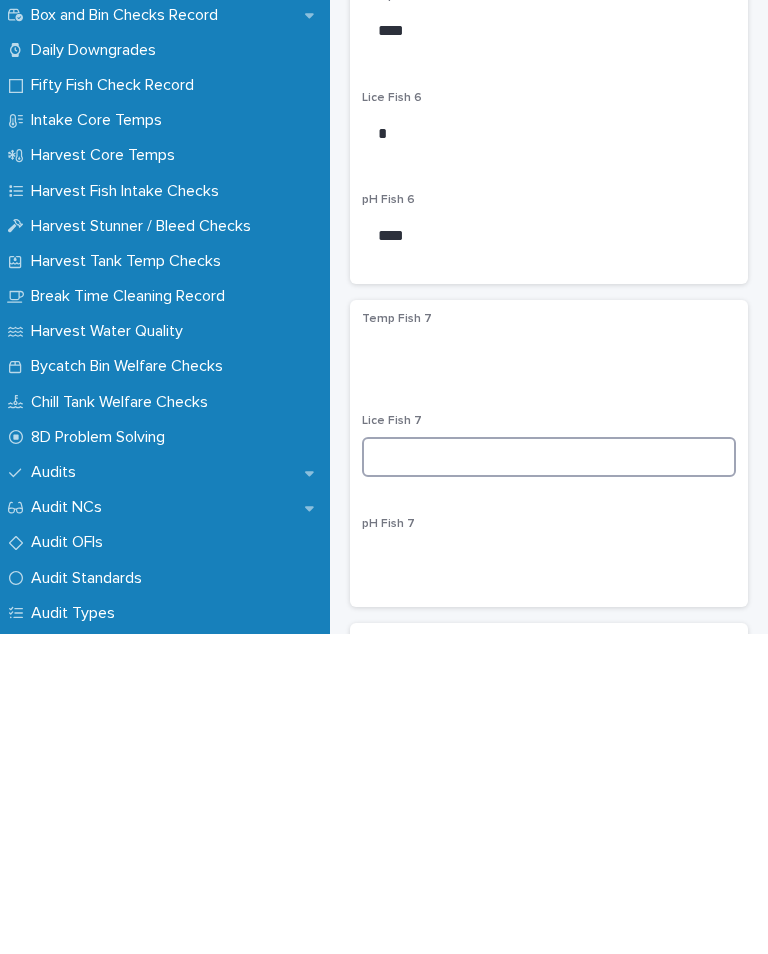 click at bounding box center [549, 777] 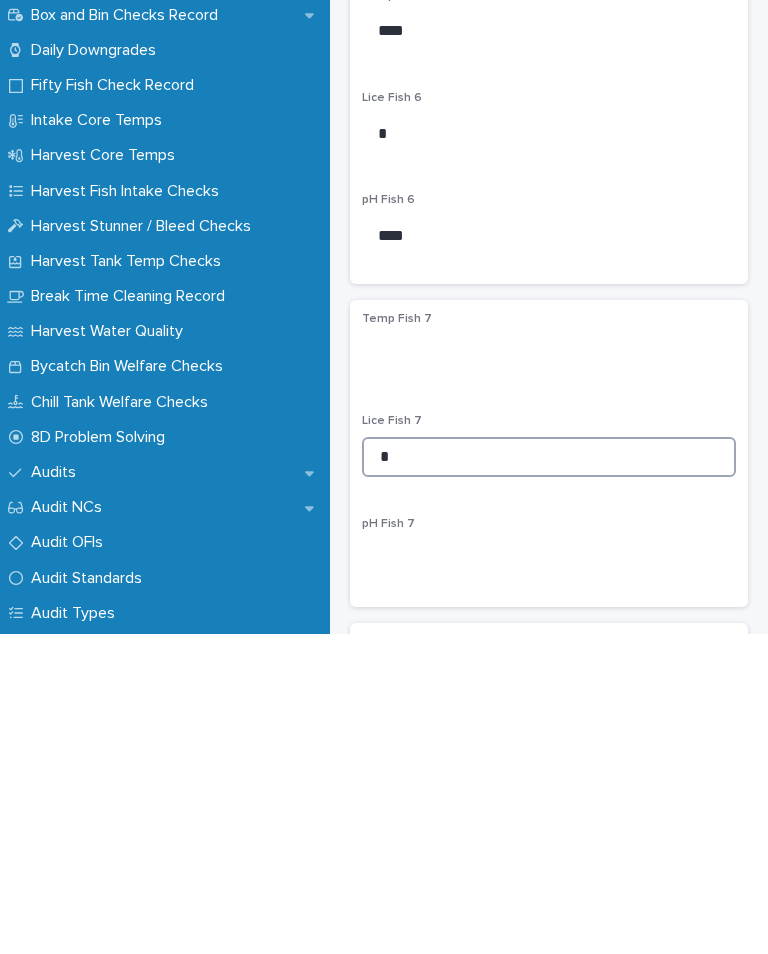 type on "*" 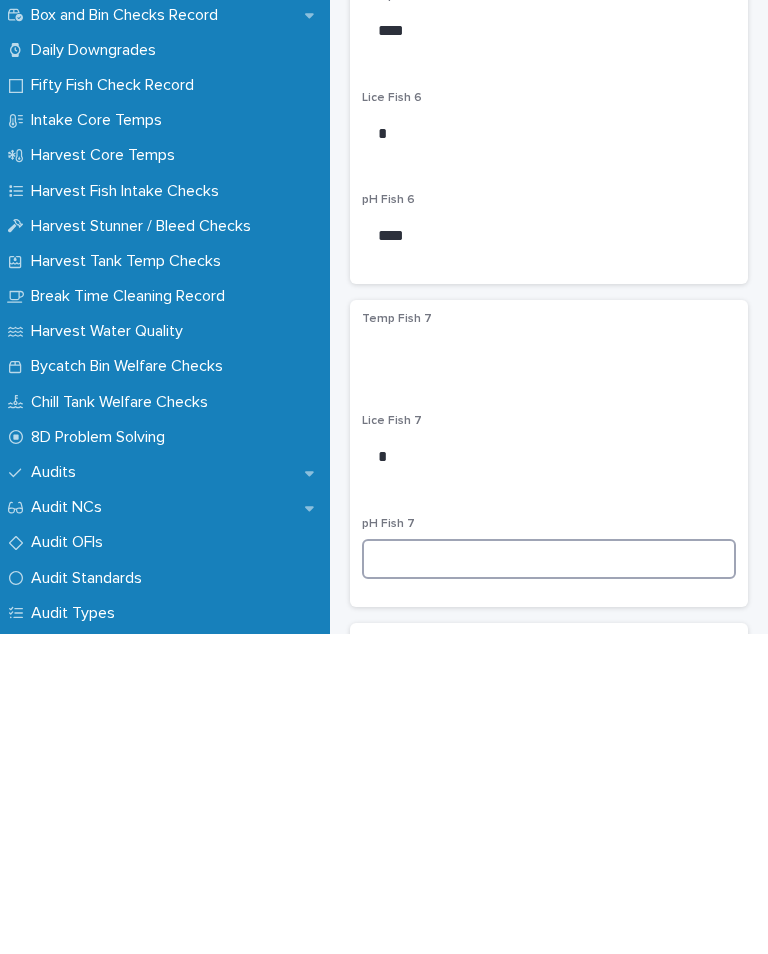 click at bounding box center (549, 879) 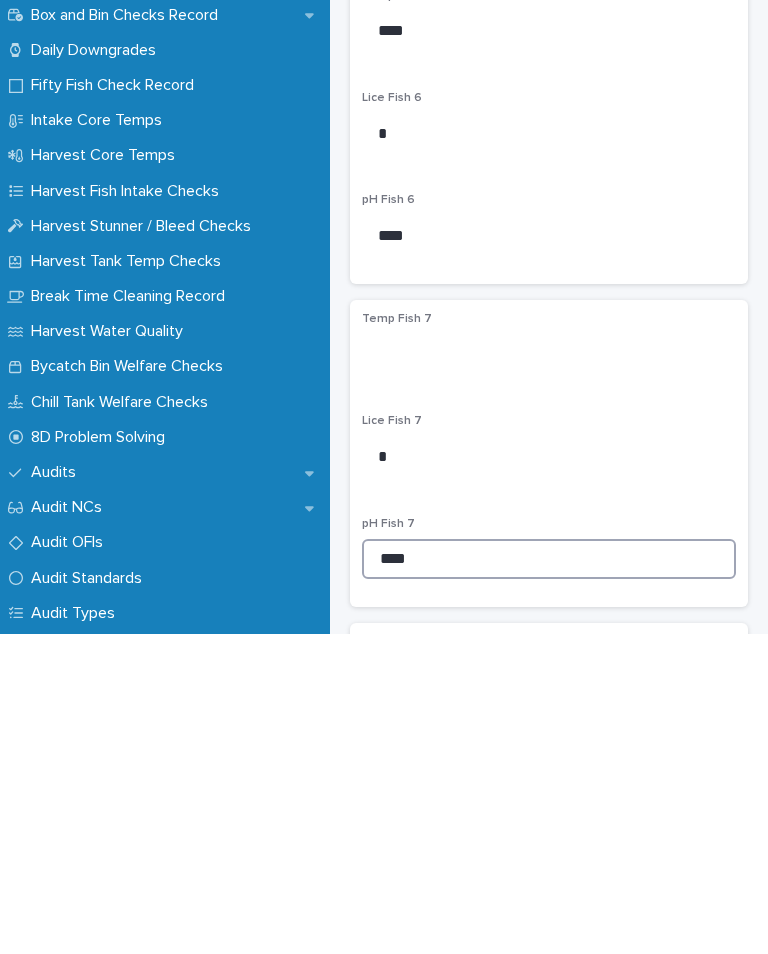 type on "****" 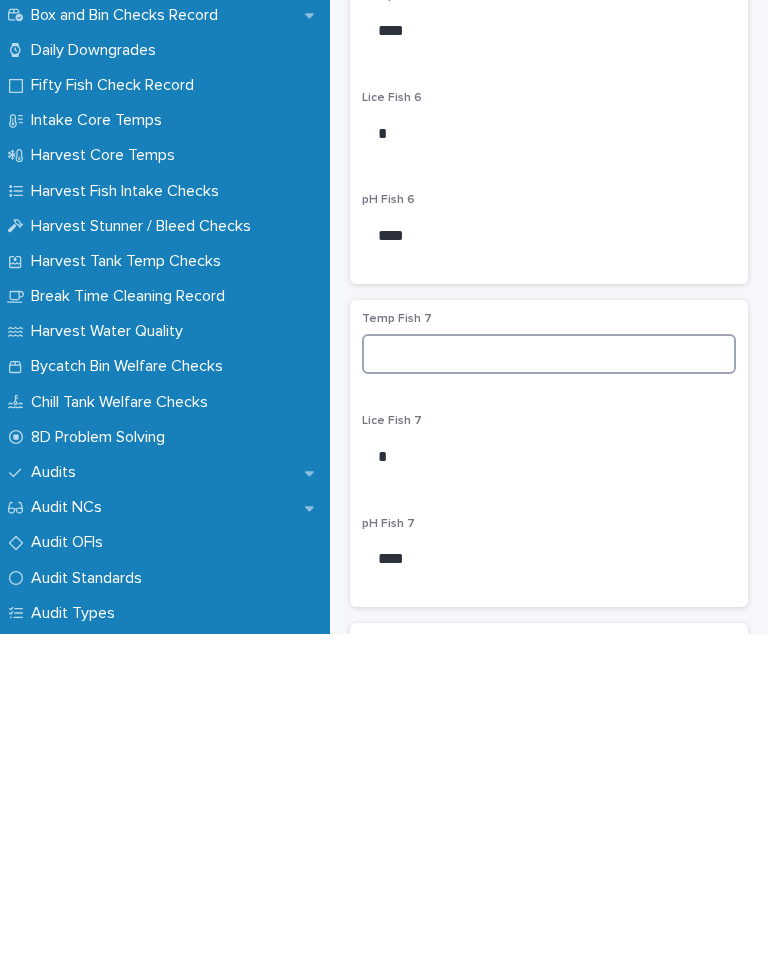 click at bounding box center [549, 674] 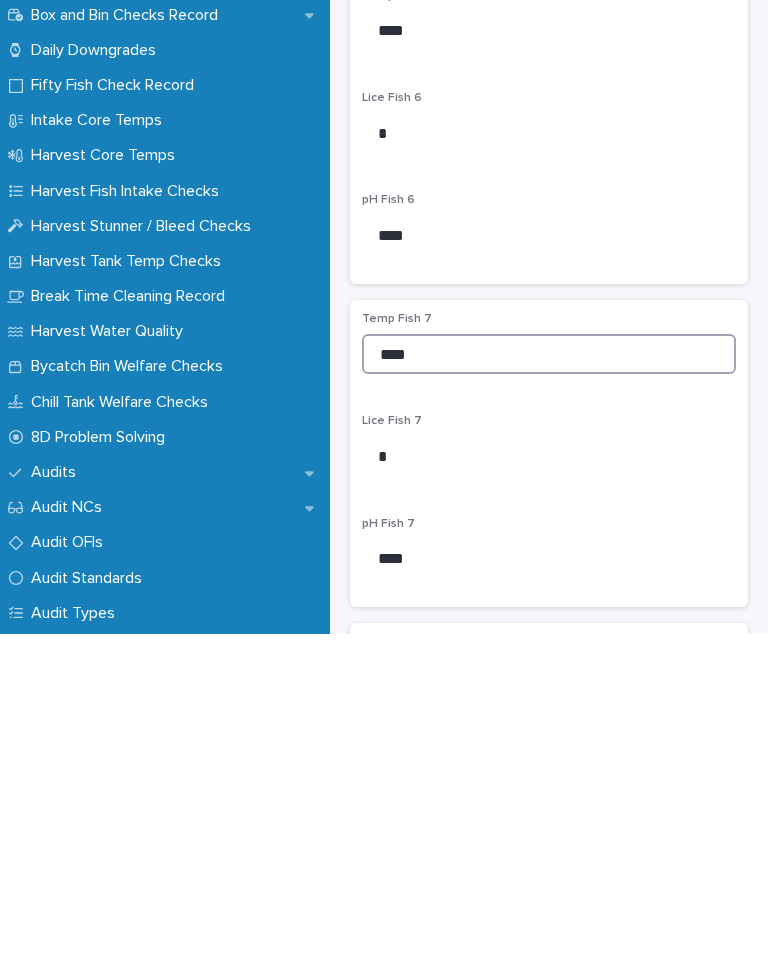 type on "****" 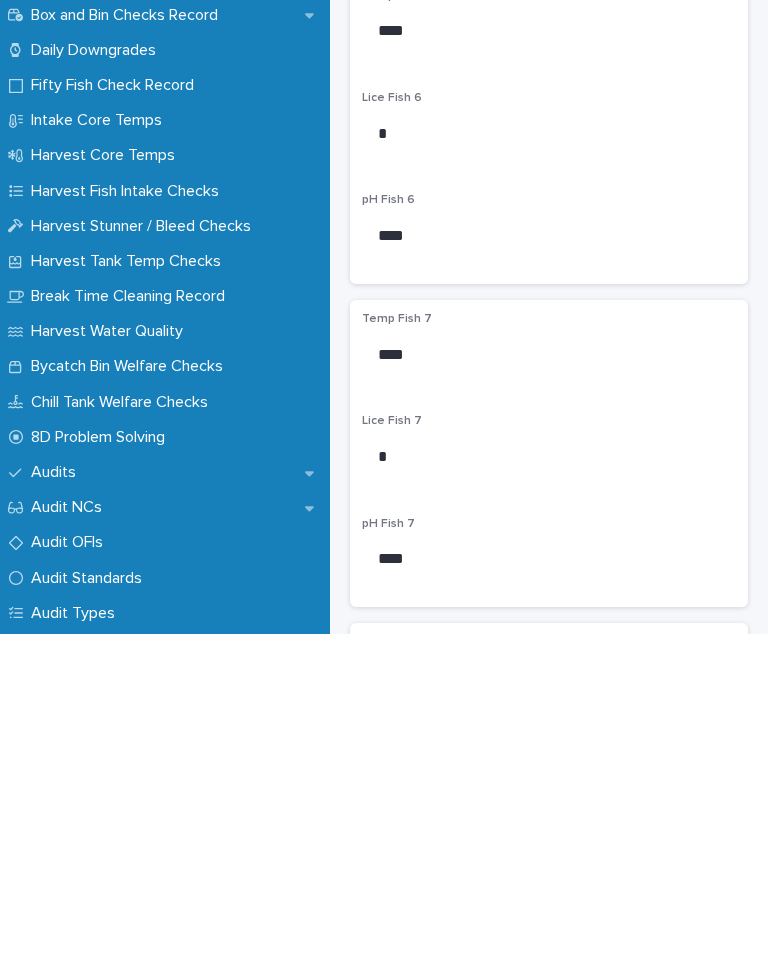 click on "Temp Fish 7 **** Lice Fish 7 * pH Fish 7 ****" at bounding box center (549, 773) 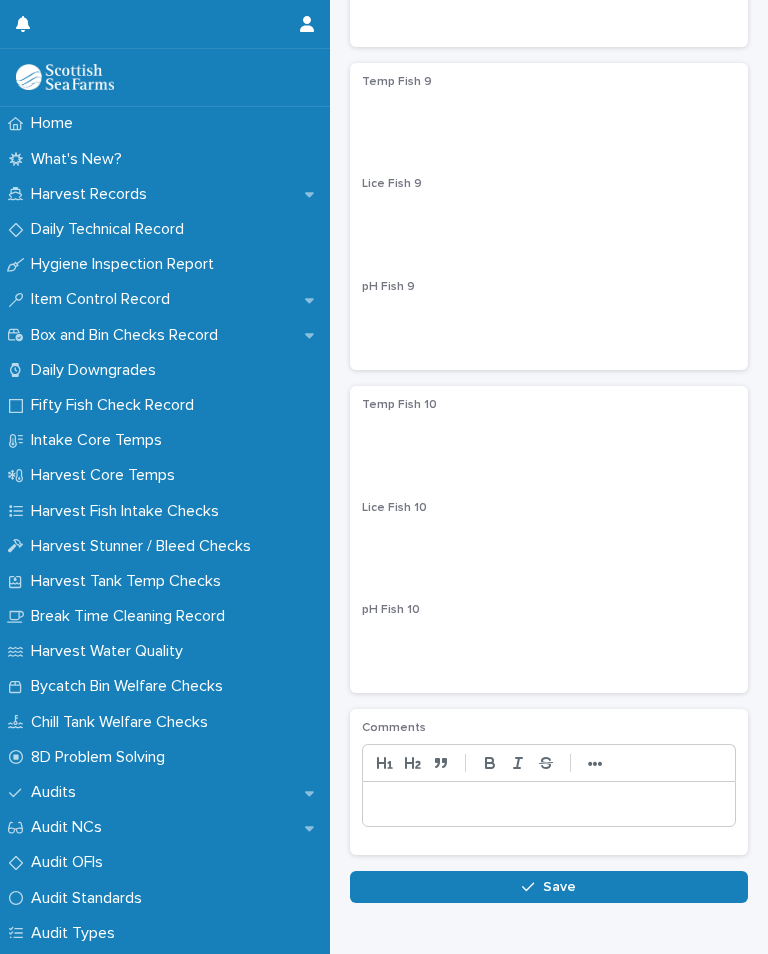 scroll, scrollTop: 3103, scrollLeft: 0, axis: vertical 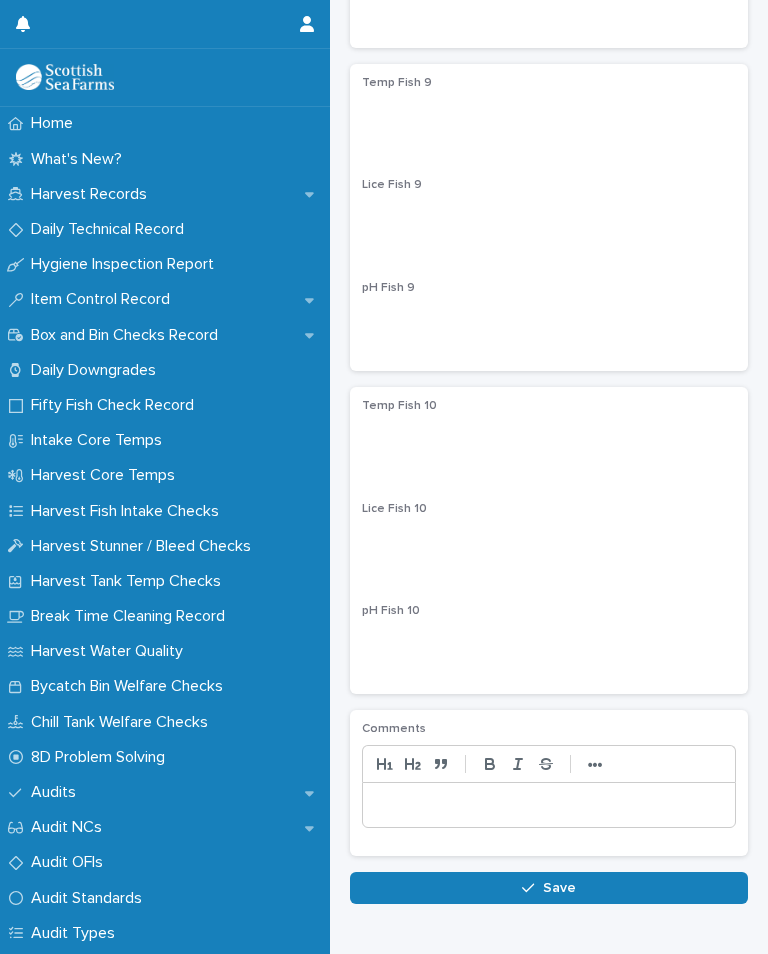 click on "Loading... Saving… Harvest Record * [DATE] SA082 INBA-SBRD/PORT LR109, 111, 112 Well * Starboard Checked By * [PERSON_NAME] Water Temp (Deg Cent) **** Temp Fish 1 **** Lice Fish 1 * pH Fish 1 **** Temp Fish 2 ** Lice Fish 2 * pH Fish 2 **** Temp Fish 3 **** Lice Fish 3 * pH Fish 3 **** Temp Fish 4 **** Lice Fish 4 * pH Fish 4 **** Temp Fish 5 **** Lice Fish 5 * pH Fish 5 **** Temp Fish 6 **** Lice Fish 6 * pH Fish 6 **** Temp Fish 7 **** Lice Fish 7 * pH Fish 7 **** Temp Fish 8 Lice Fish 8 pH Fish 8 Temp Fish 9 Lice Fish 9 pH Fish 9 Temp Fish 10 Lice Fish 10 pH Fish 10 Comments                                         •••" at bounding box center [549, -1064] 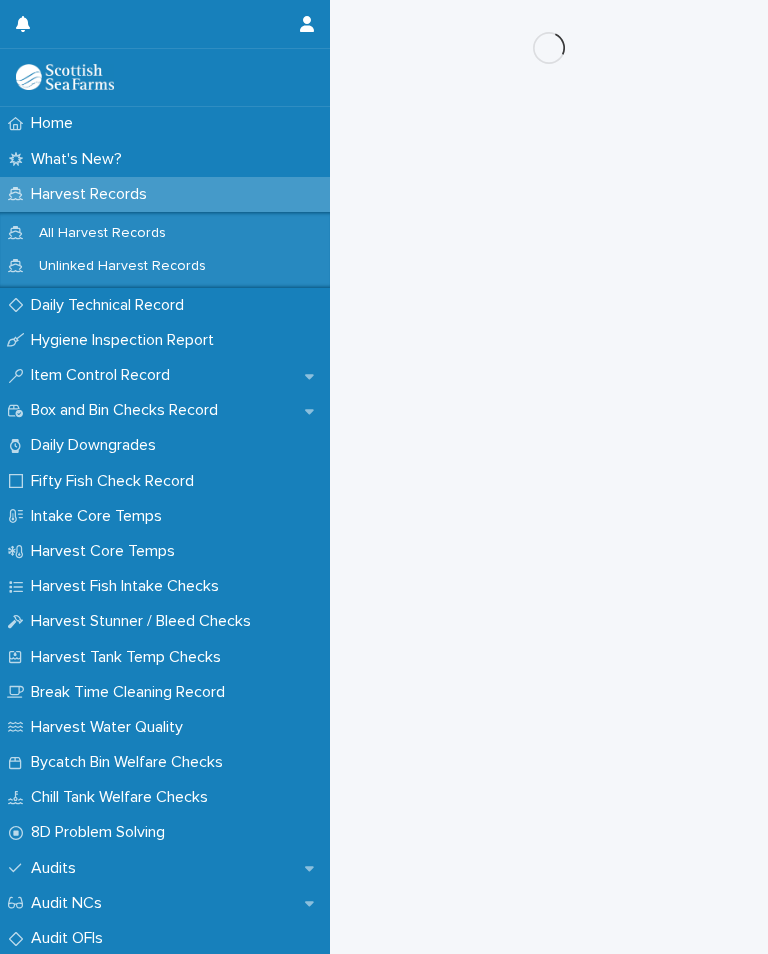 scroll, scrollTop: 0, scrollLeft: 0, axis: both 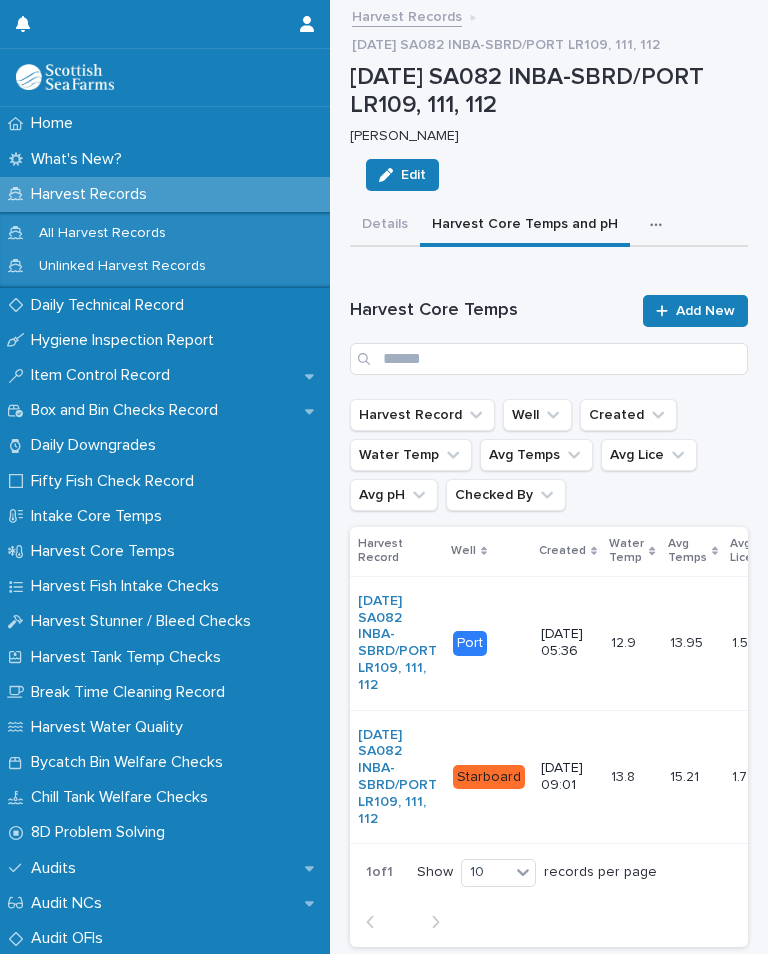 click on "[DATE] 09:01" at bounding box center (568, 777) 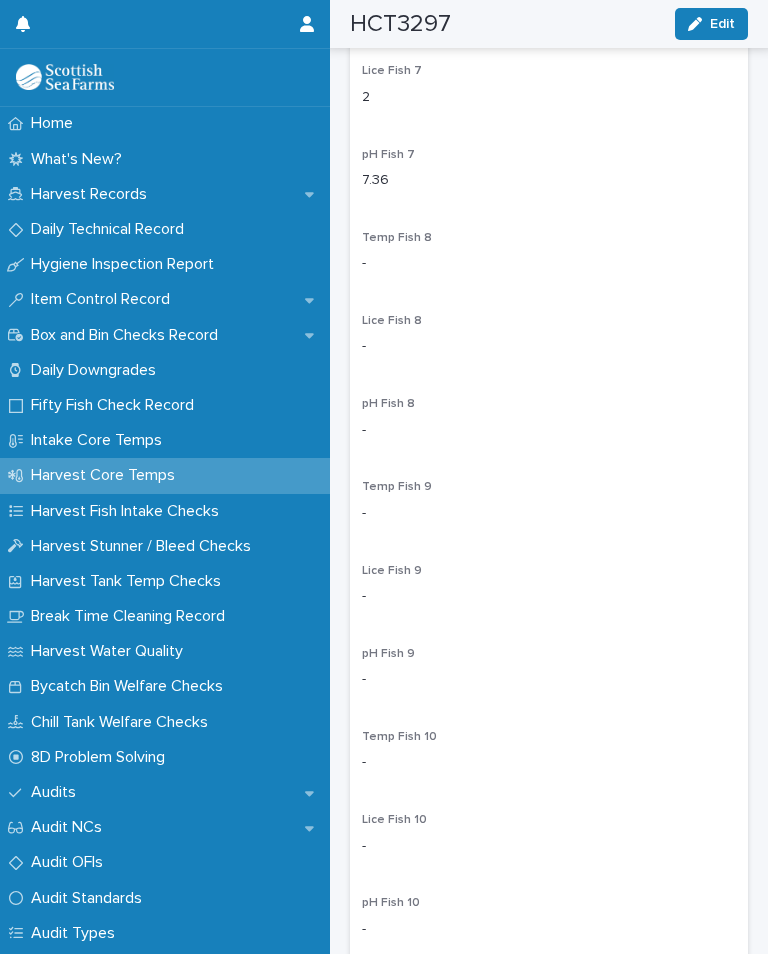 scroll, scrollTop: 2859, scrollLeft: 0, axis: vertical 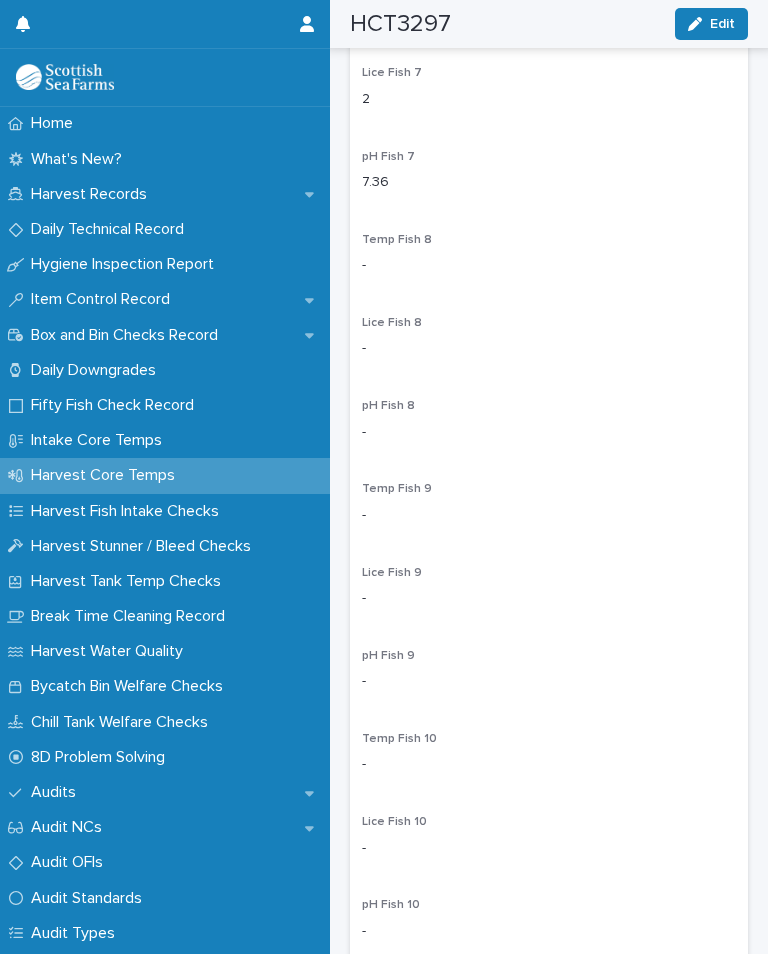 click on "Edit" at bounding box center [722, 24] 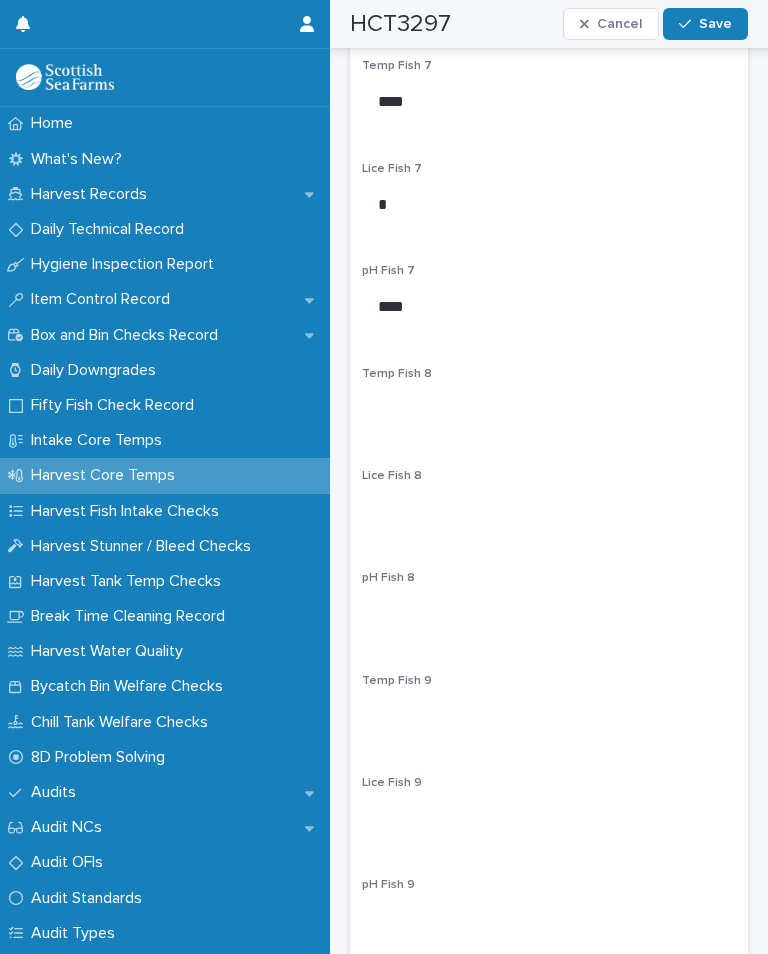 scroll, scrollTop: 3238, scrollLeft: 0, axis: vertical 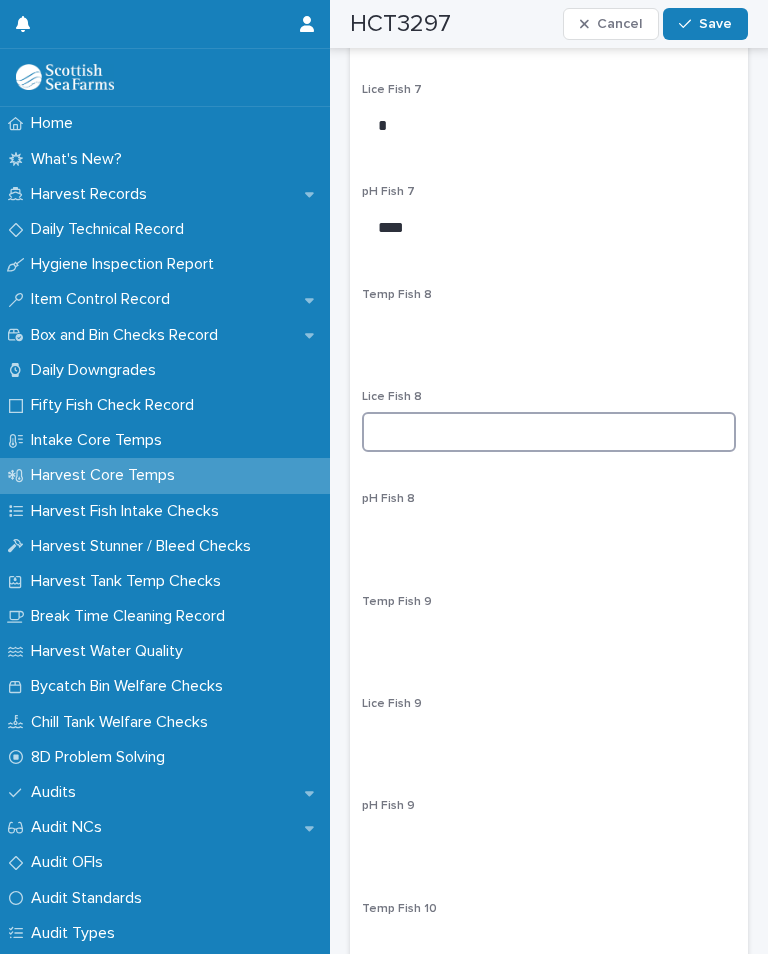 click at bounding box center [549, 432] 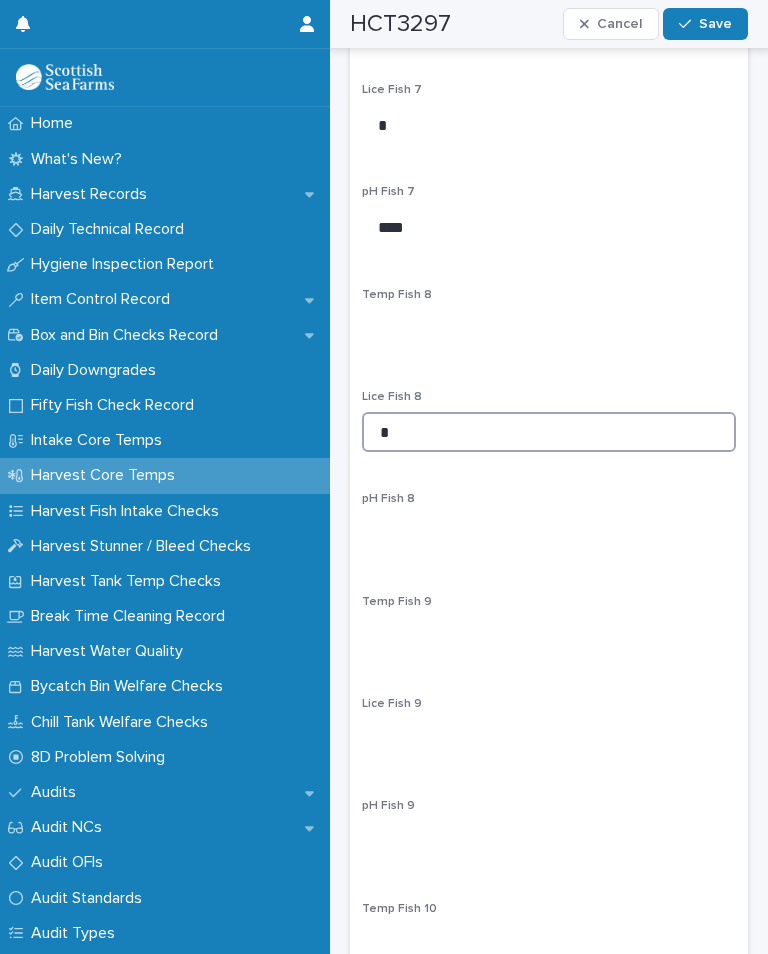 type on "*" 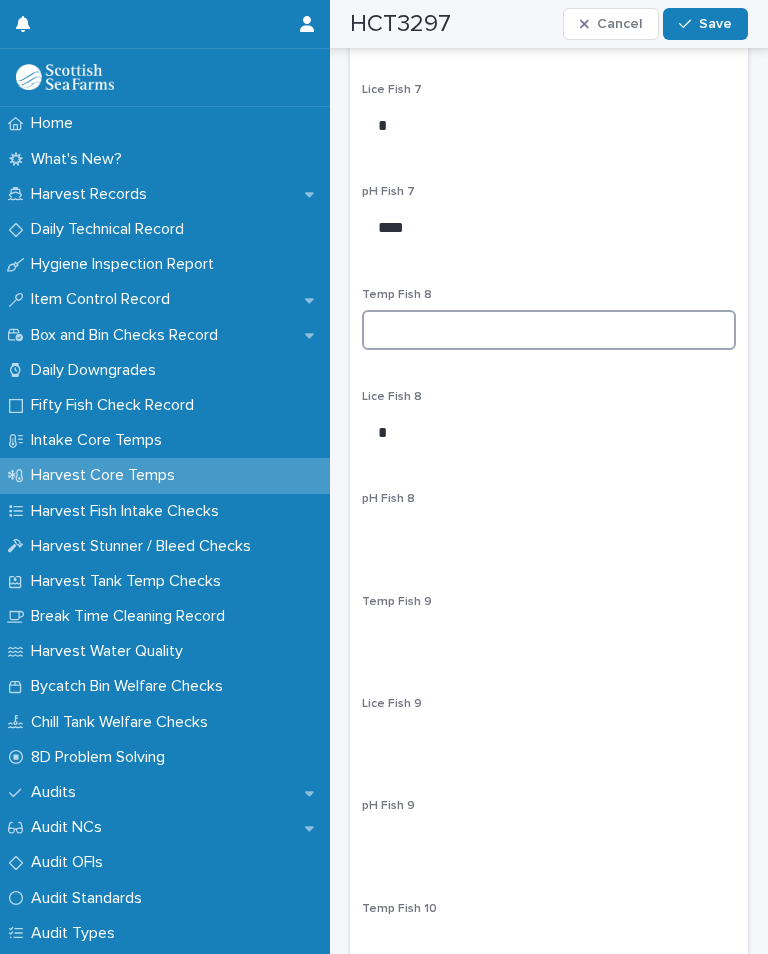 click at bounding box center (549, 330) 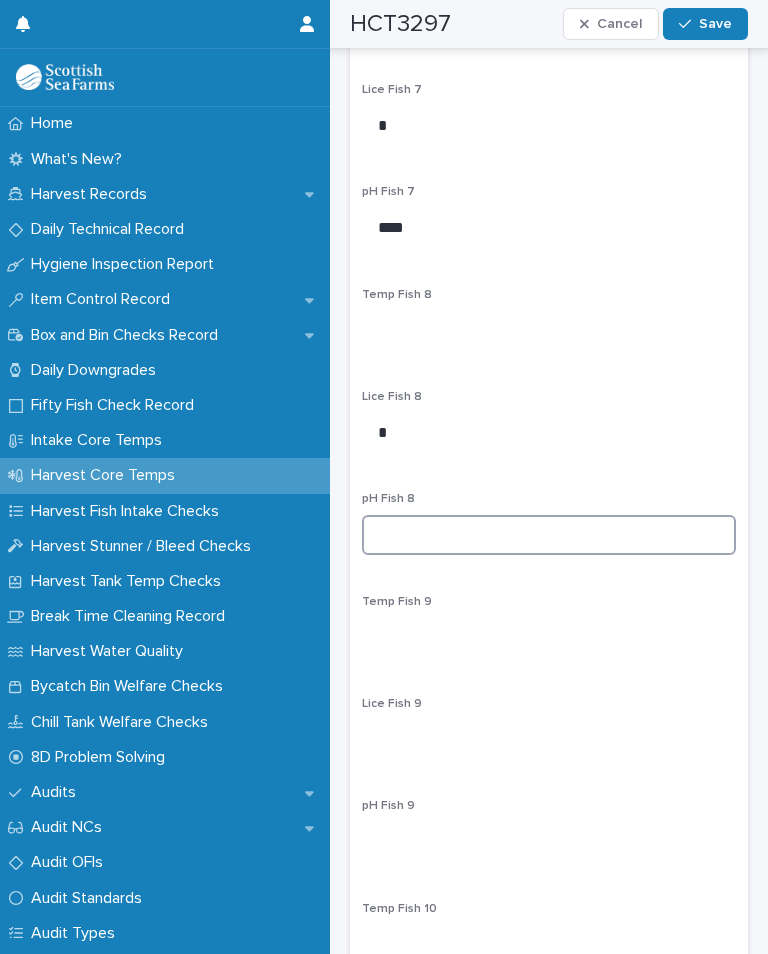 click at bounding box center [549, 535] 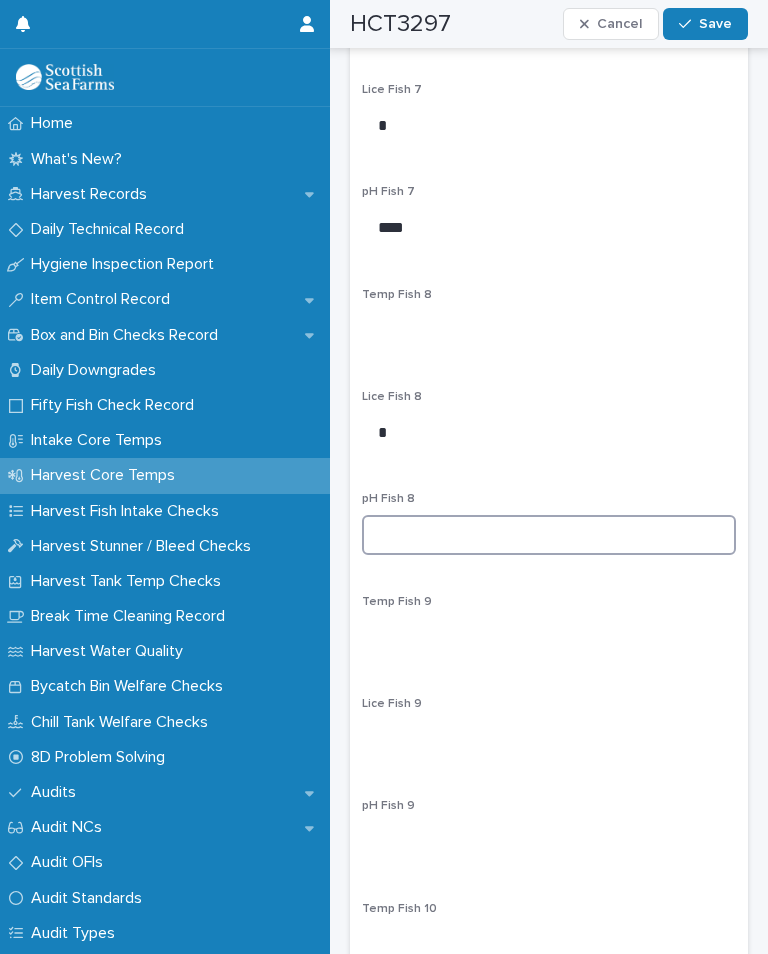 type on "*" 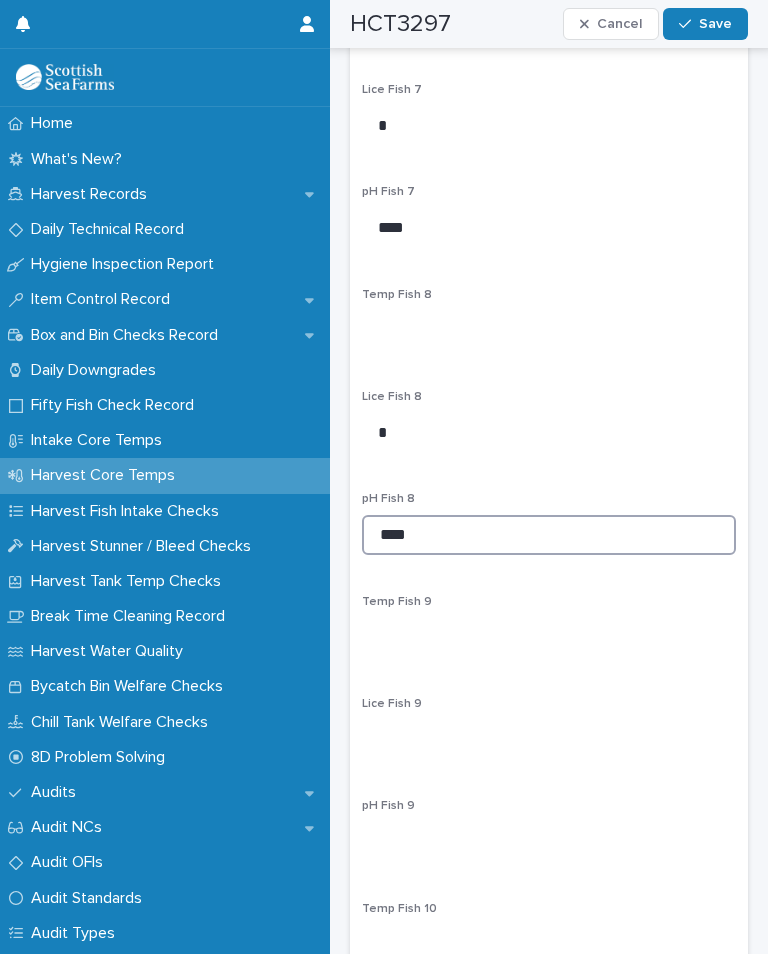 type on "****" 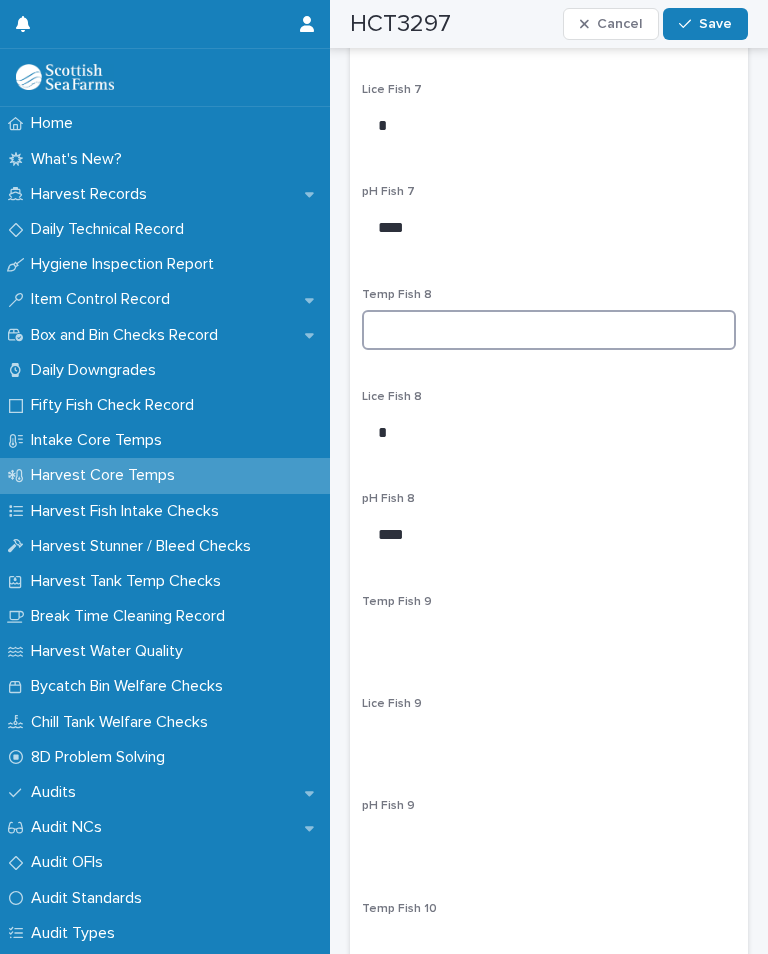 click at bounding box center [549, 330] 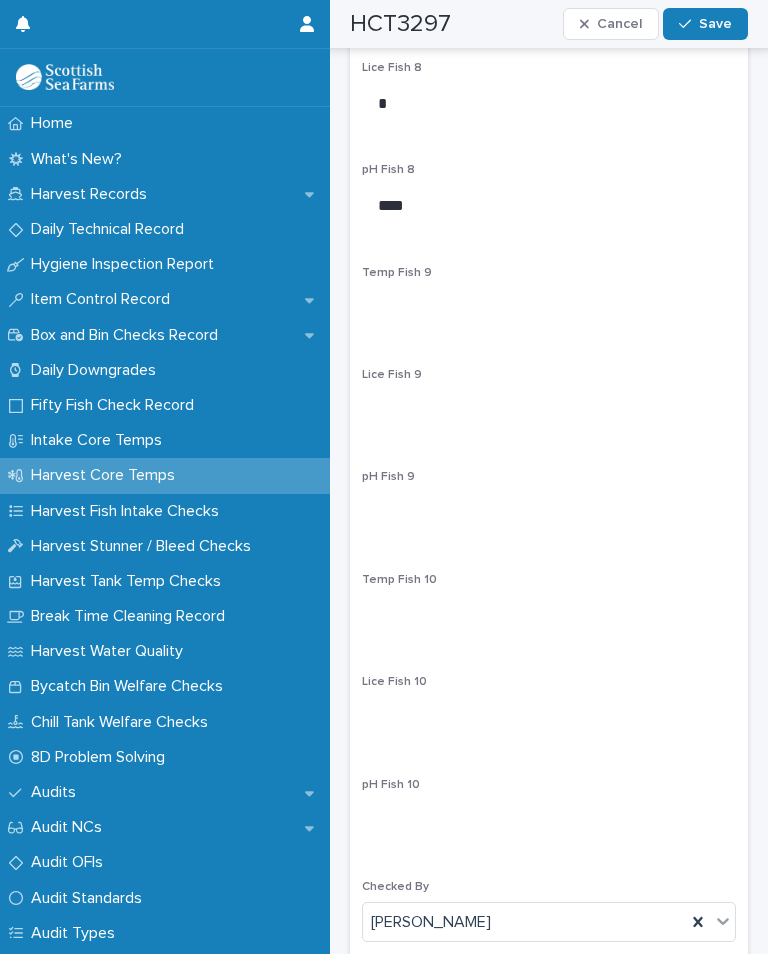 scroll, scrollTop: 3567, scrollLeft: 0, axis: vertical 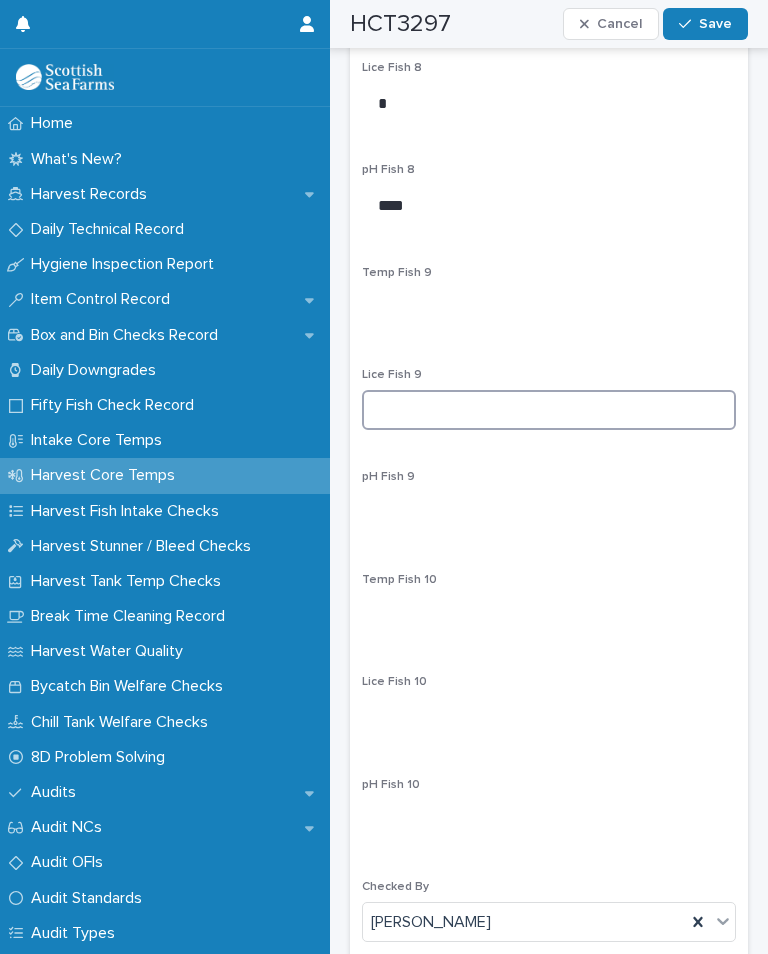 click at bounding box center (549, 410) 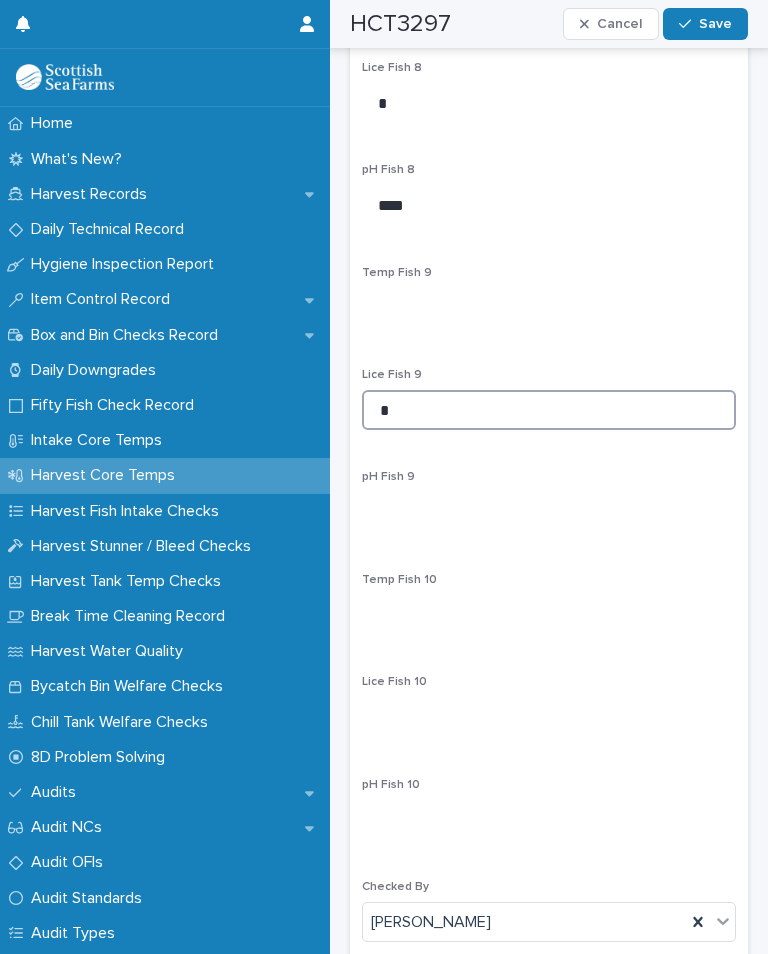 type on "*" 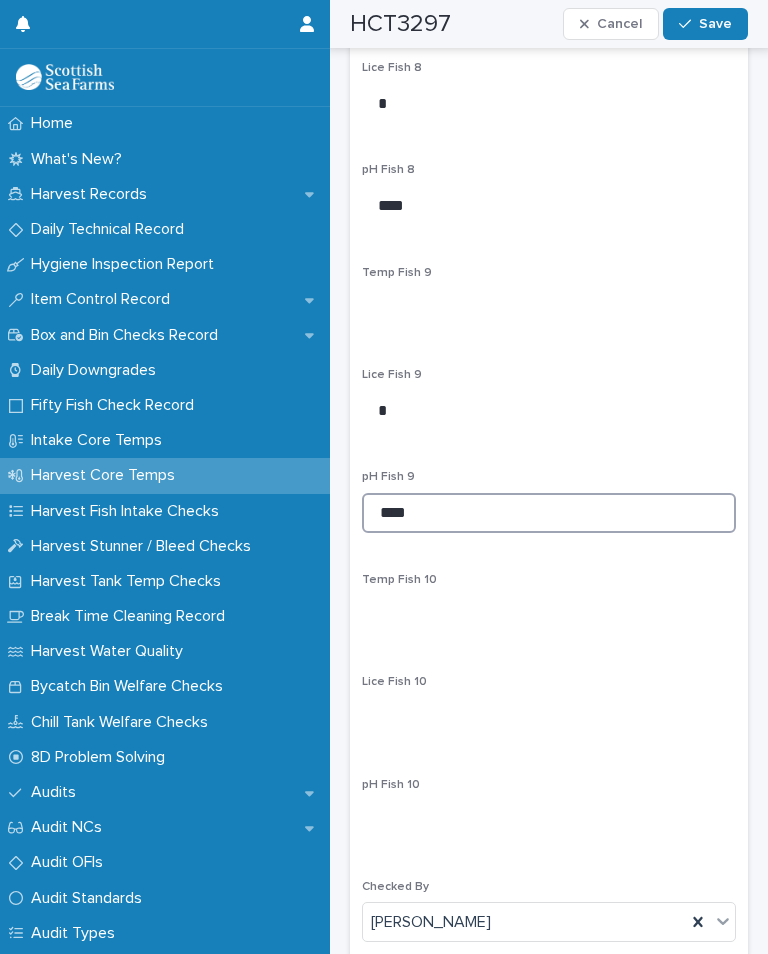 type on "****" 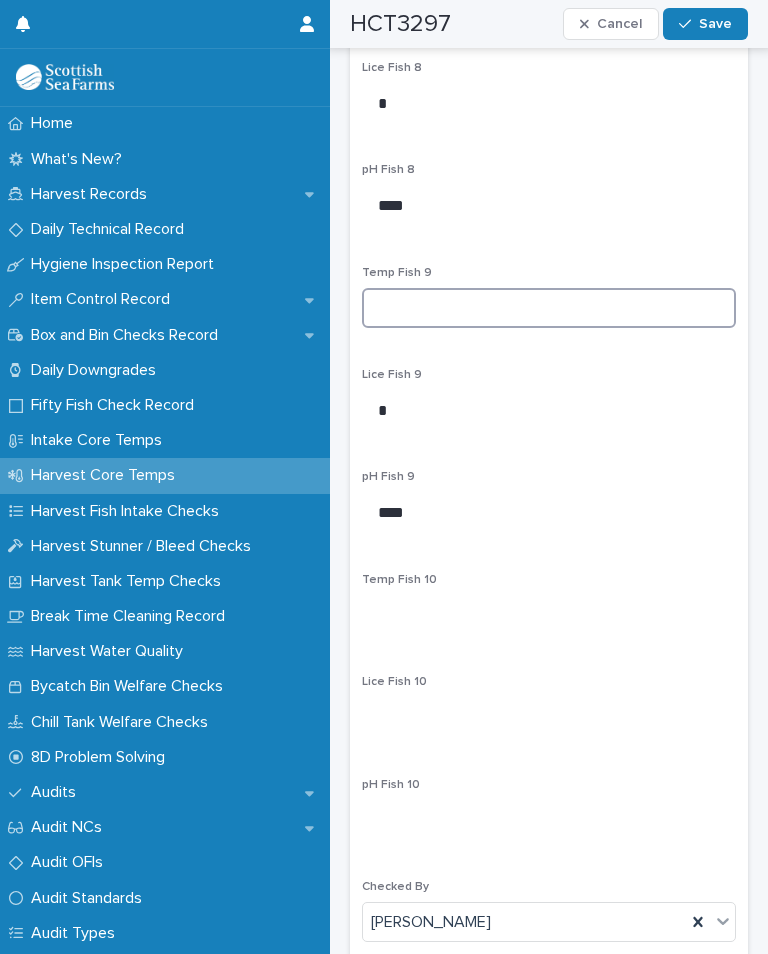 click at bounding box center (549, 308) 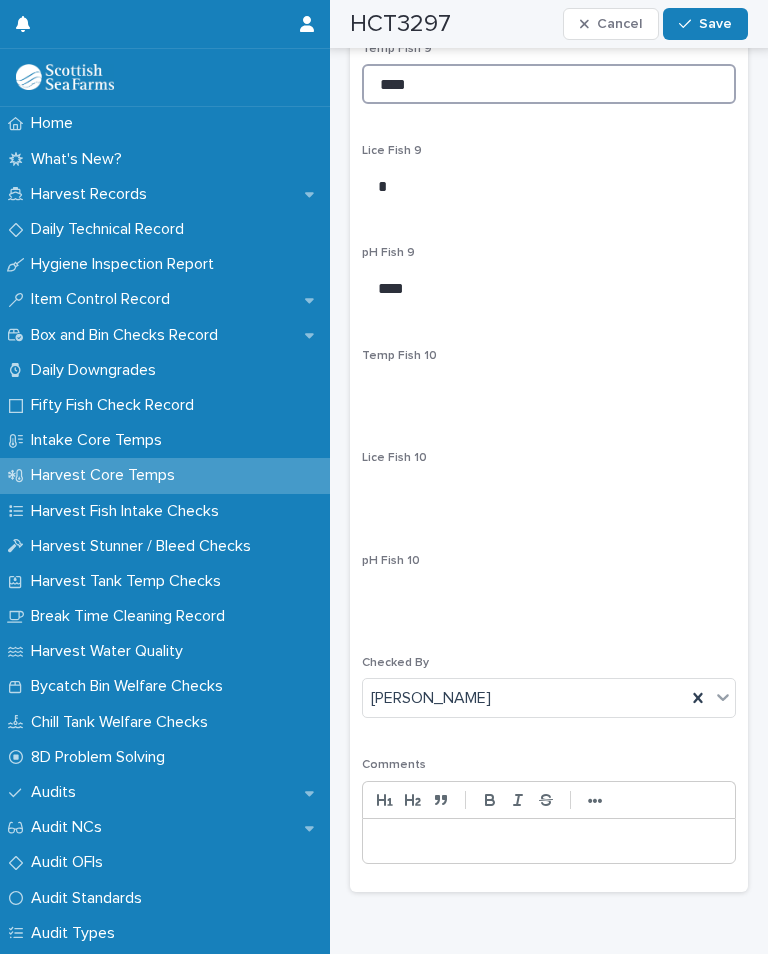 scroll, scrollTop: 3790, scrollLeft: 0, axis: vertical 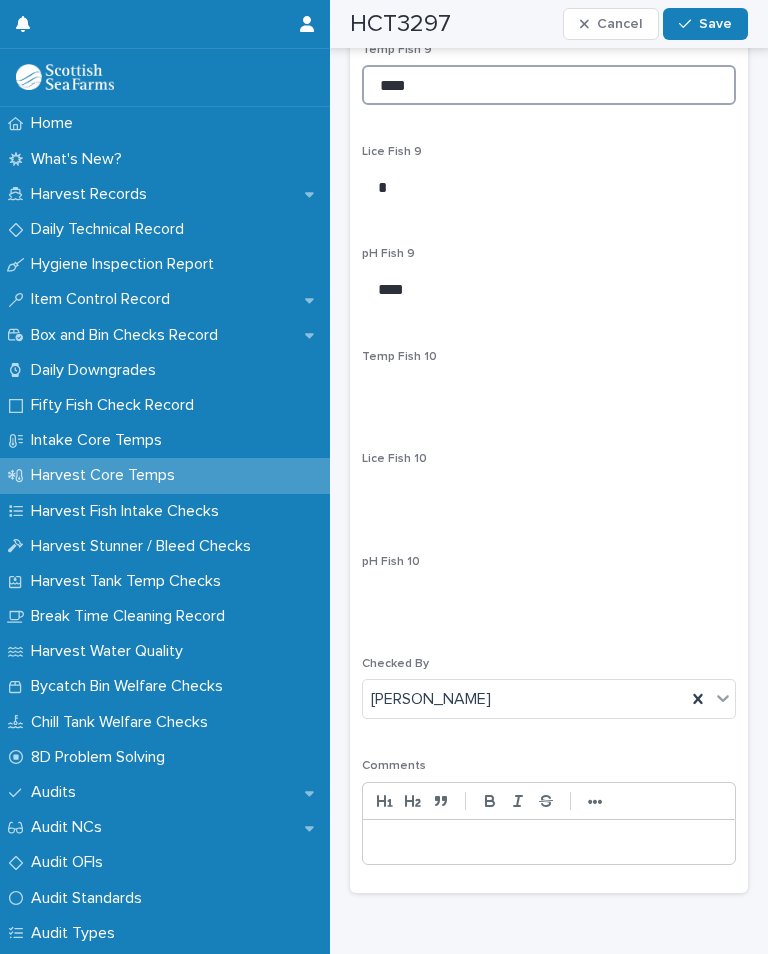 type on "****" 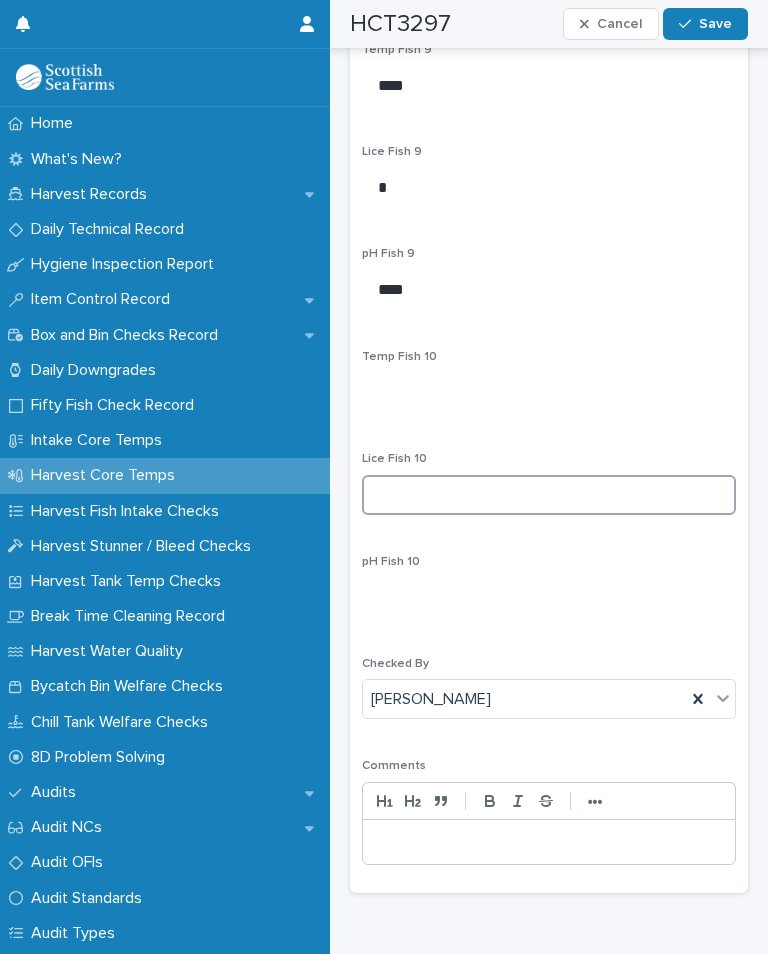 click at bounding box center (549, 495) 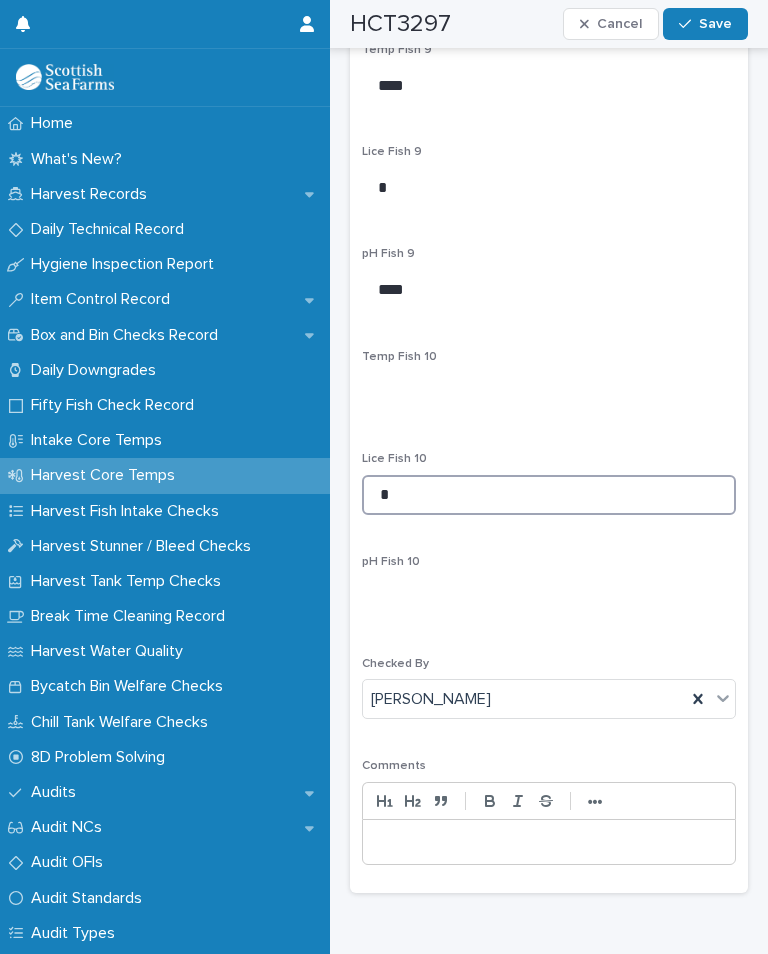 type on "*" 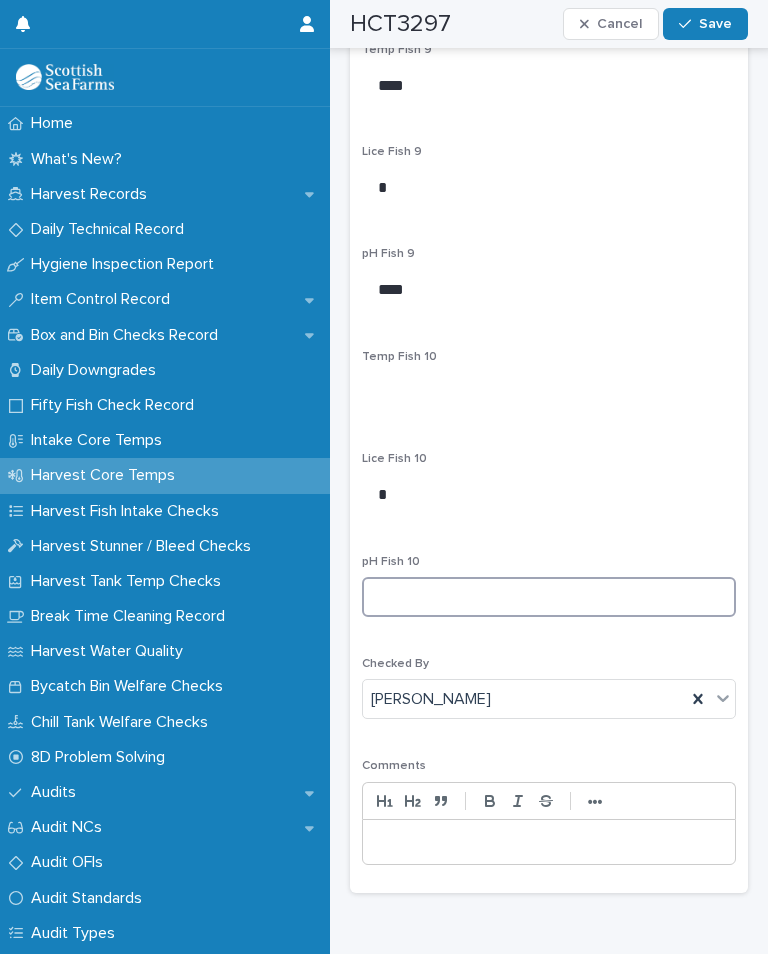 click at bounding box center [549, 597] 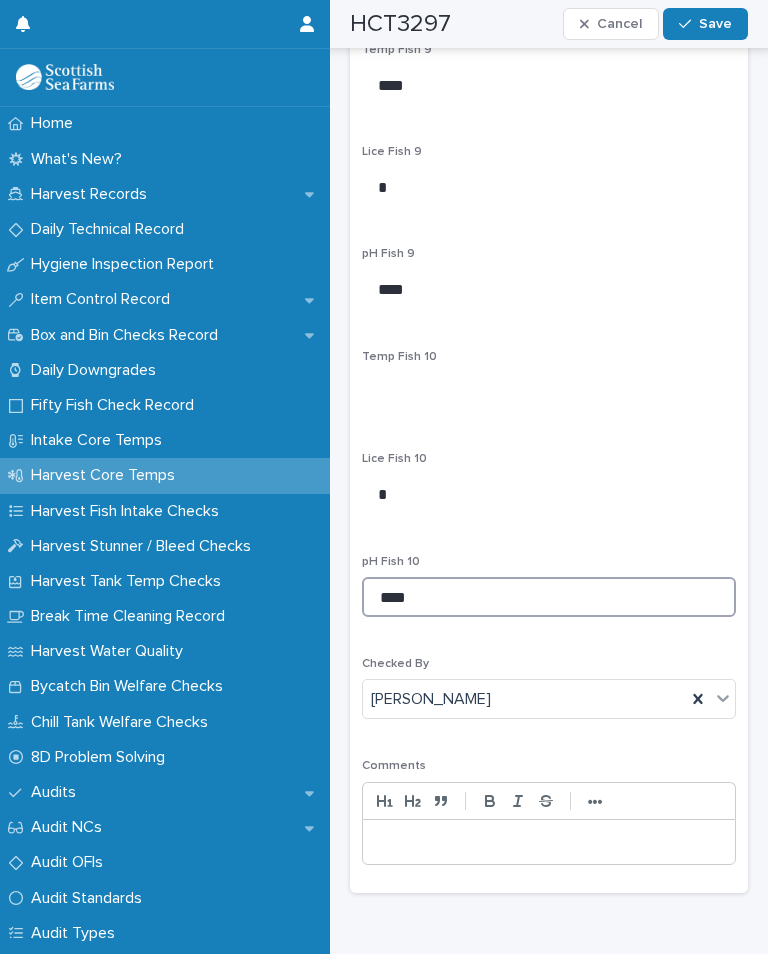 type on "****" 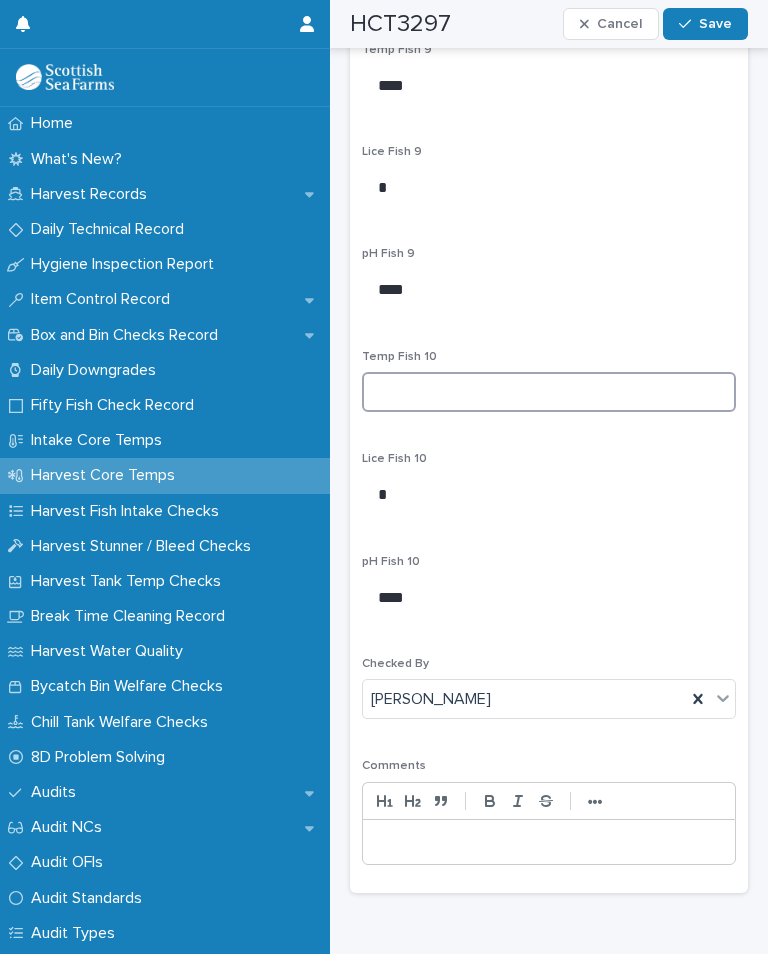 click at bounding box center (549, 392) 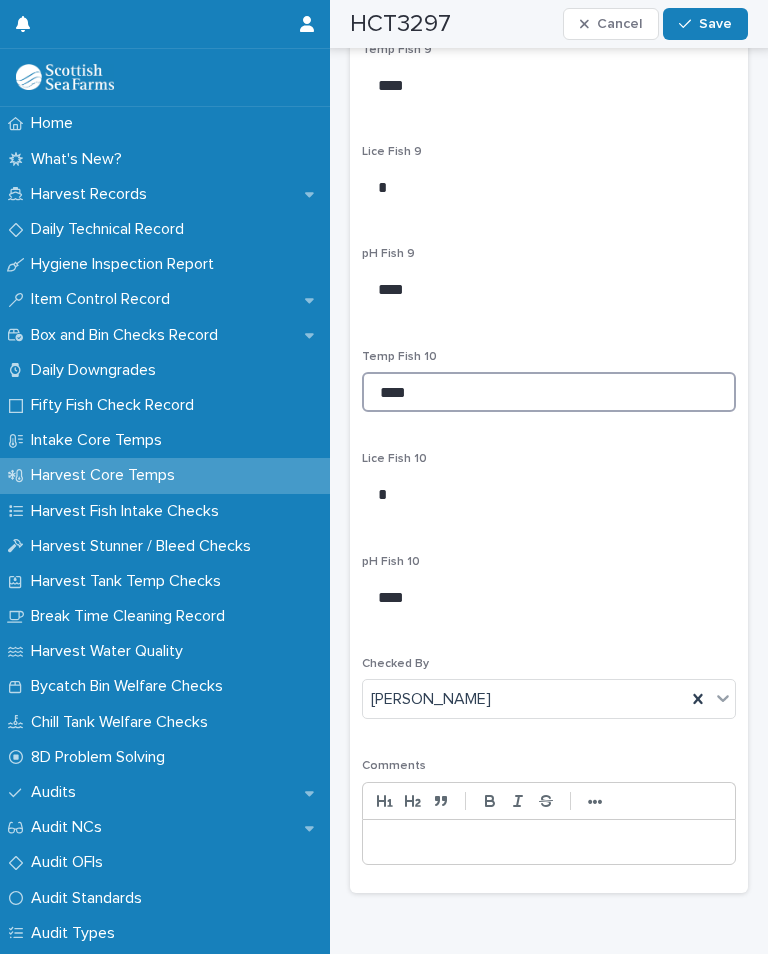 type on "****" 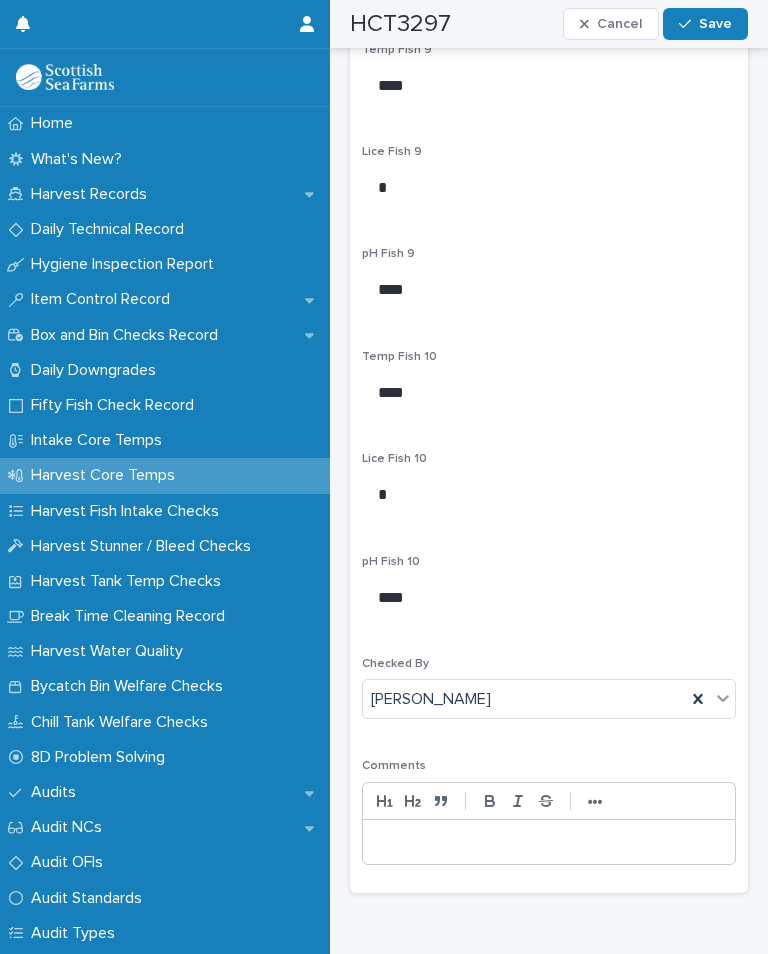 click on "Save" at bounding box center (715, 24) 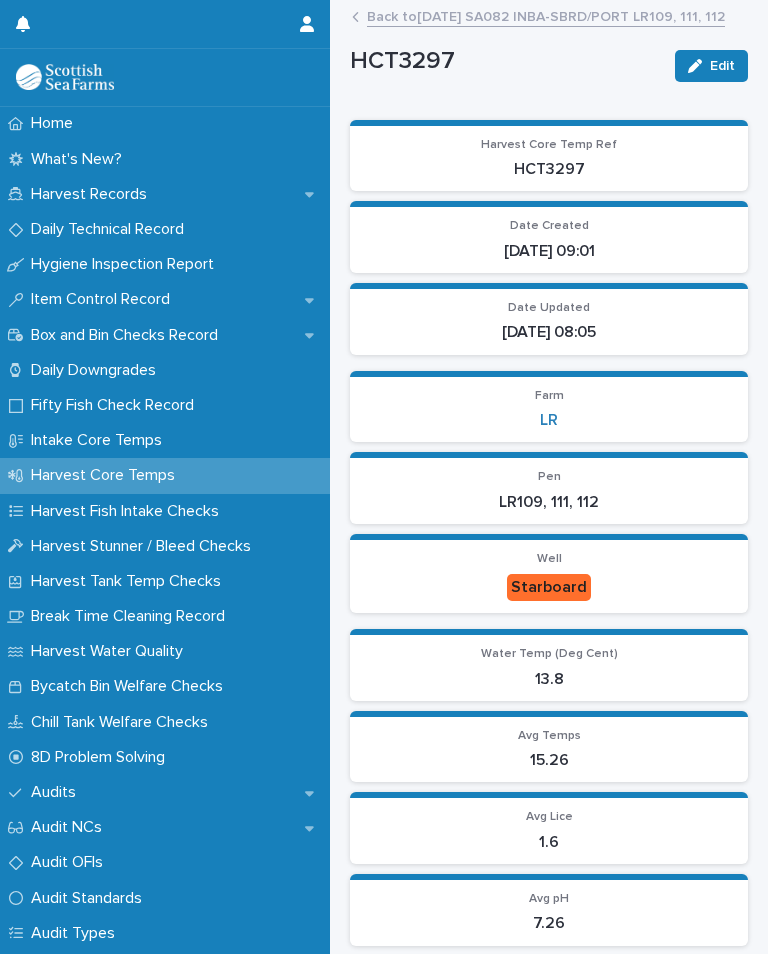 scroll, scrollTop: 0, scrollLeft: 0, axis: both 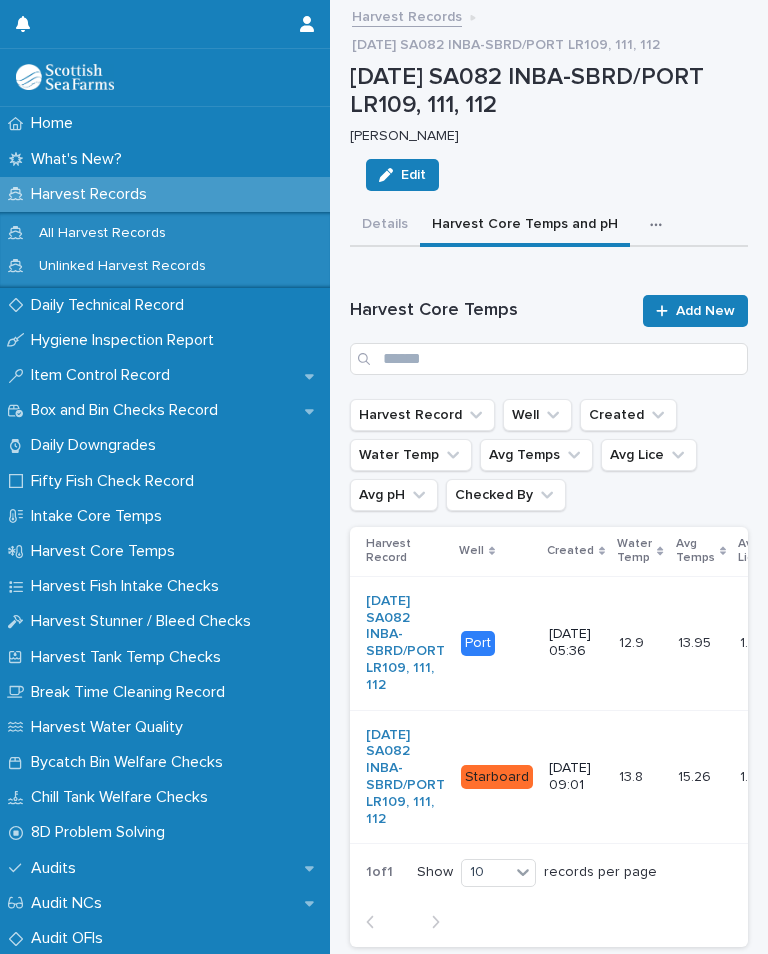 click at bounding box center [660, 225] 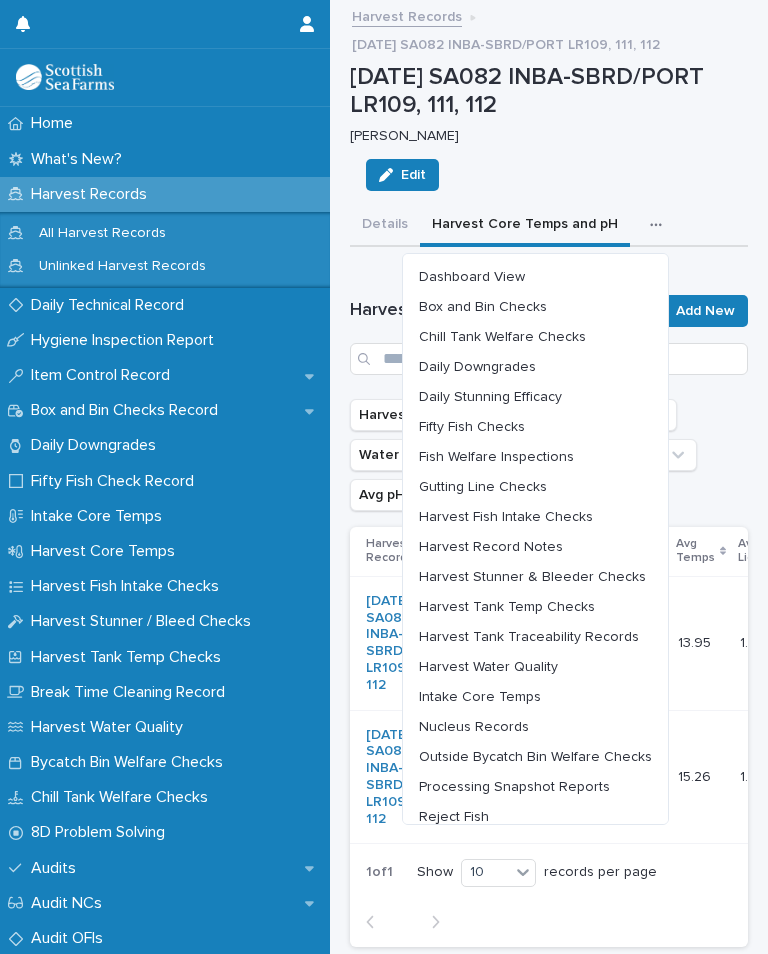 click on "Outside Bycatch Bin Welfare Checks" at bounding box center (535, 757) 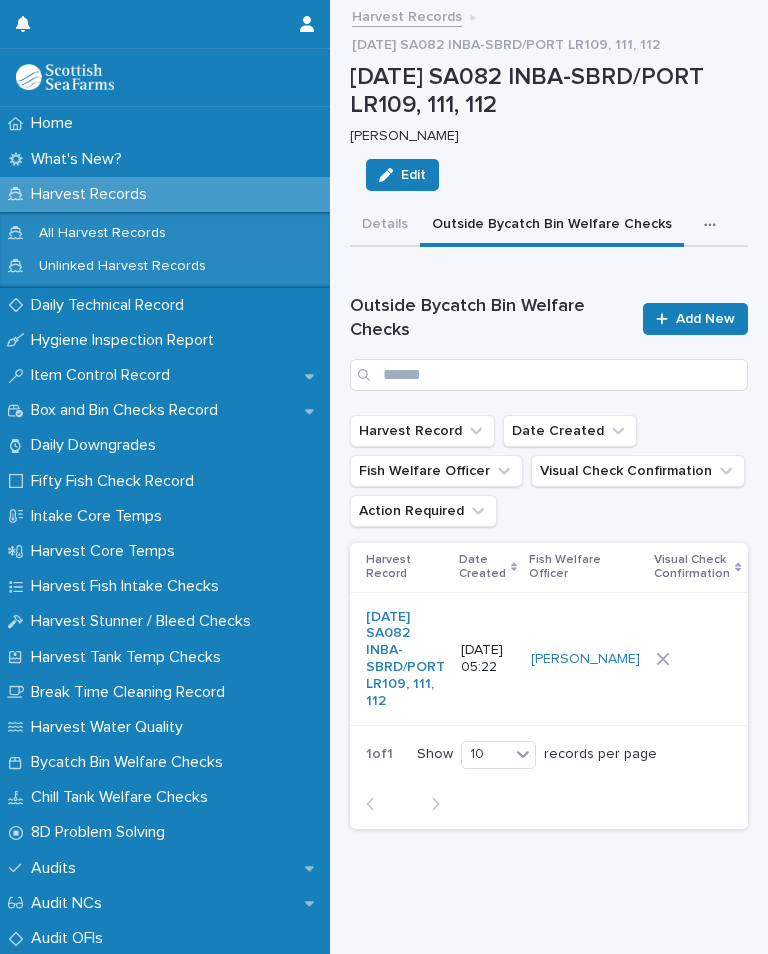 click on "0 0" at bounding box center (798, 659) 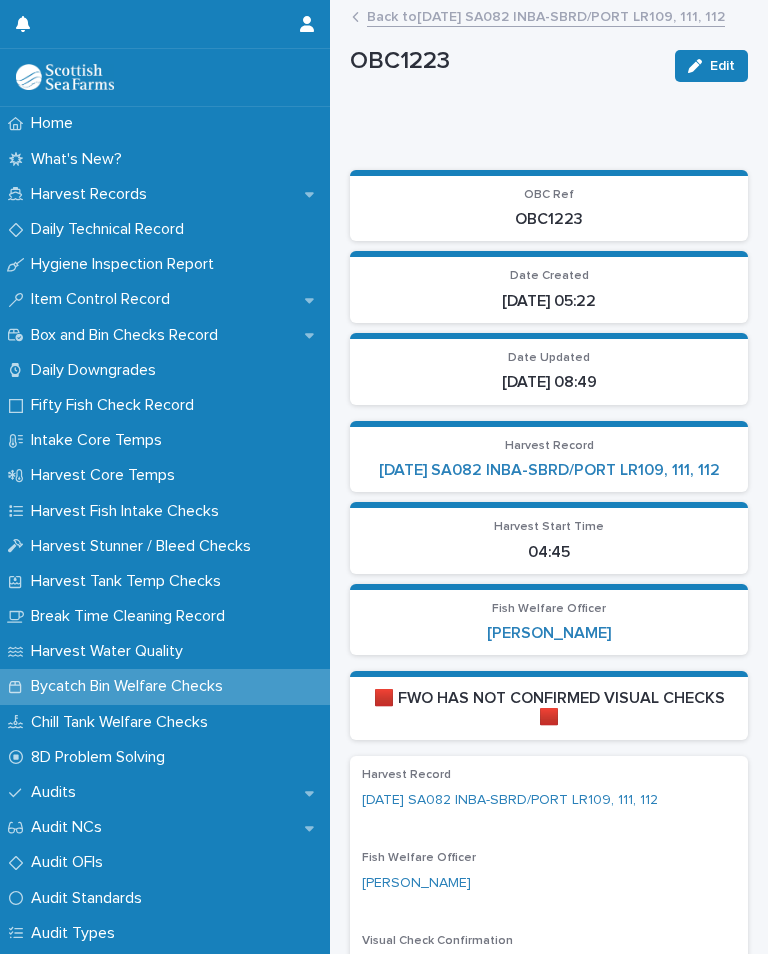 scroll, scrollTop: 0, scrollLeft: 0, axis: both 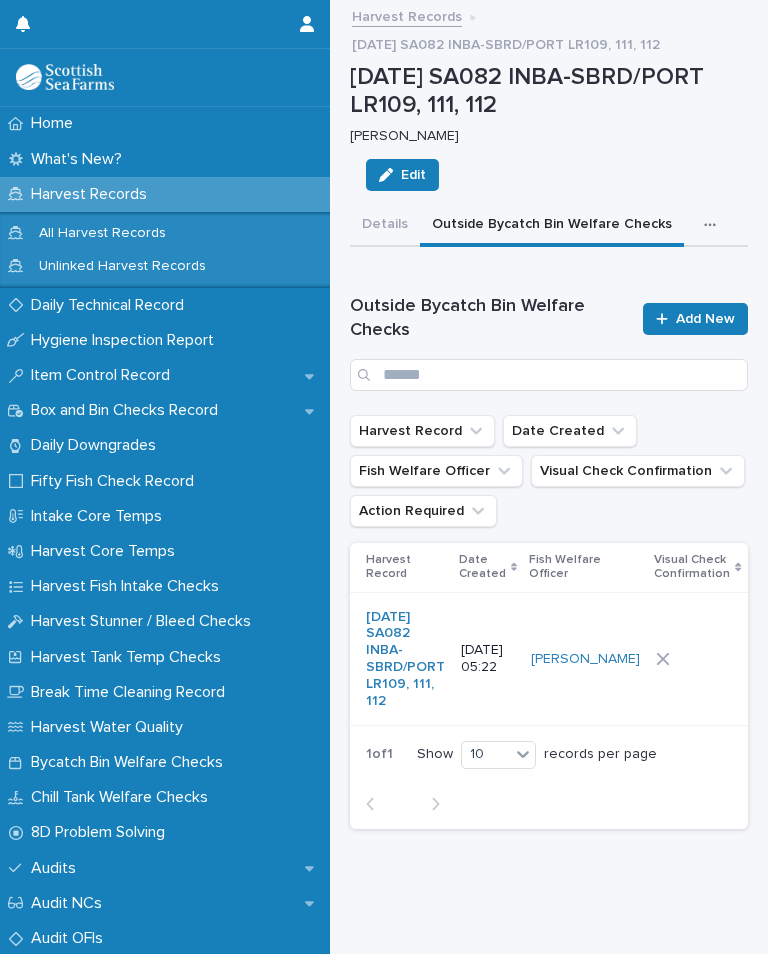 click at bounding box center [697, 659] 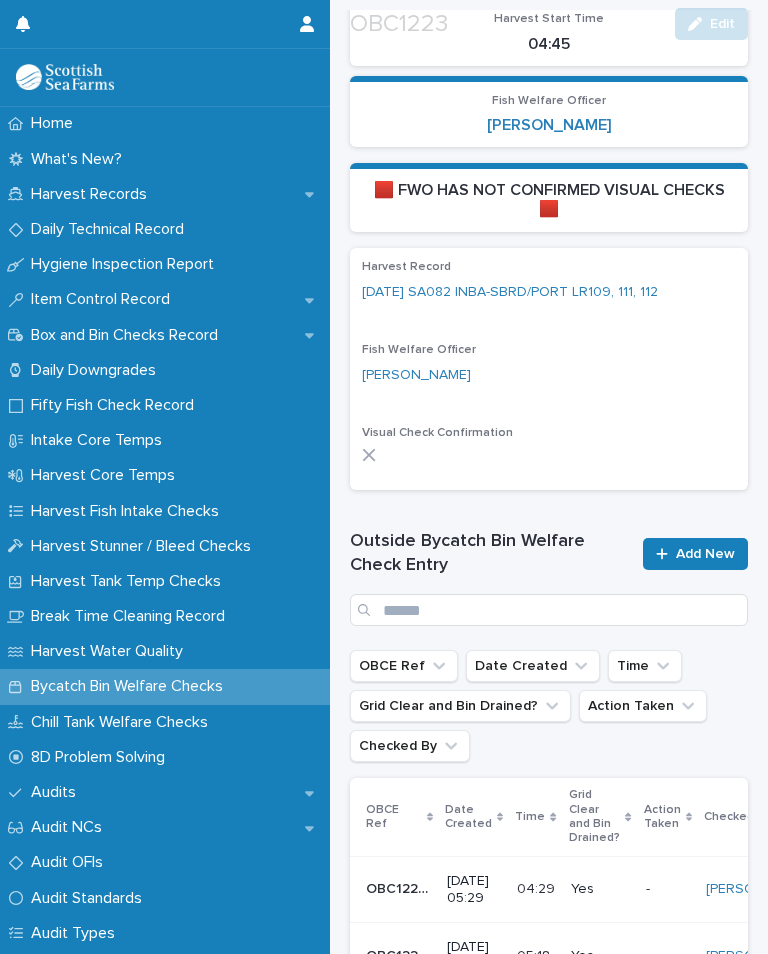 scroll, scrollTop: 505, scrollLeft: 0, axis: vertical 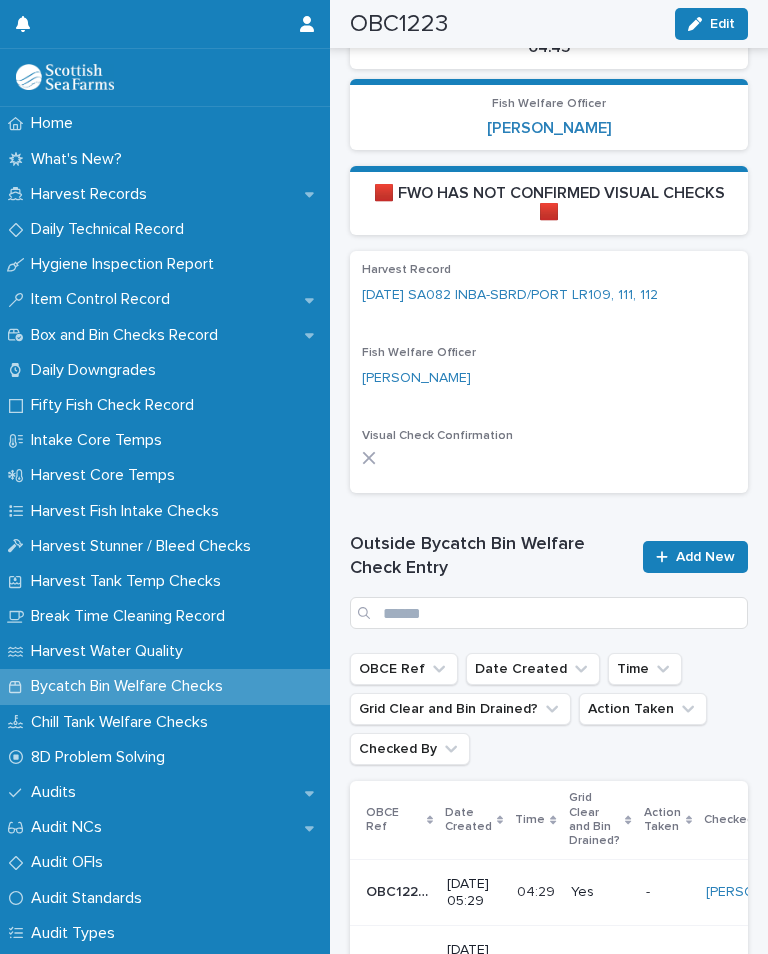 click on "Add New" at bounding box center (705, 557) 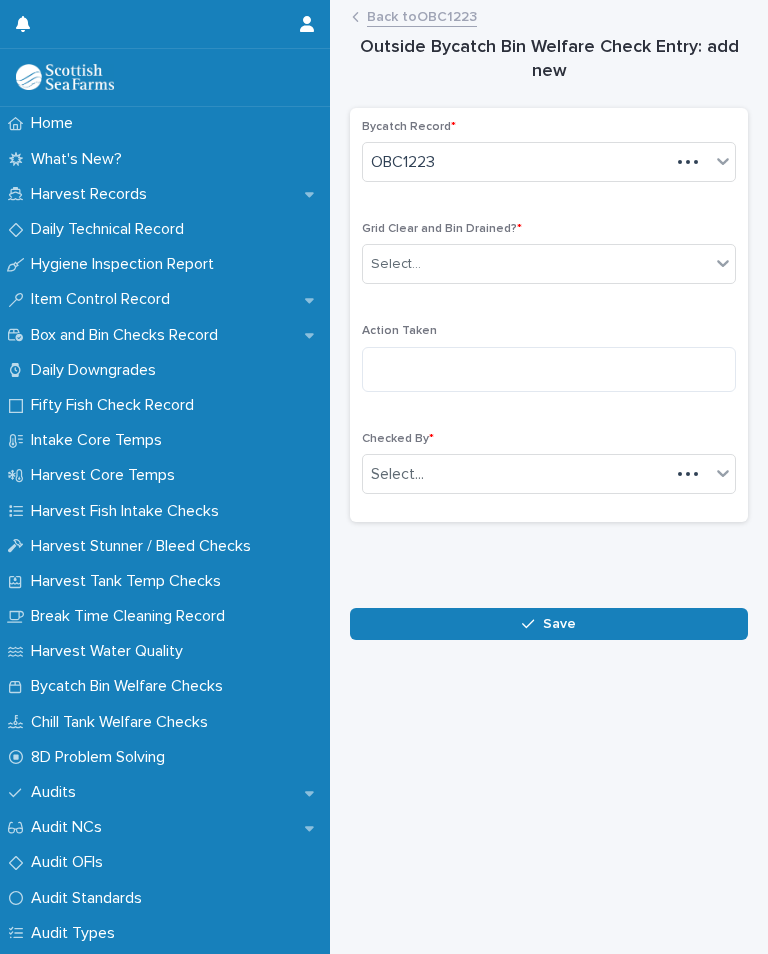 scroll, scrollTop: 0, scrollLeft: 0, axis: both 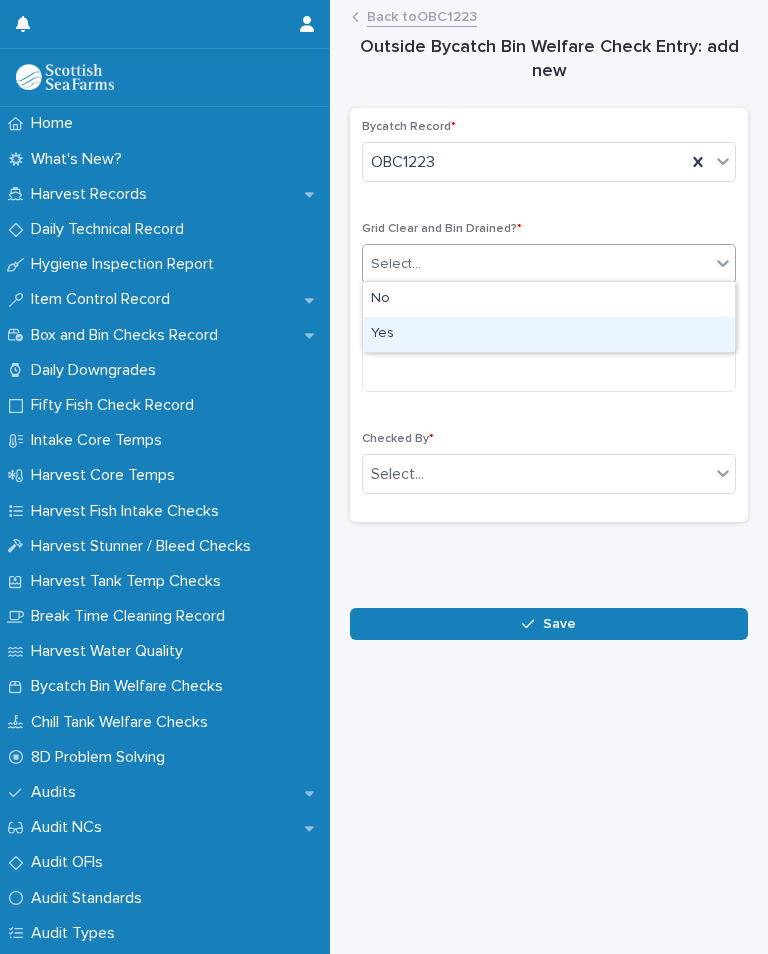 click on "Yes" at bounding box center (549, 334) 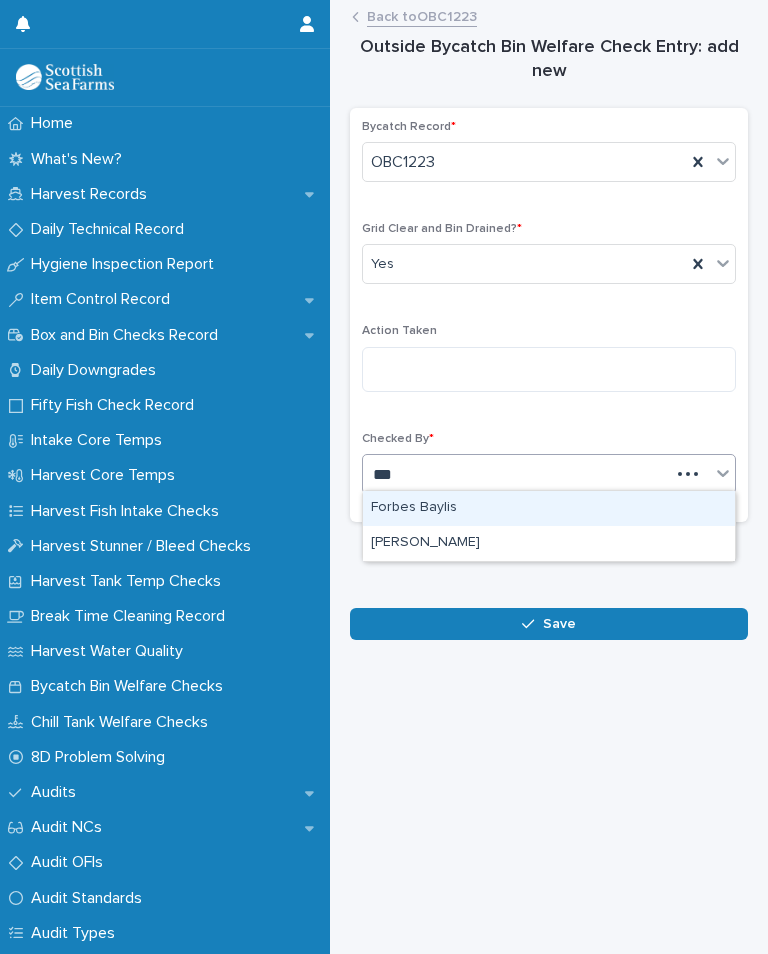 click on "[PERSON_NAME]" at bounding box center (549, 543) 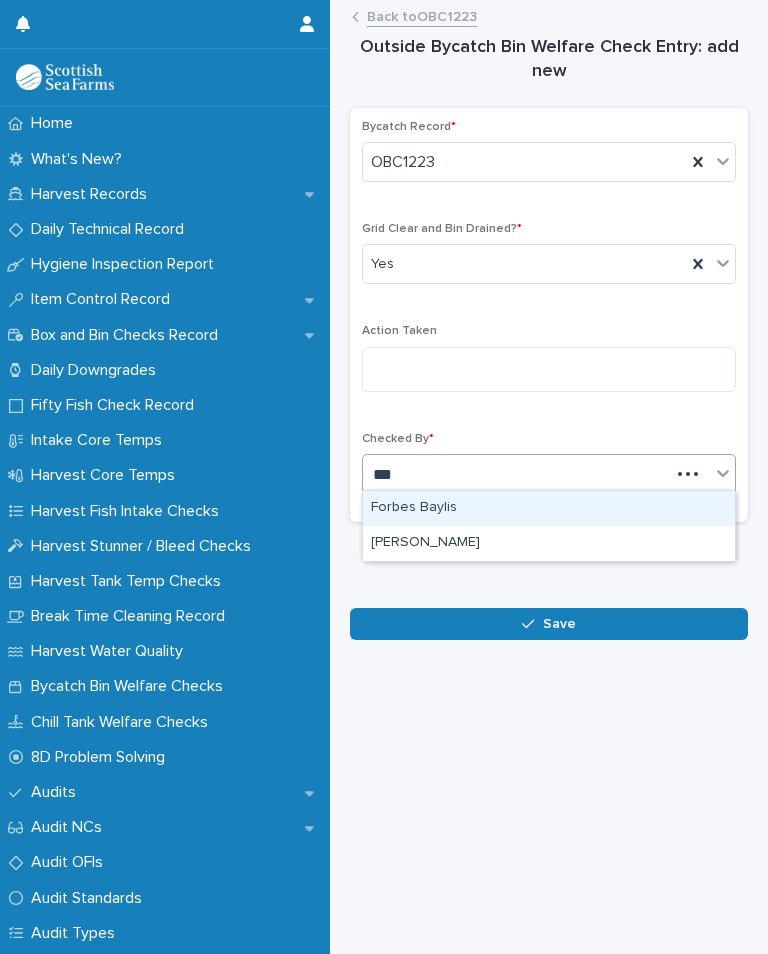 type on "***" 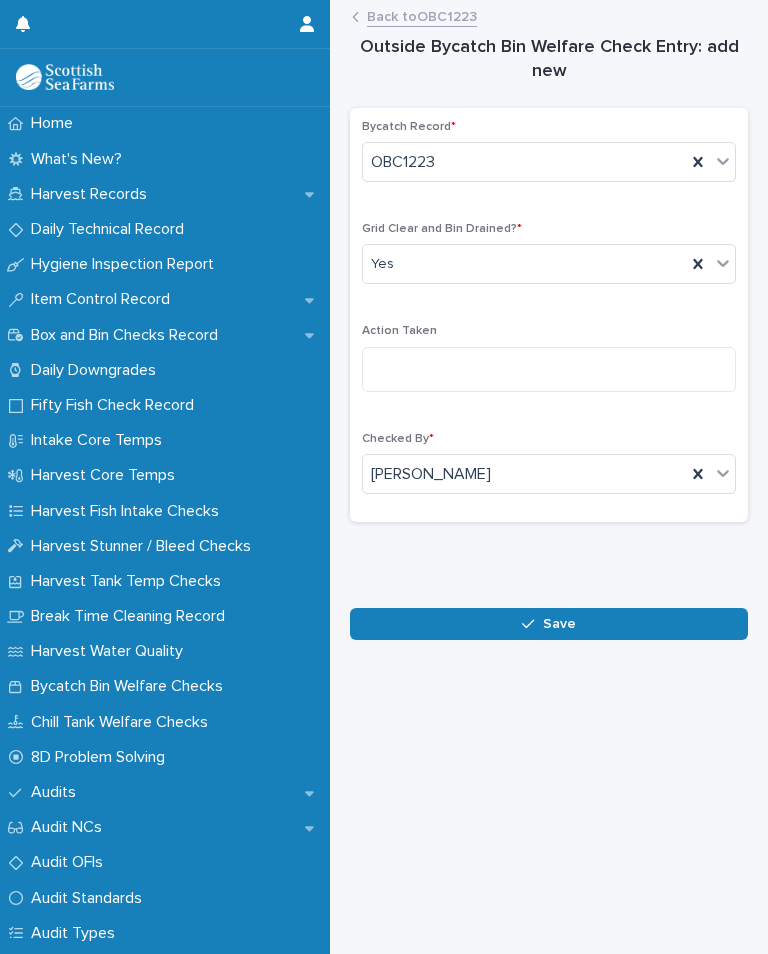click on "Save" at bounding box center (549, 624) 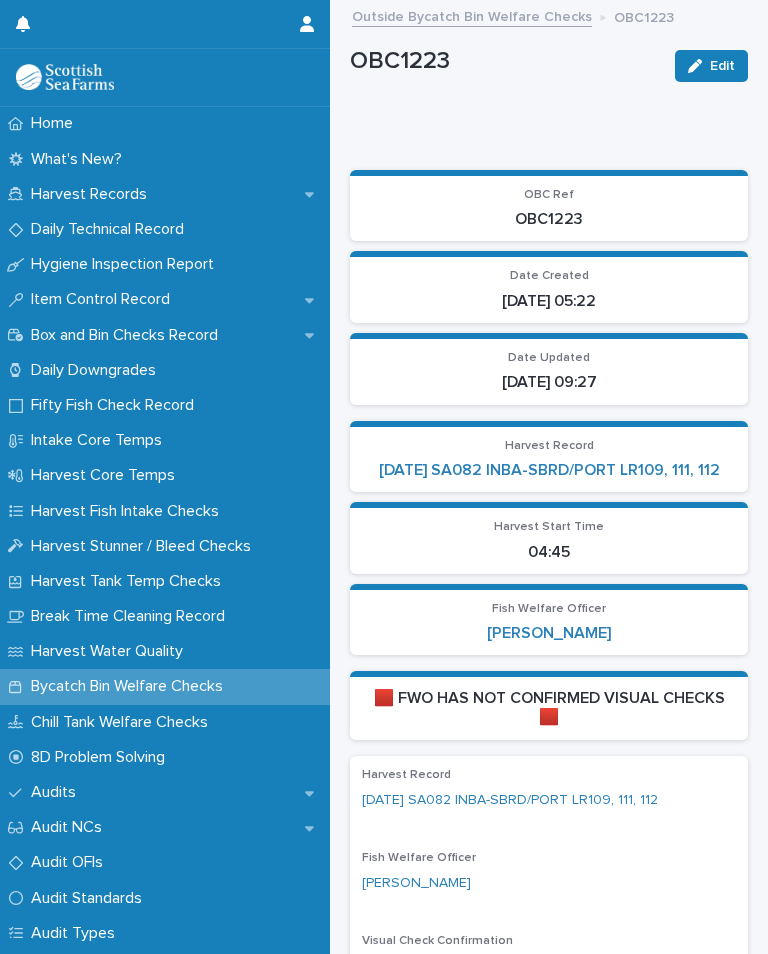 click on "[DATE] SA082 INBA-SBRD/PORT LR109, 111, 112" at bounding box center (549, 470) 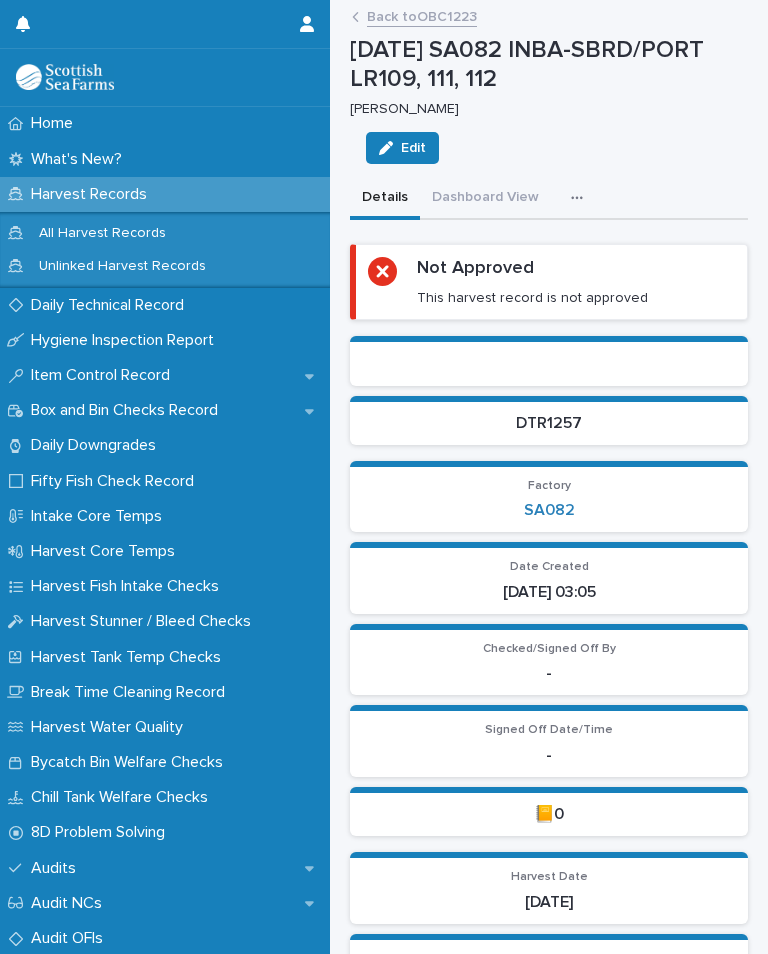 click at bounding box center (581, 198) 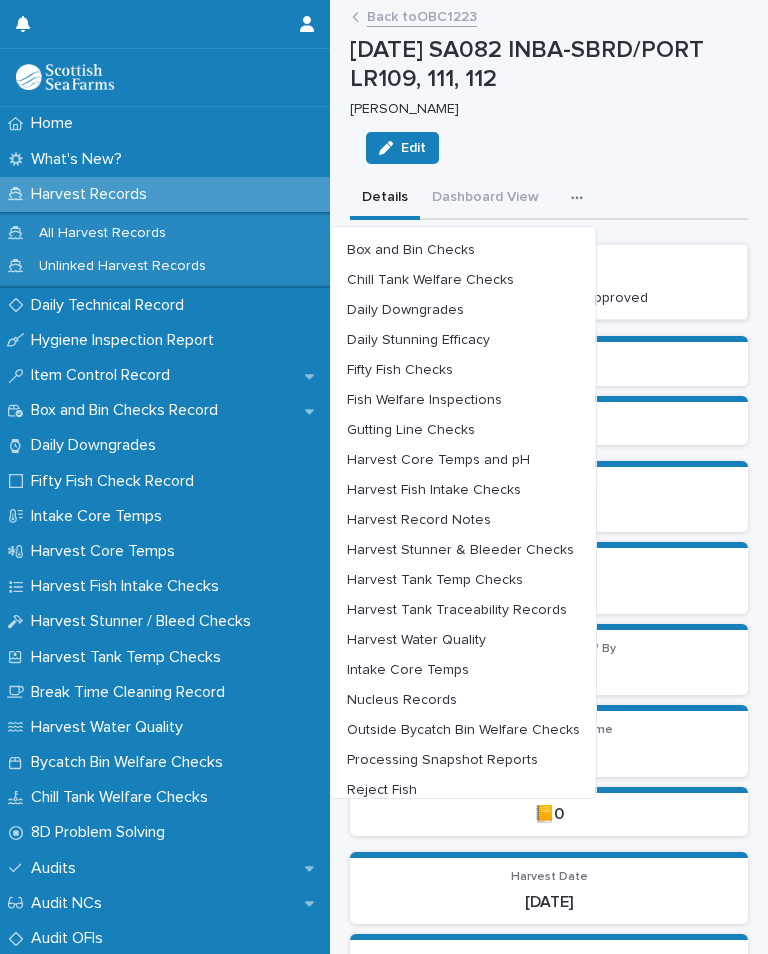 click on "Chill Tank Welfare Checks" at bounding box center (463, 280) 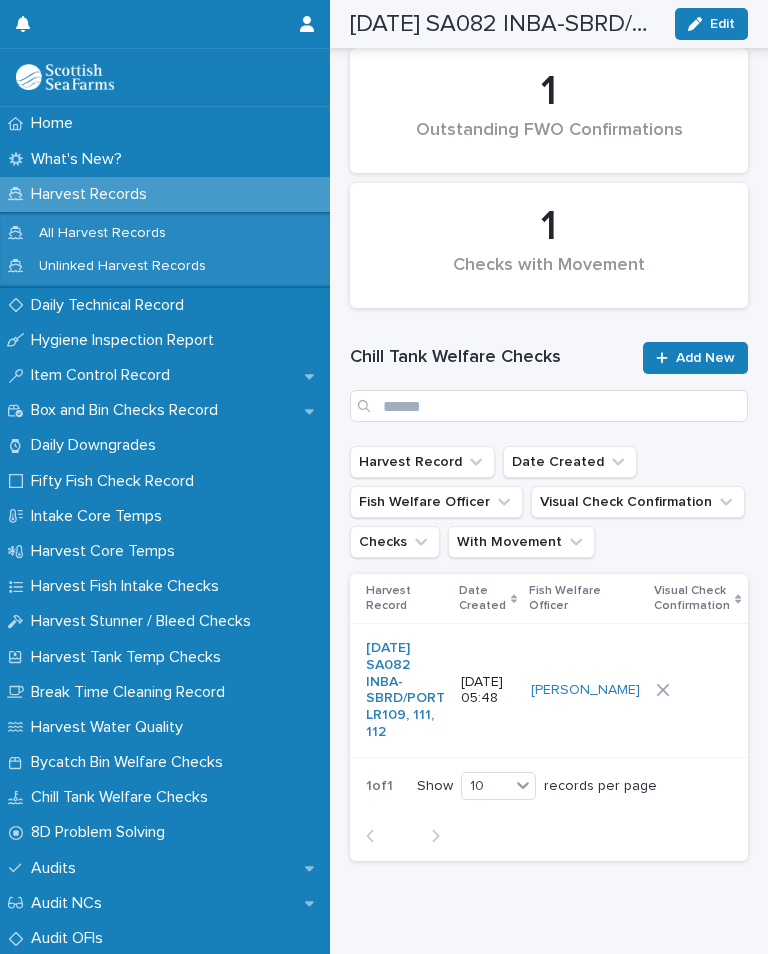 scroll, scrollTop: 230, scrollLeft: 0, axis: vertical 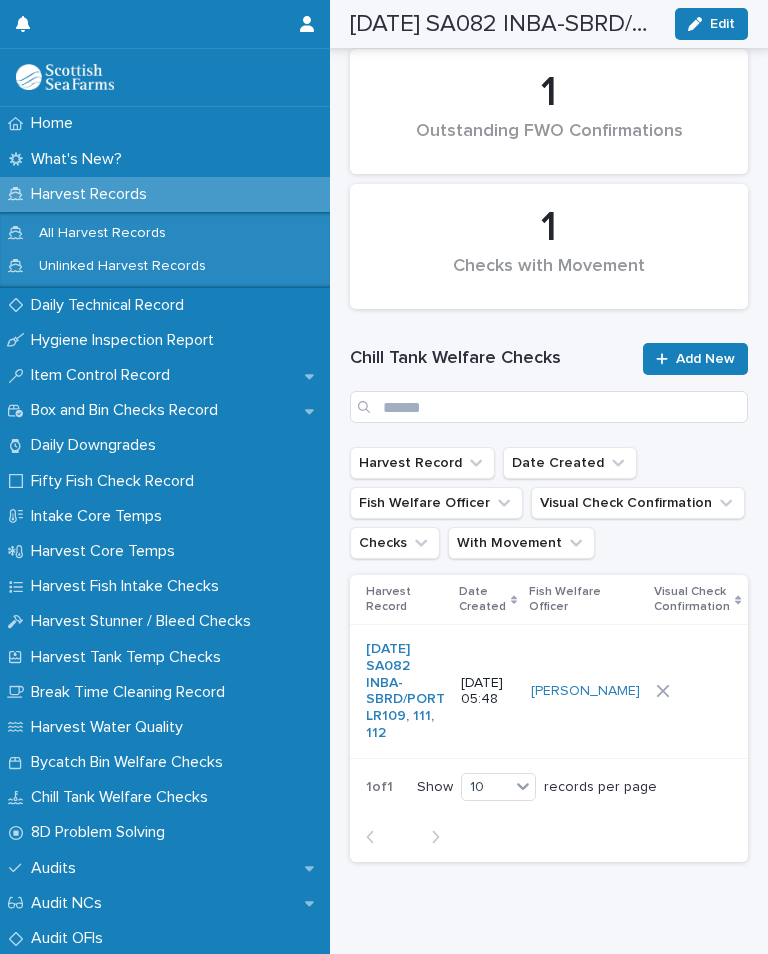 click at bounding box center [697, 691] 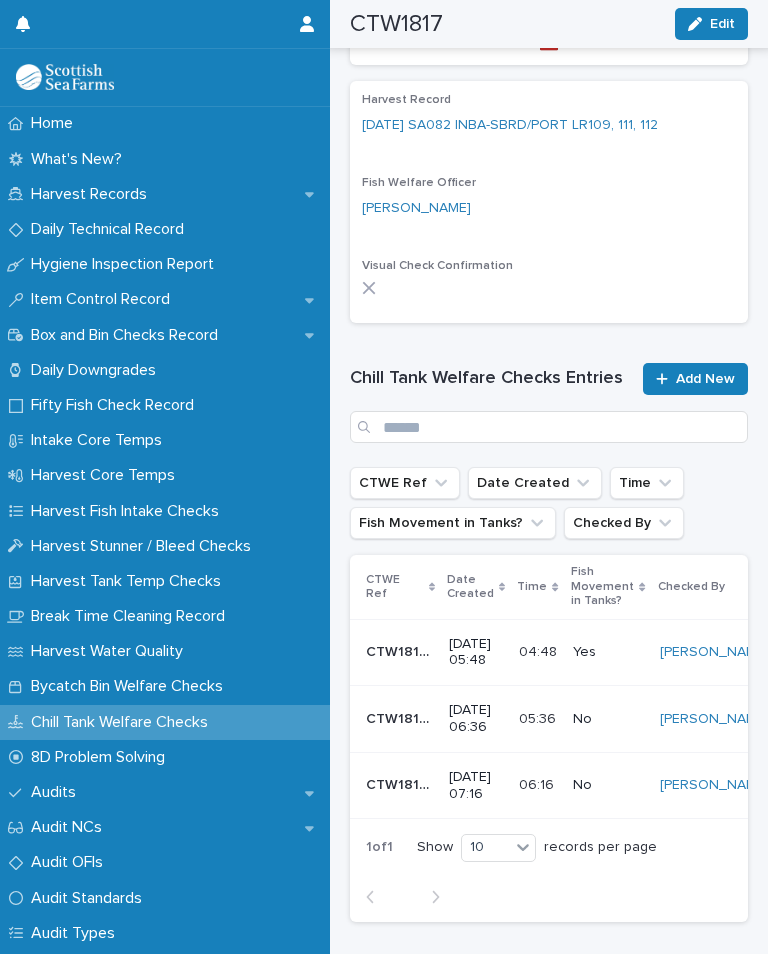 scroll, scrollTop: 625, scrollLeft: 0, axis: vertical 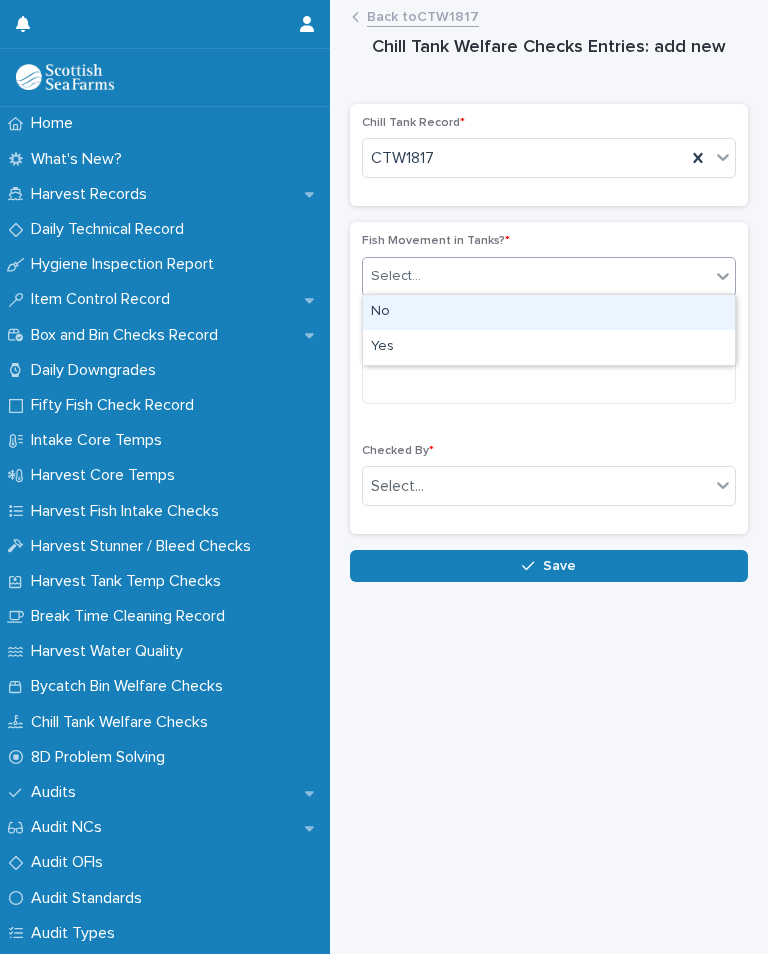 click on "No" at bounding box center (549, 312) 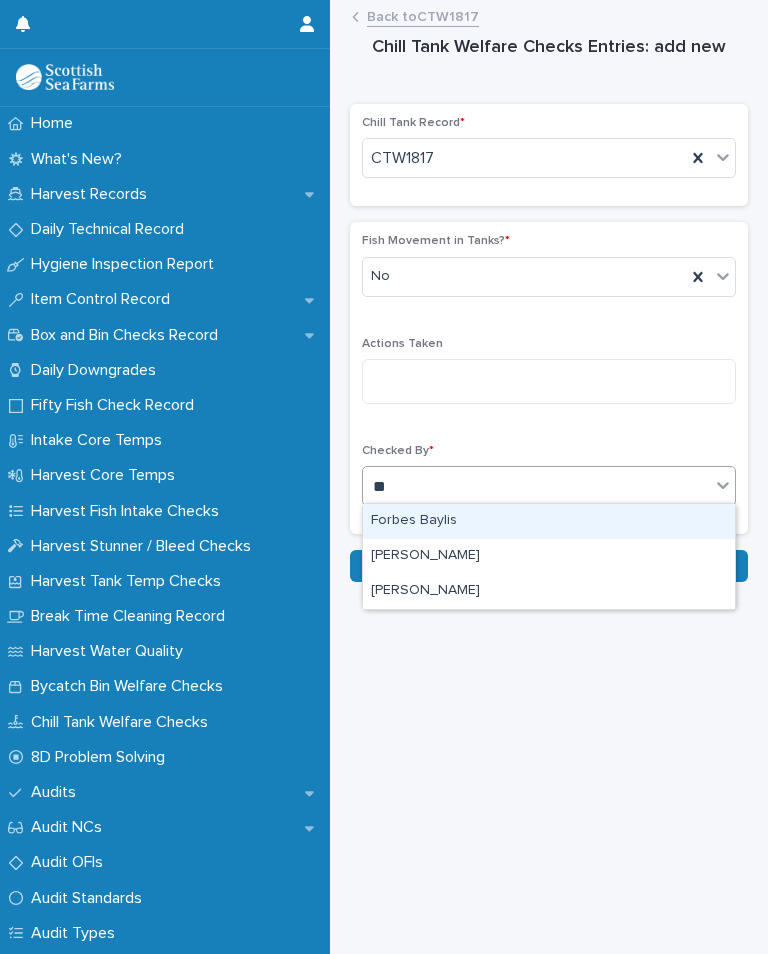 click on "[PERSON_NAME]" at bounding box center (549, 591) 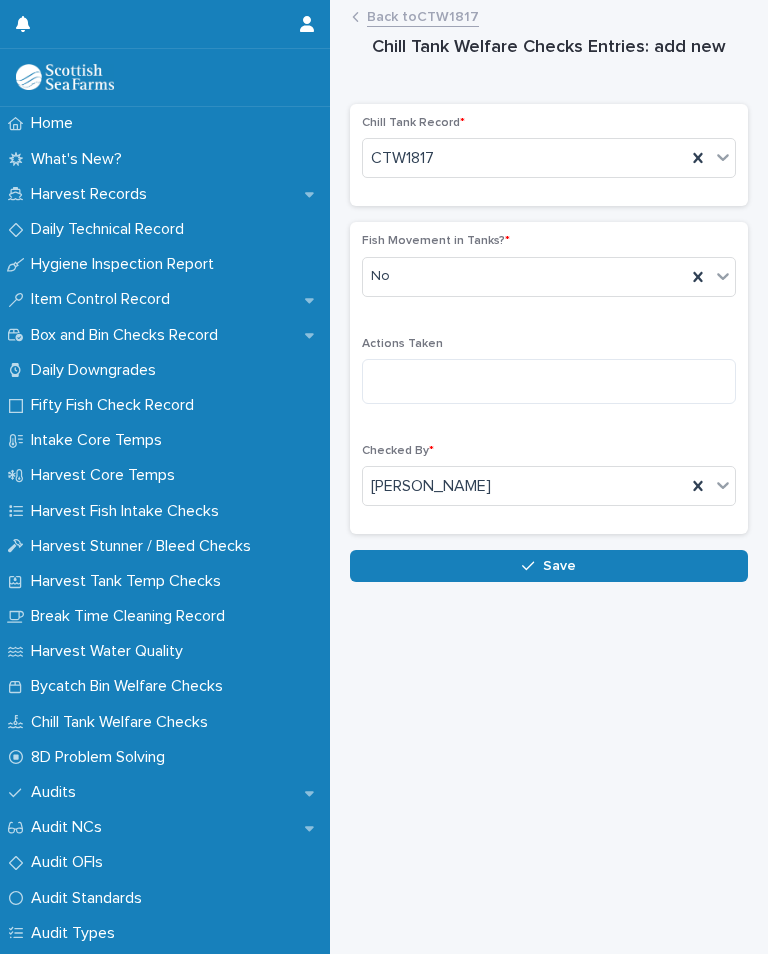click on "Save" at bounding box center (559, 566) 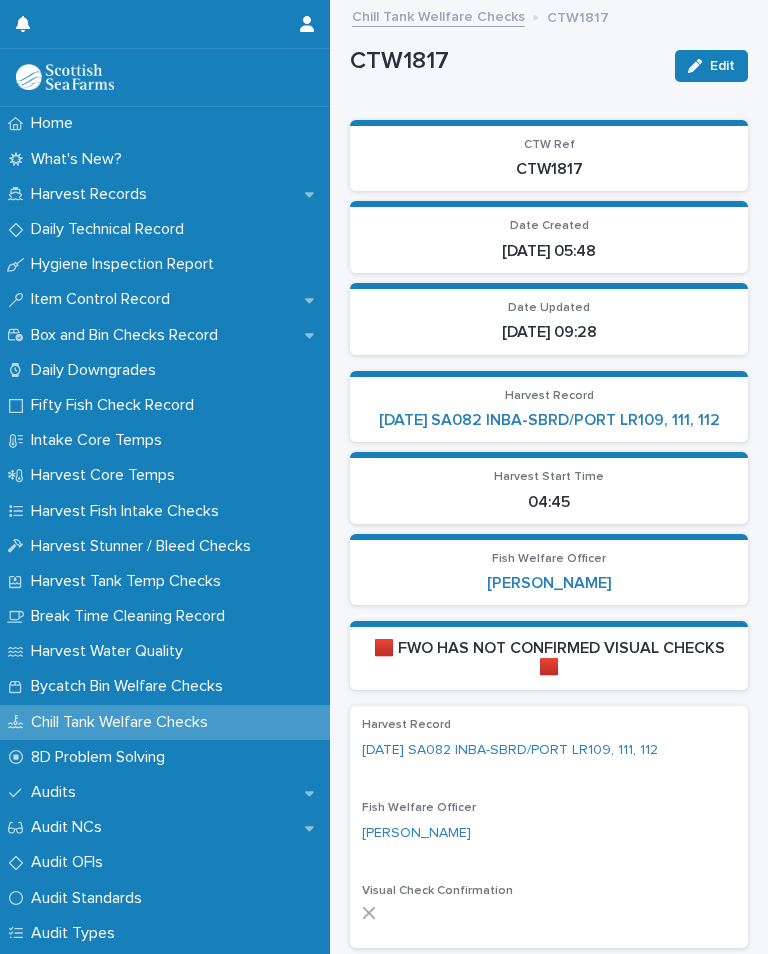 click on "[DATE] SA082 INBA-SBRD/PORT LR109, 111, 112" at bounding box center (549, 420) 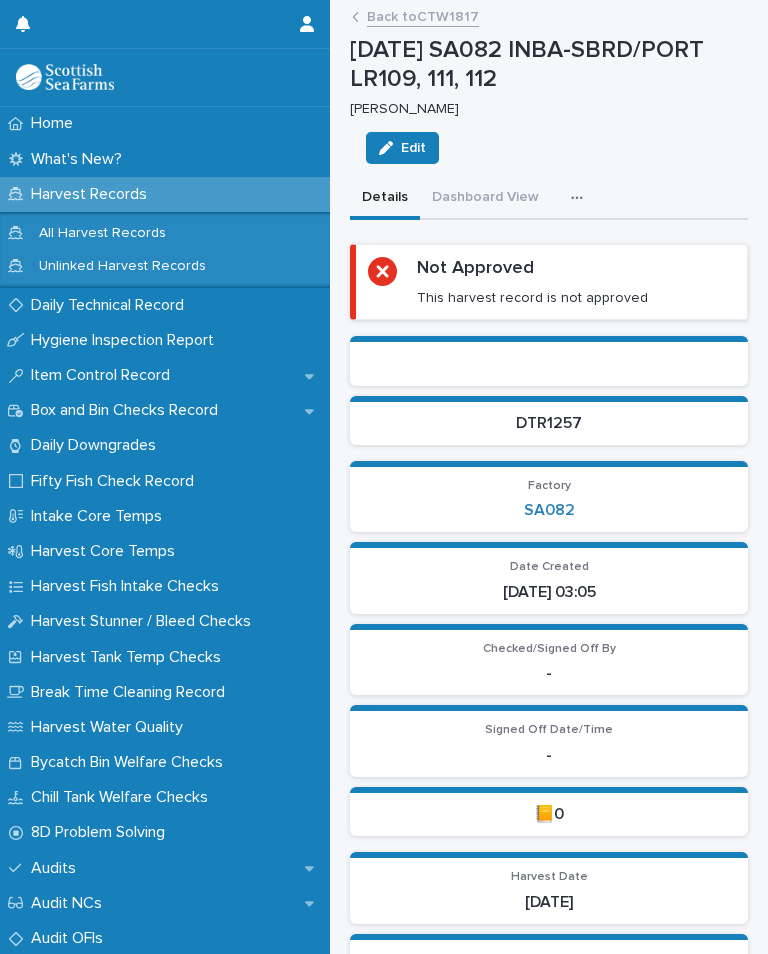 click at bounding box center (581, 198) 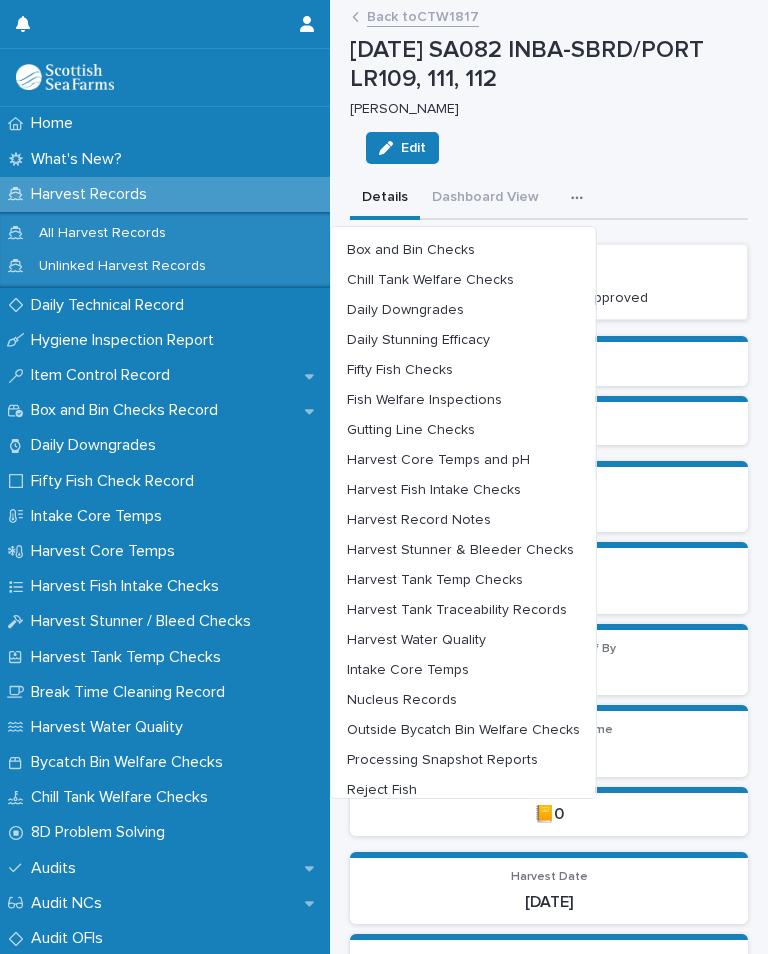 click on "Harvest Tank Temp Checks" at bounding box center (435, 580) 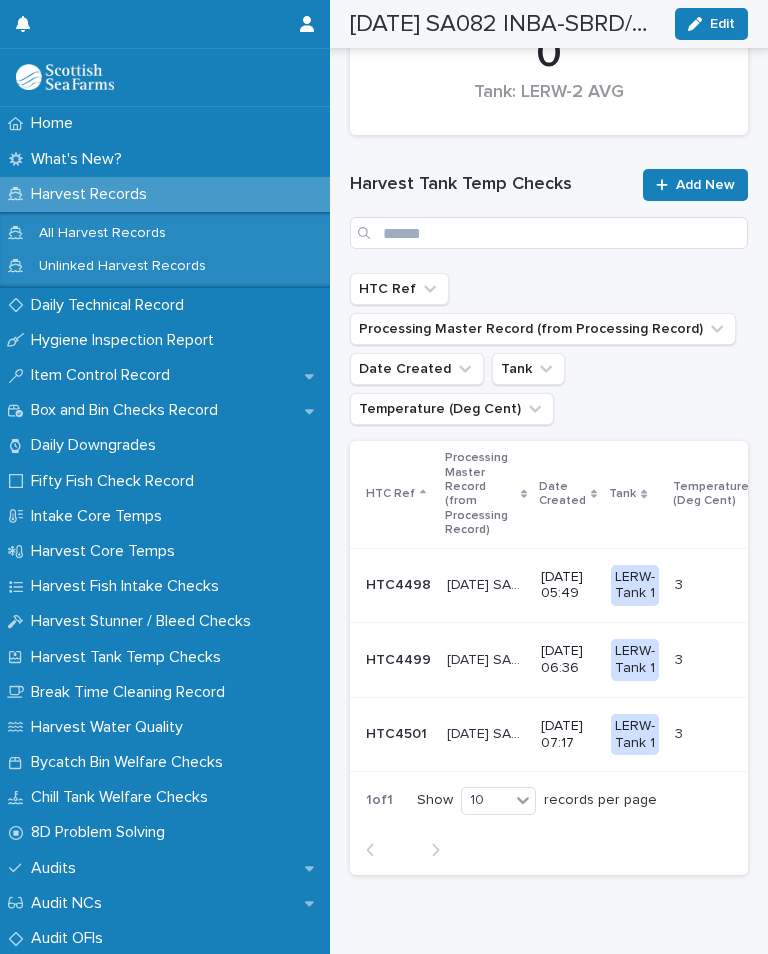 scroll, scrollTop: 403, scrollLeft: 0, axis: vertical 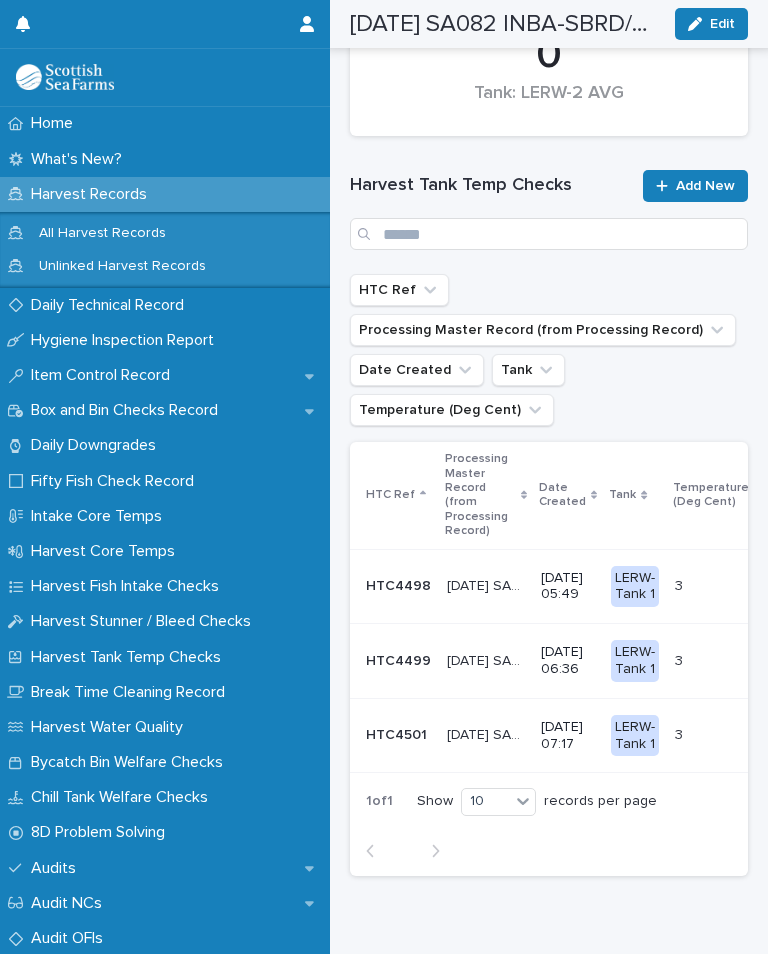 click on "Add New" at bounding box center [705, 186] 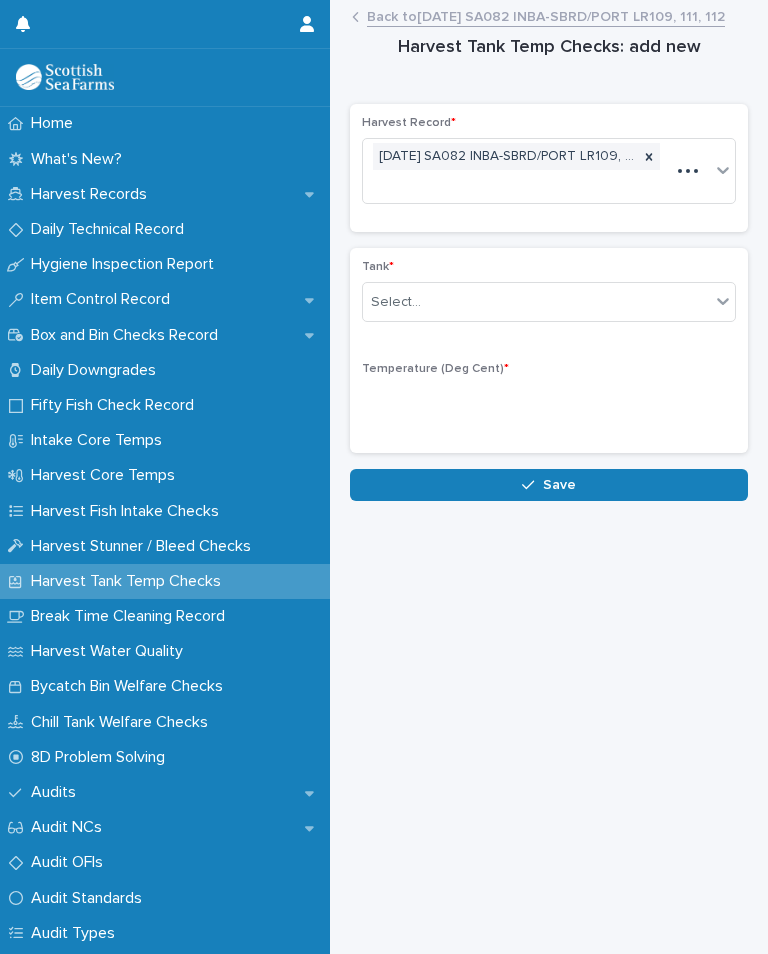 scroll, scrollTop: 0, scrollLeft: 0, axis: both 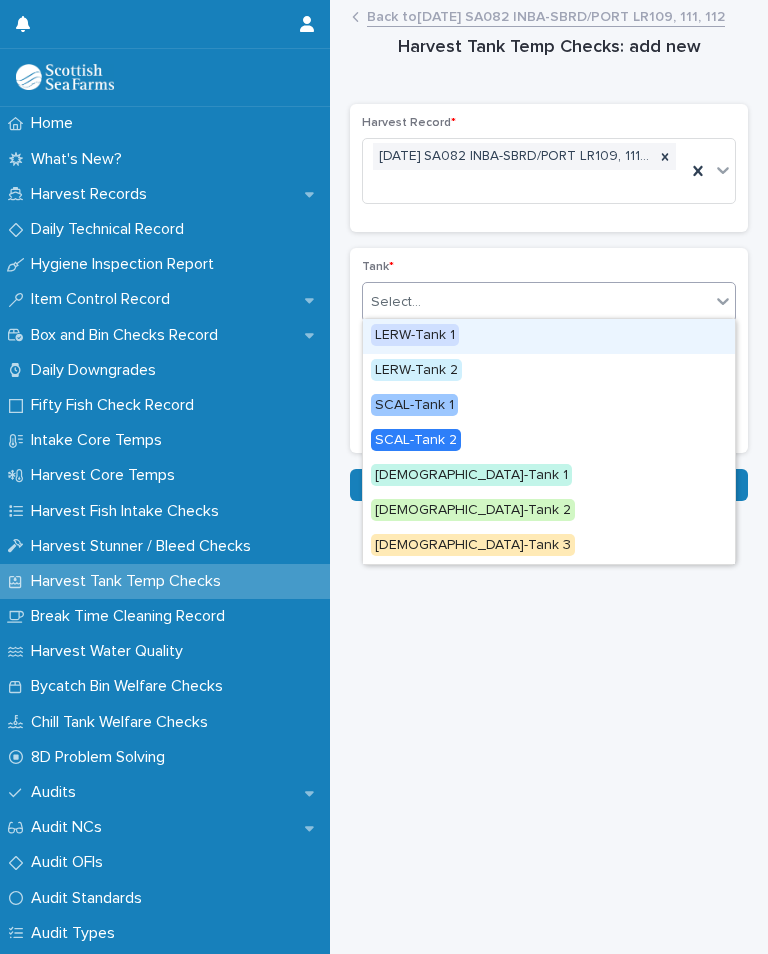 click on "LERW-Tank 1" at bounding box center (549, 336) 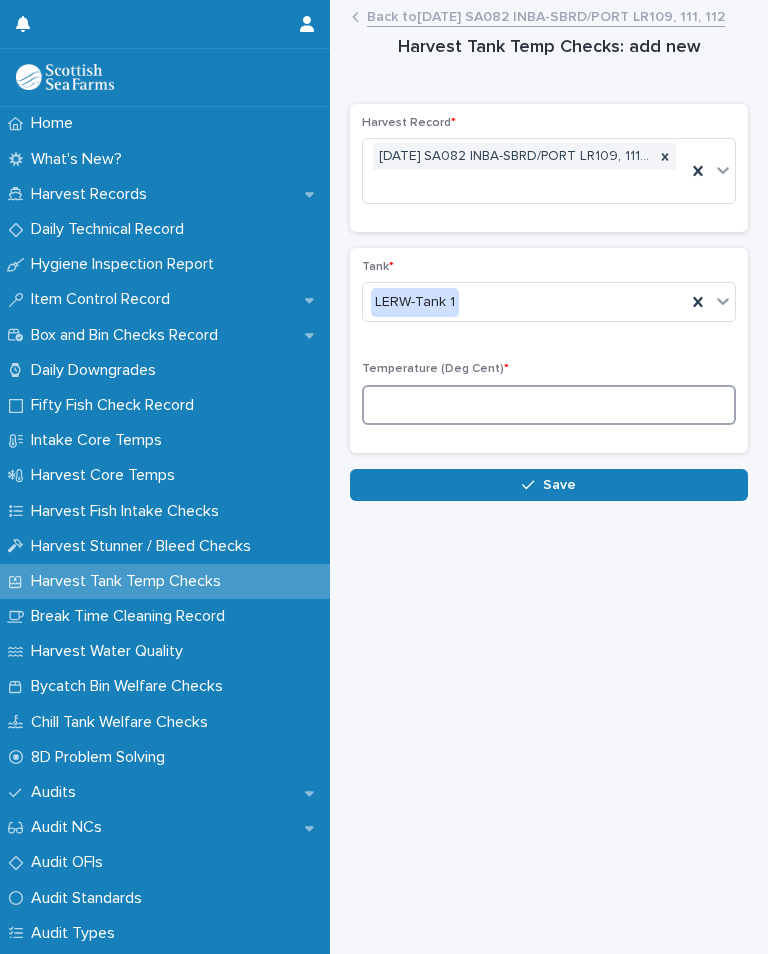 click at bounding box center [549, 405] 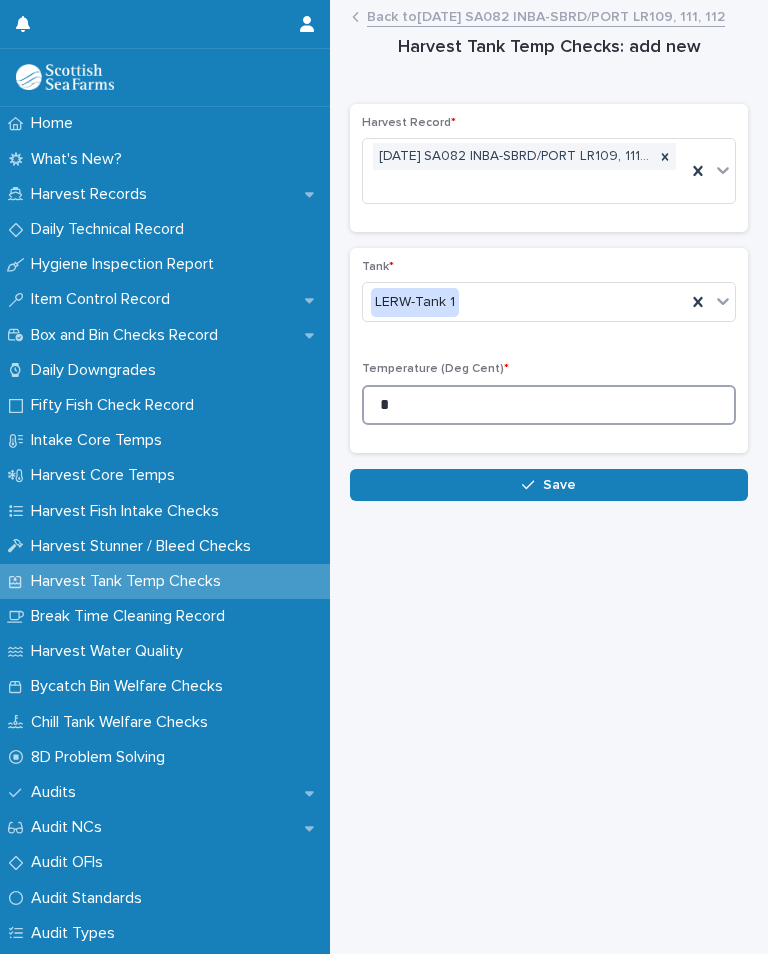 type on "*" 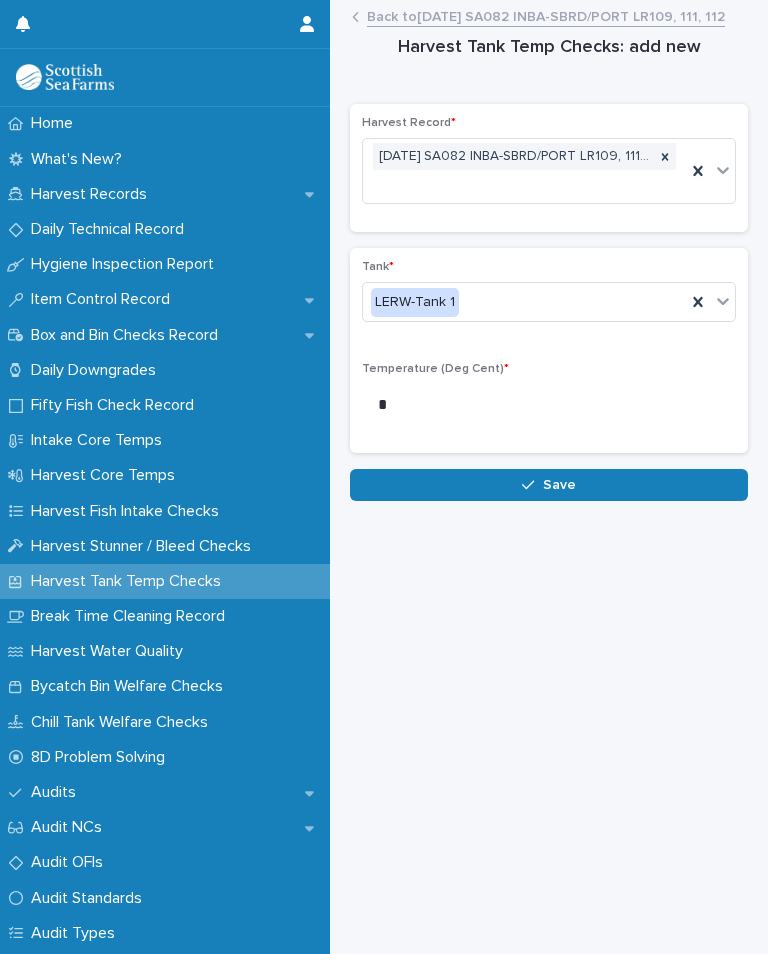 click on "Save" at bounding box center (549, 485) 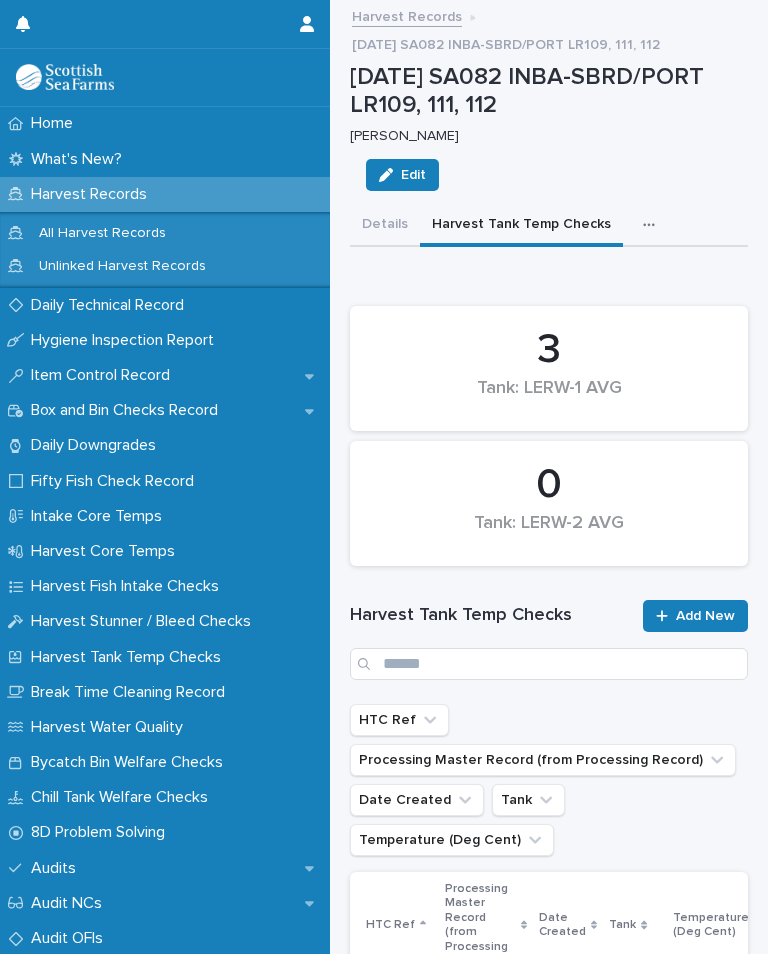 scroll, scrollTop: 0, scrollLeft: 0, axis: both 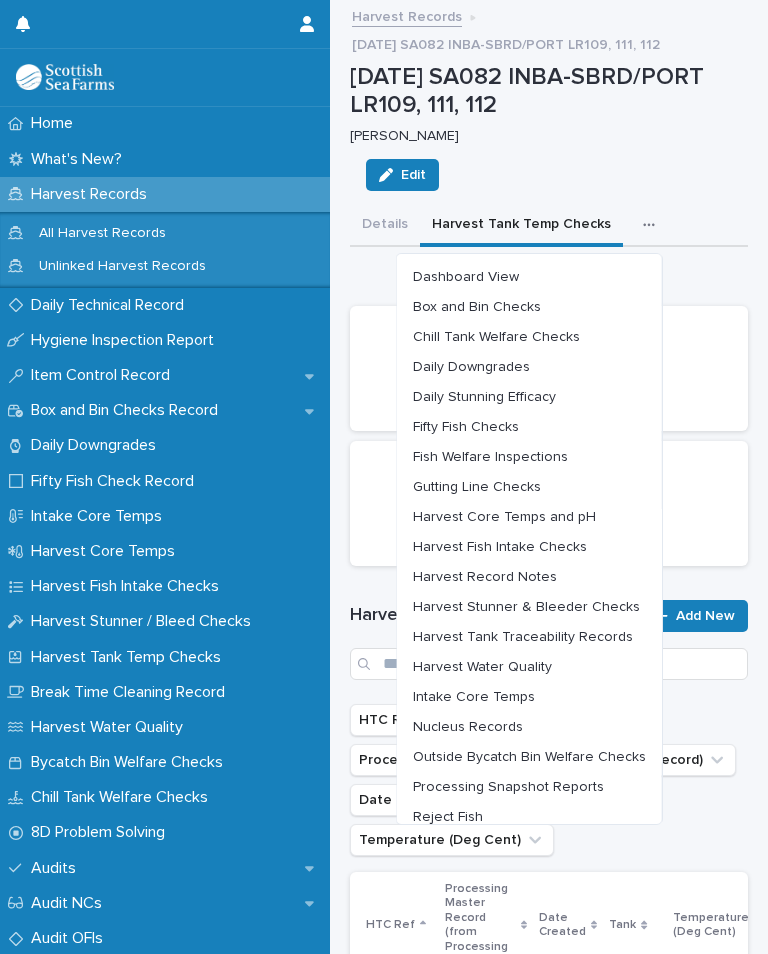 click on "Outside Bycatch Bin Welfare Checks" at bounding box center (529, 757) 